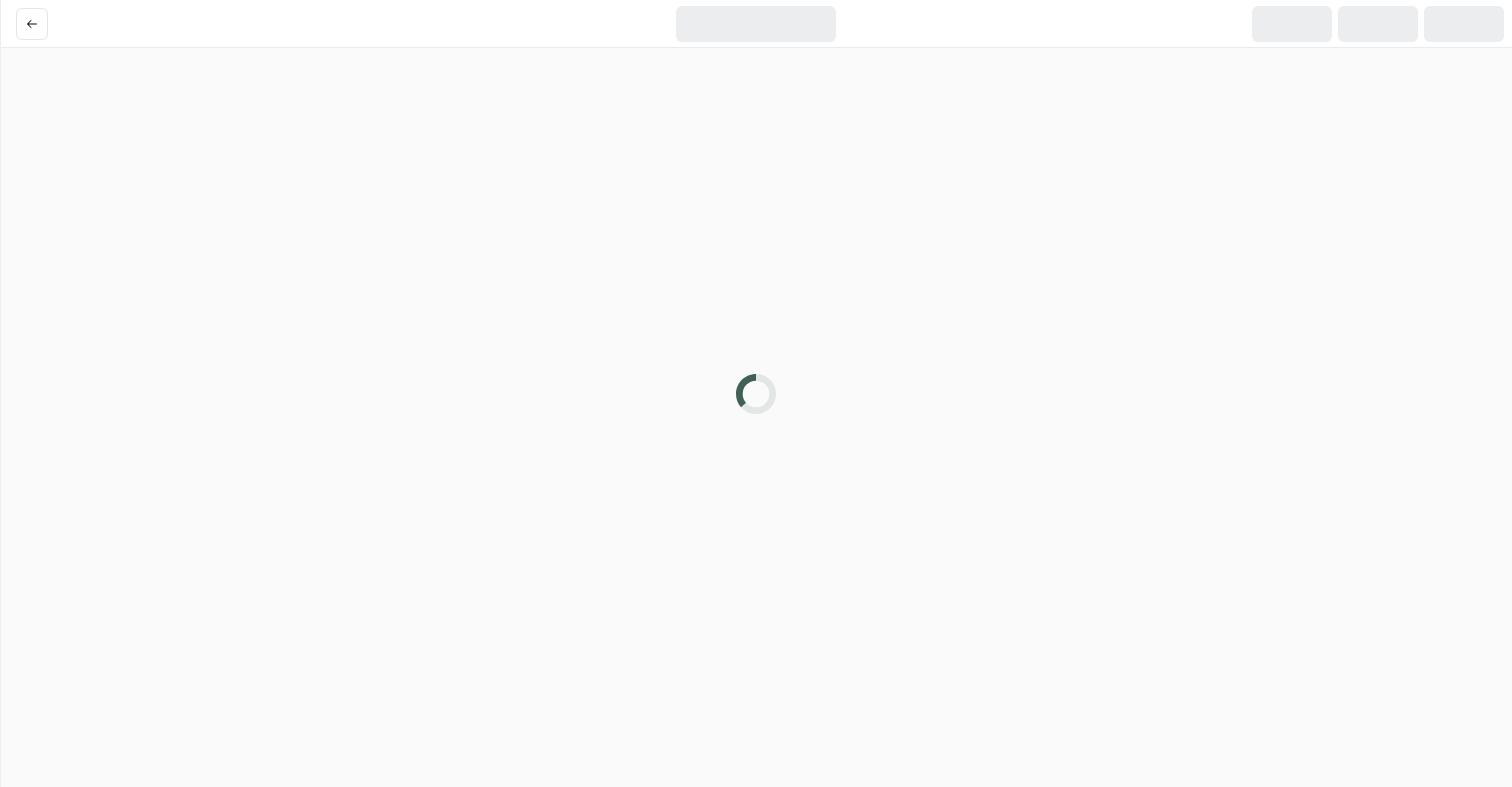 scroll, scrollTop: 0, scrollLeft: 0, axis: both 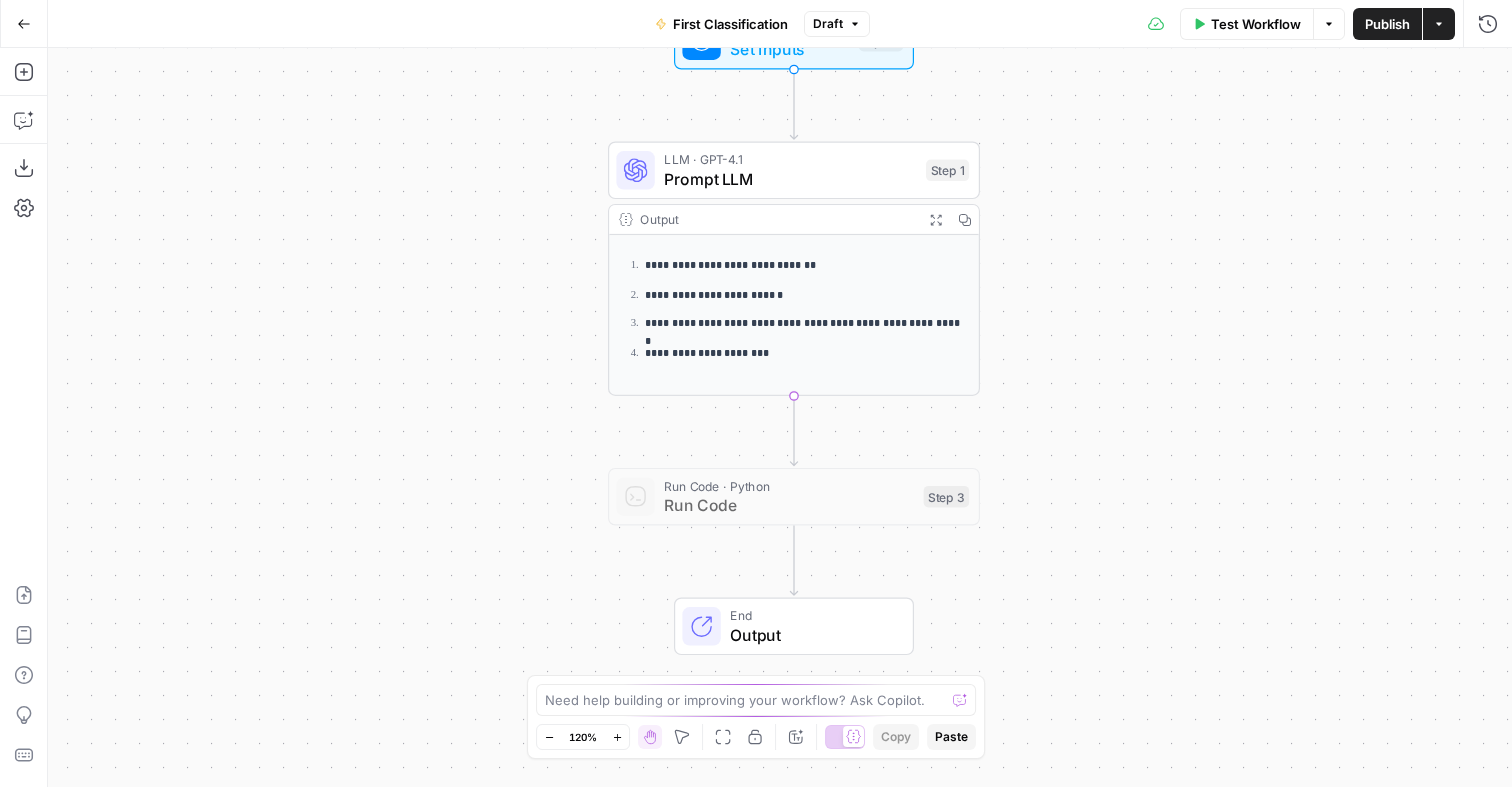 click on "Prompt LLM" at bounding box center [790, 179] 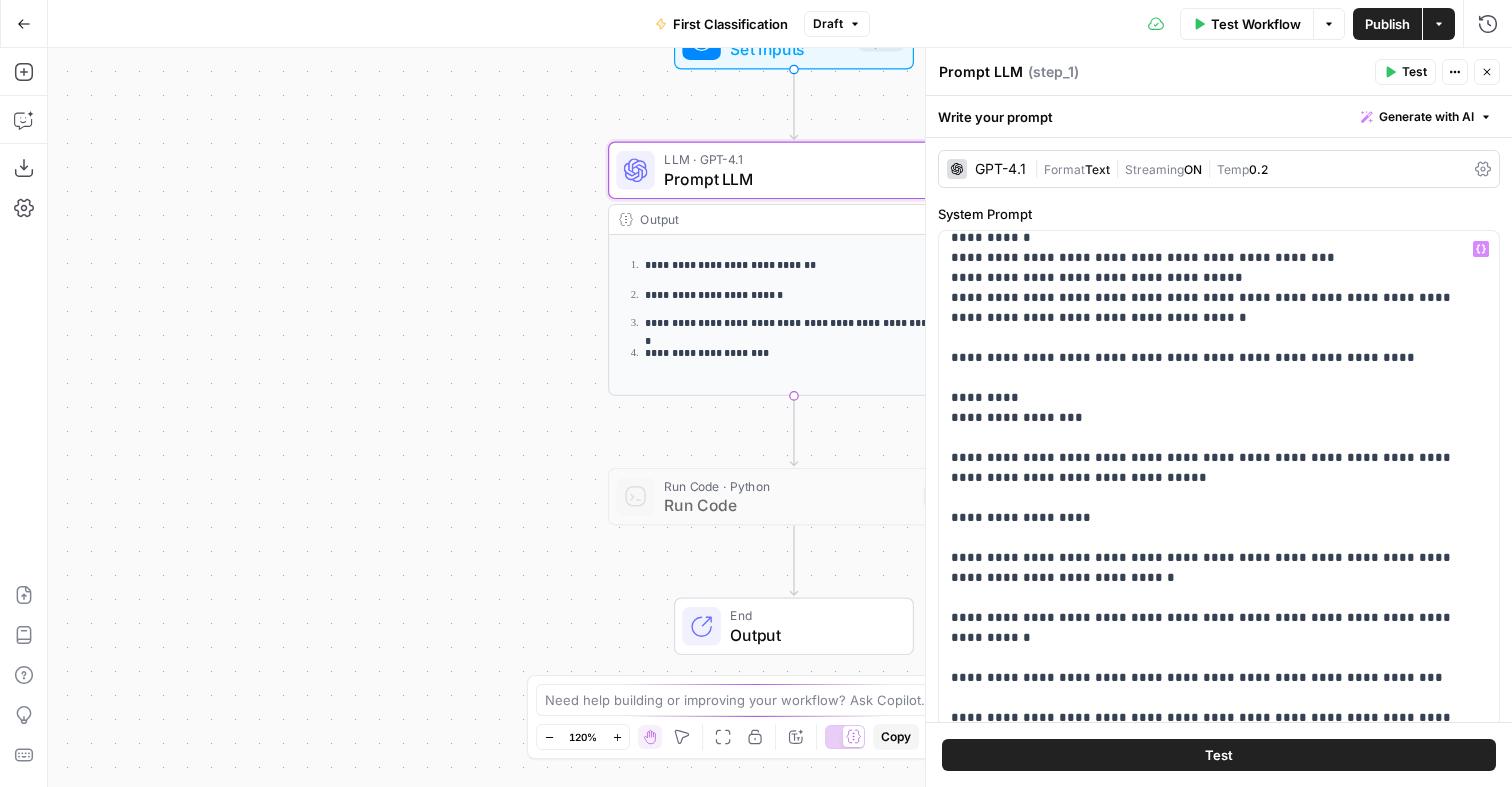 scroll, scrollTop: 0, scrollLeft: 0, axis: both 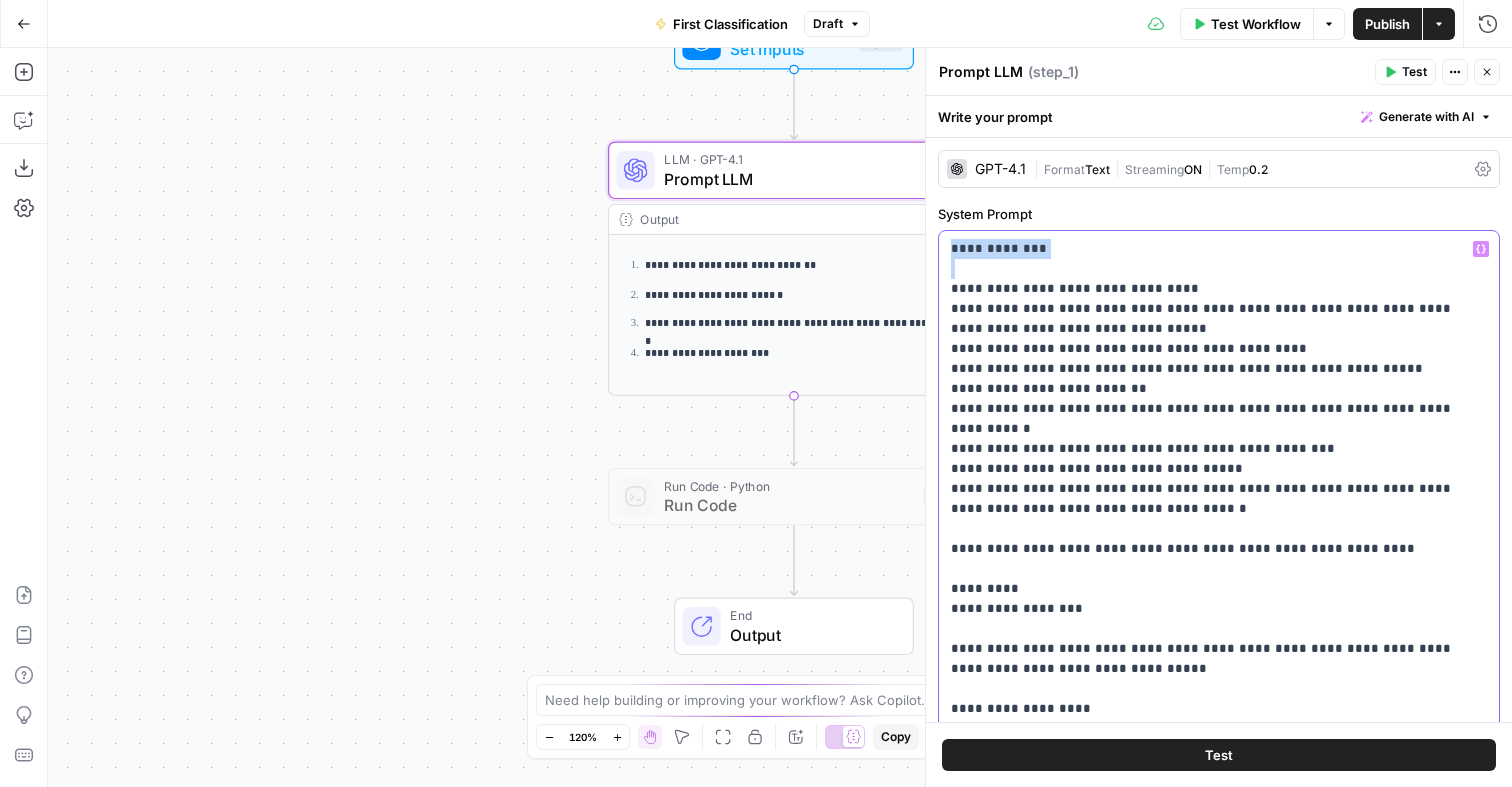 drag, startPoint x: 951, startPoint y: 287, endPoint x: 948, endPoint y: 240, distance: 47.095646 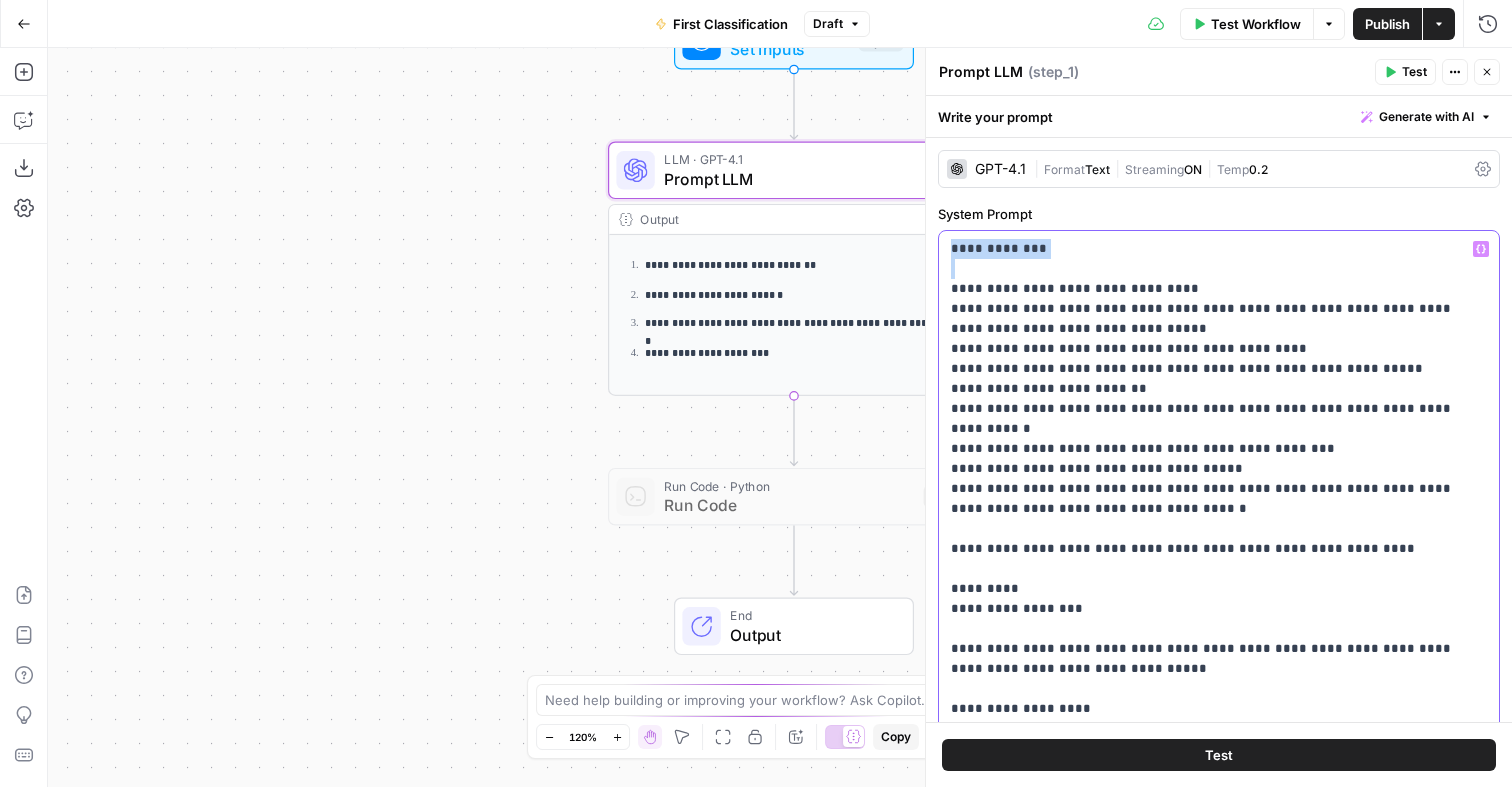 click on "**********" at bounding box center [1219, 638] 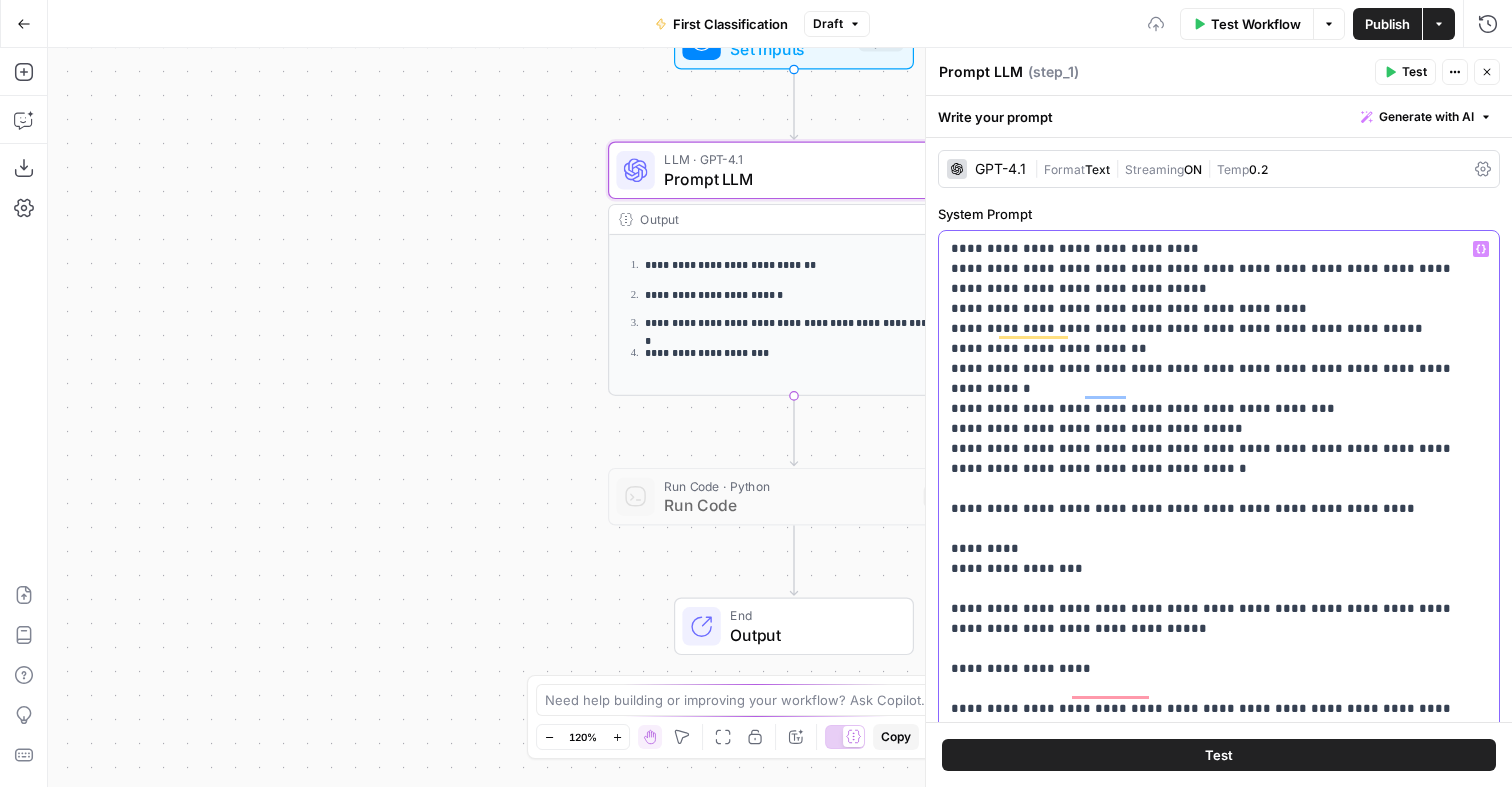 scroll, scrollTop: 482, scrollLeft: 0, axis: vertical 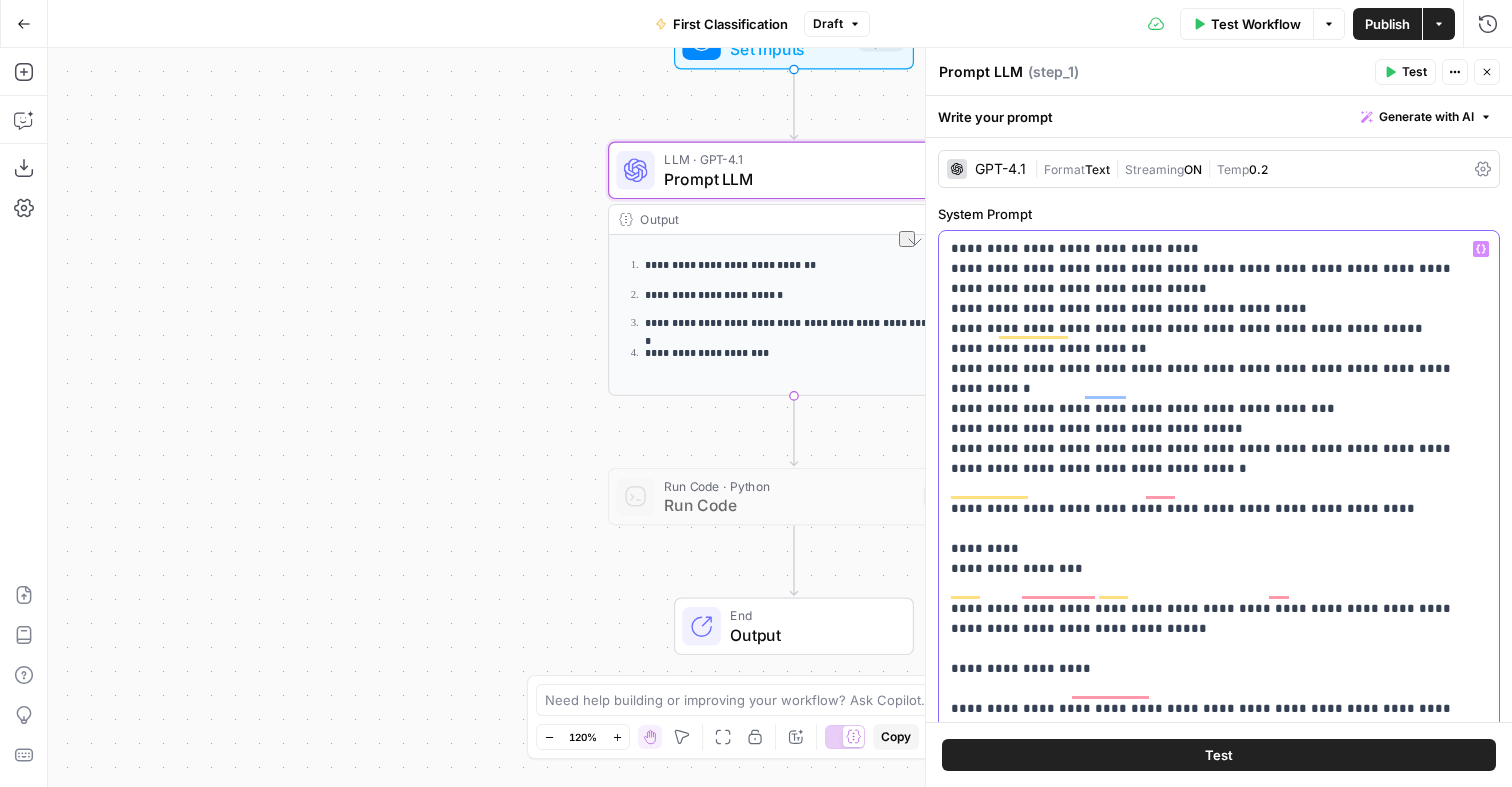 click on "**********" at bounding box center (1219, 4029) 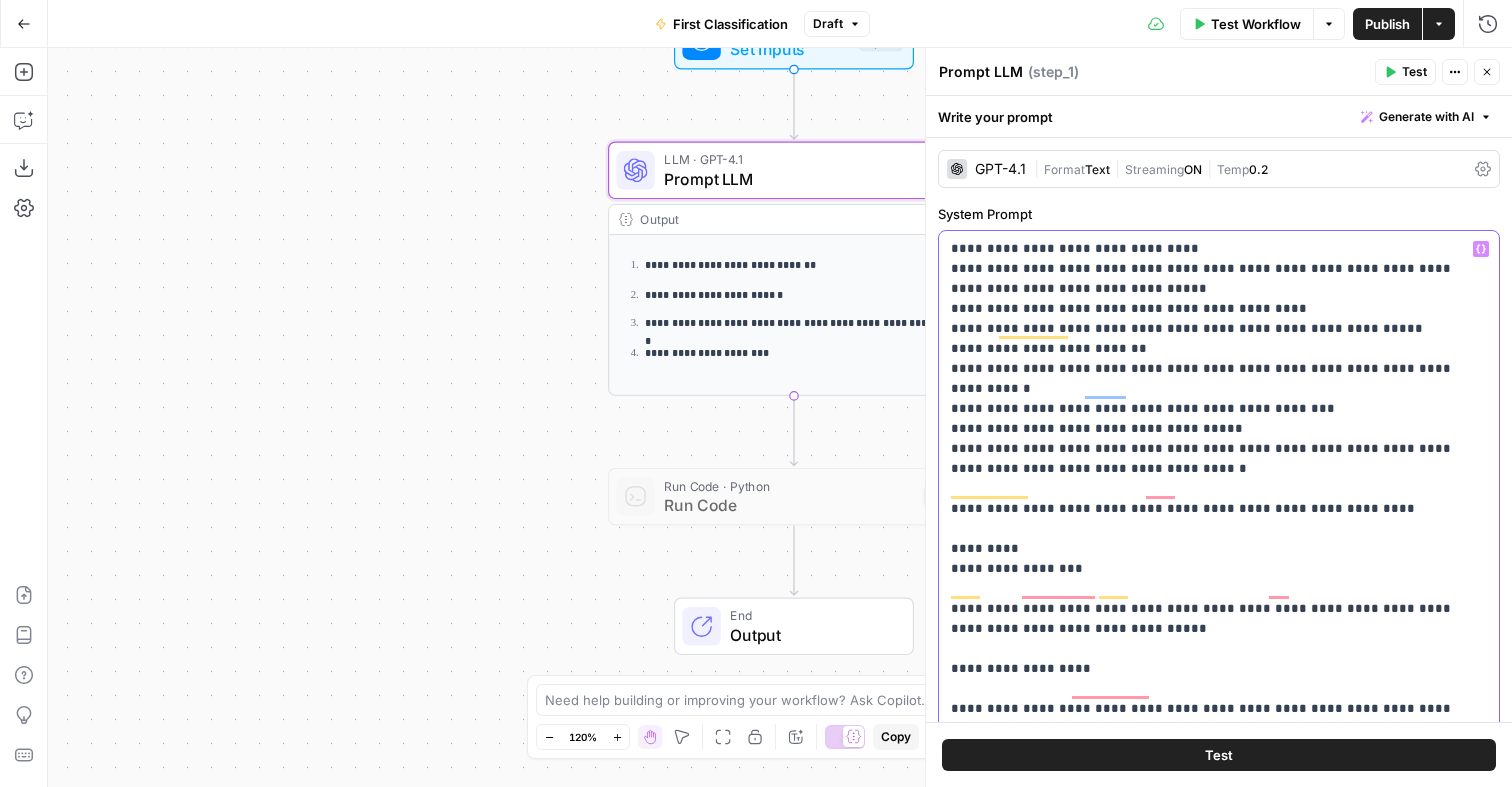 type 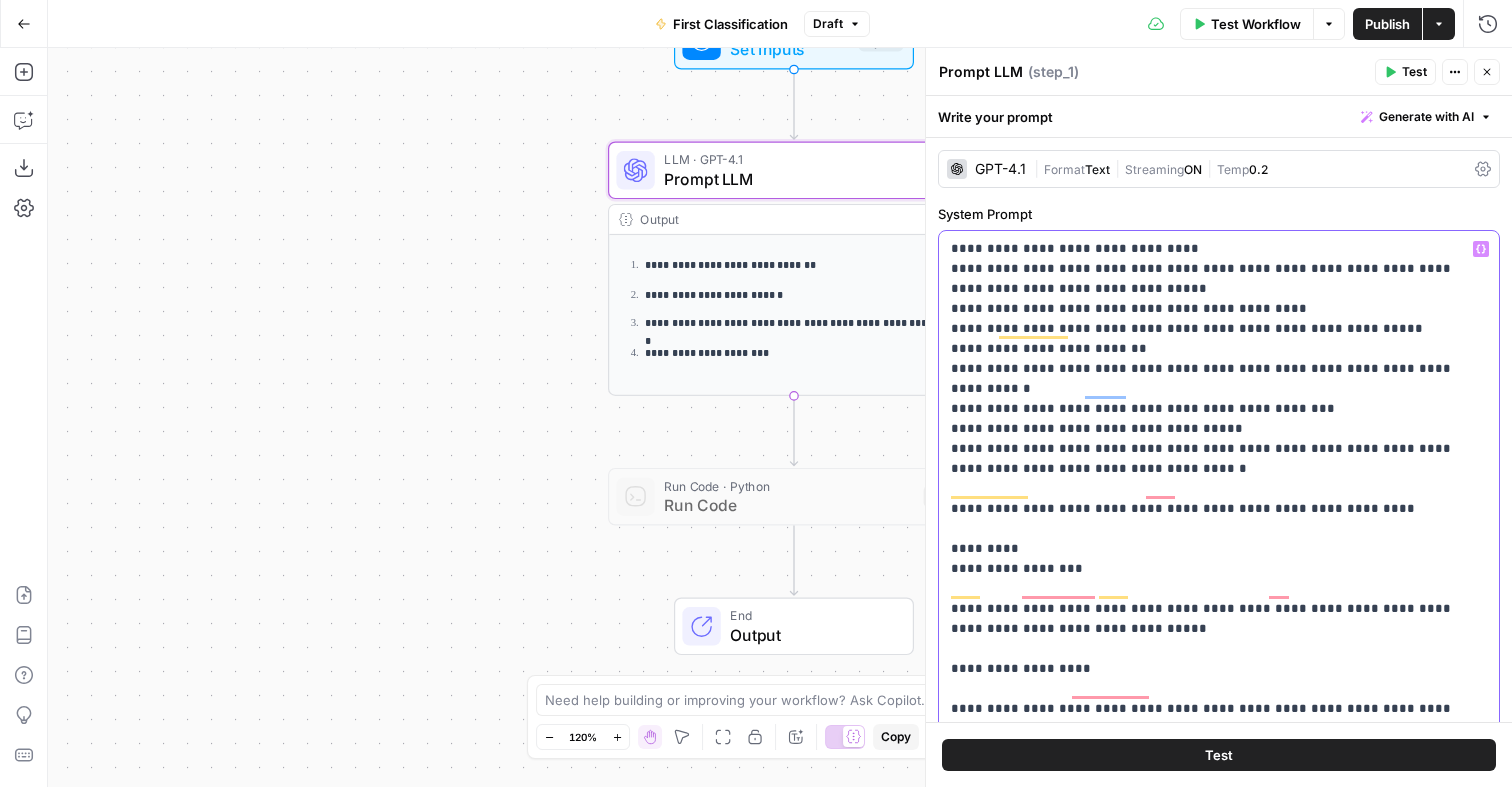 click on "**********" at bounding box center (1219, 4029) 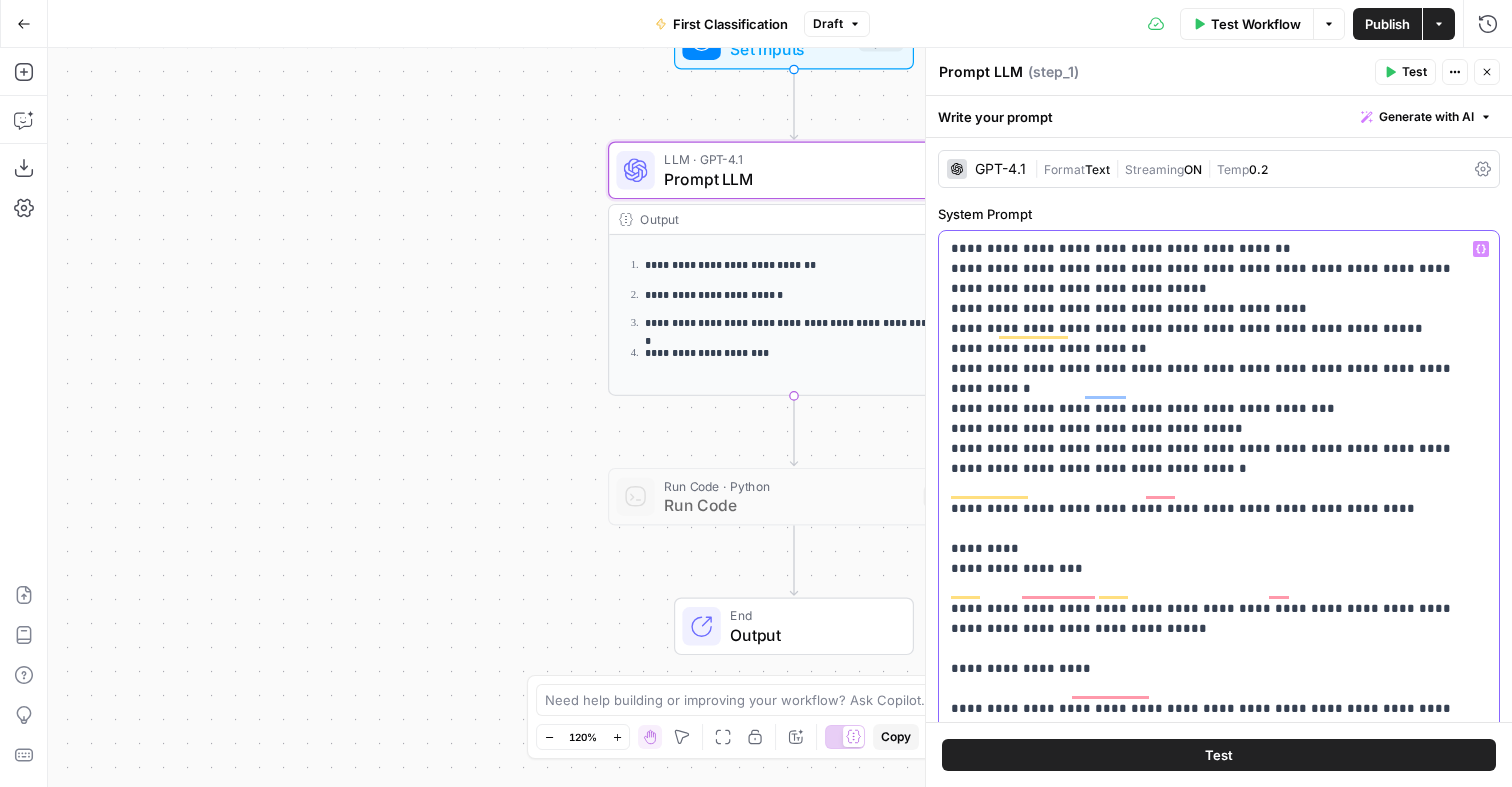click on "**********" at bounding box center (1219, 4029) 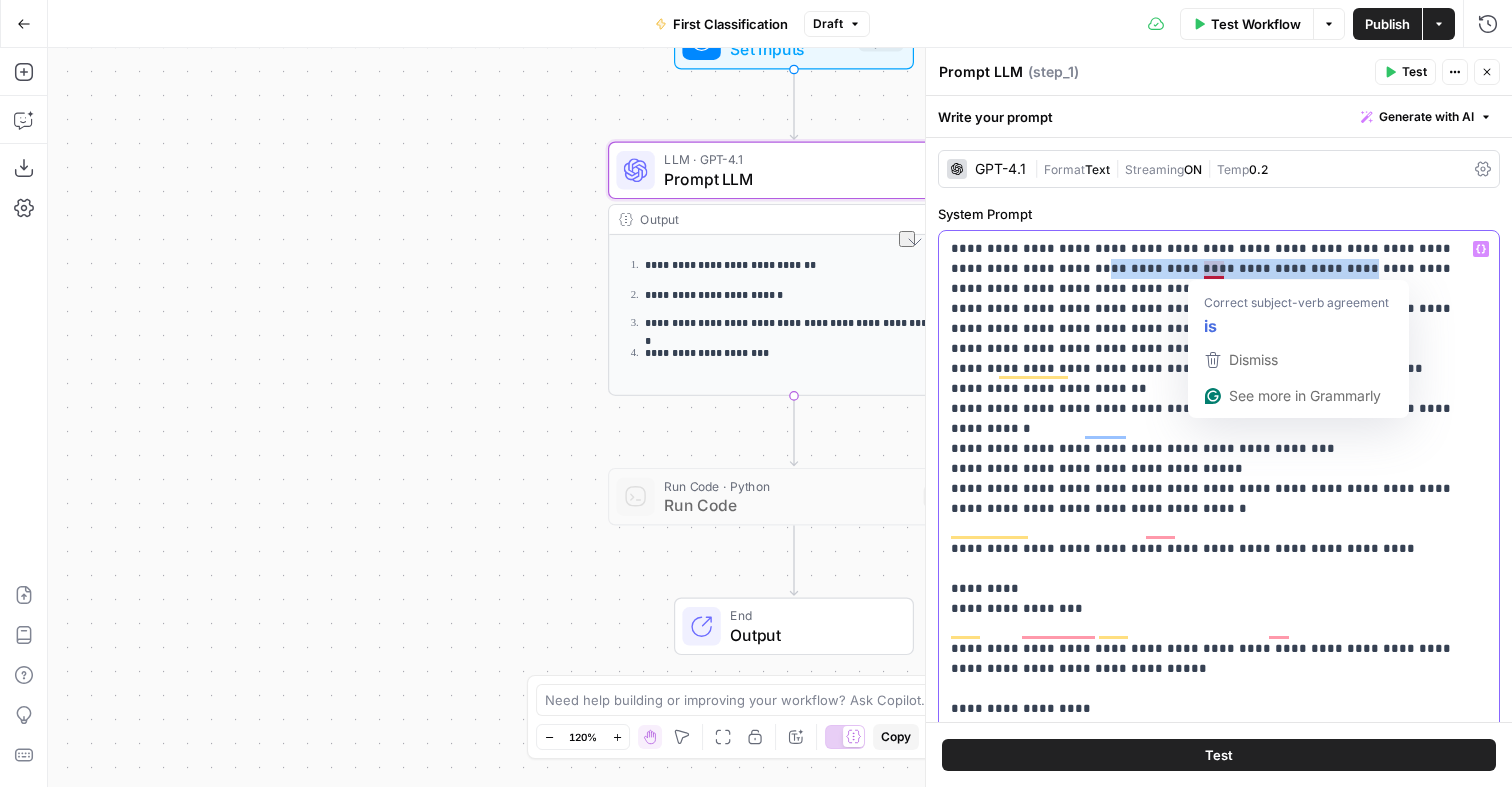 drag, startPoint x: 976, startPoint y: 270, endPoint x: 1203, endPoint y: 272, distance: 227.0088 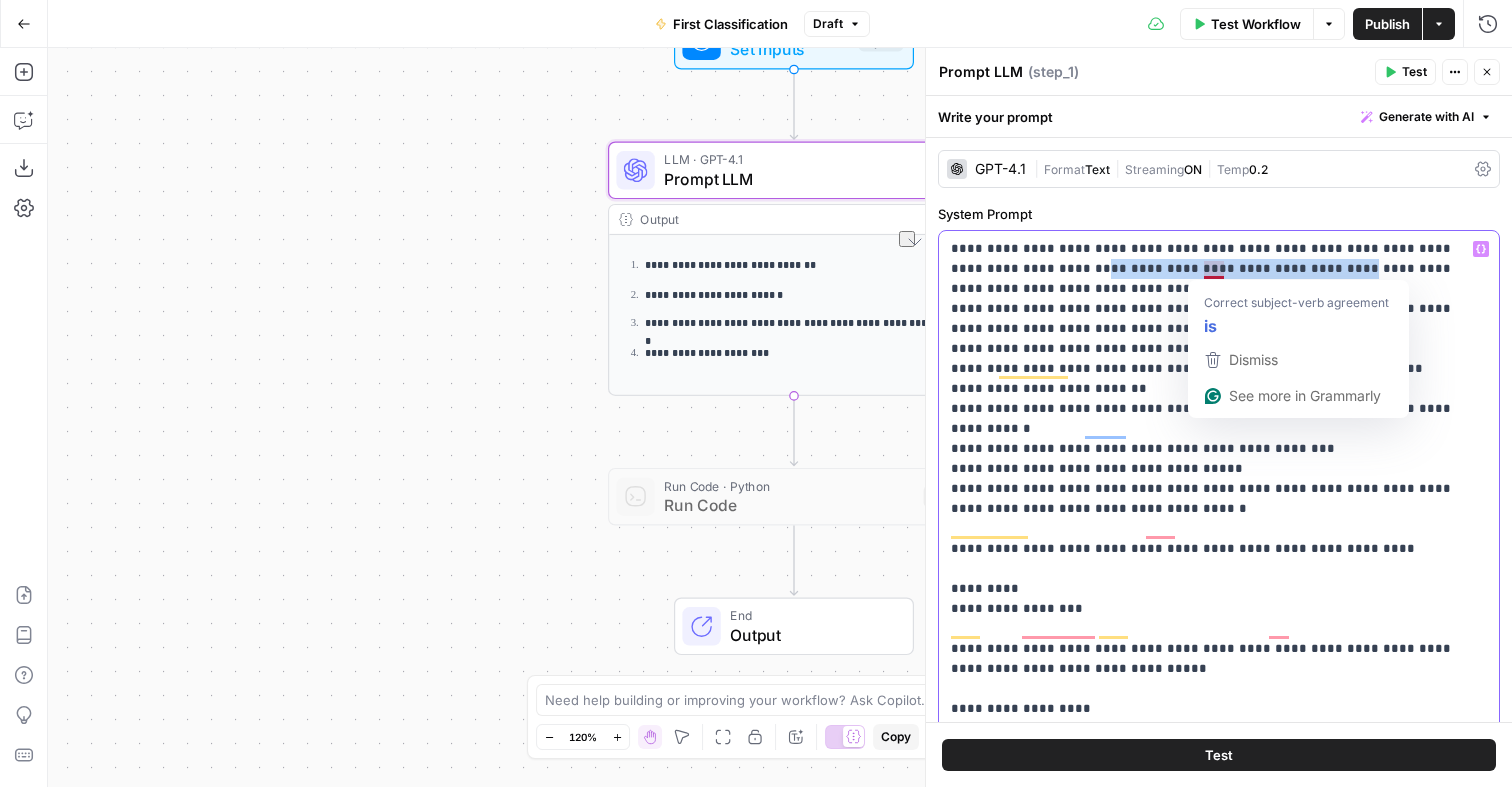 click on "**********" at bounding box center (1219, 4049) 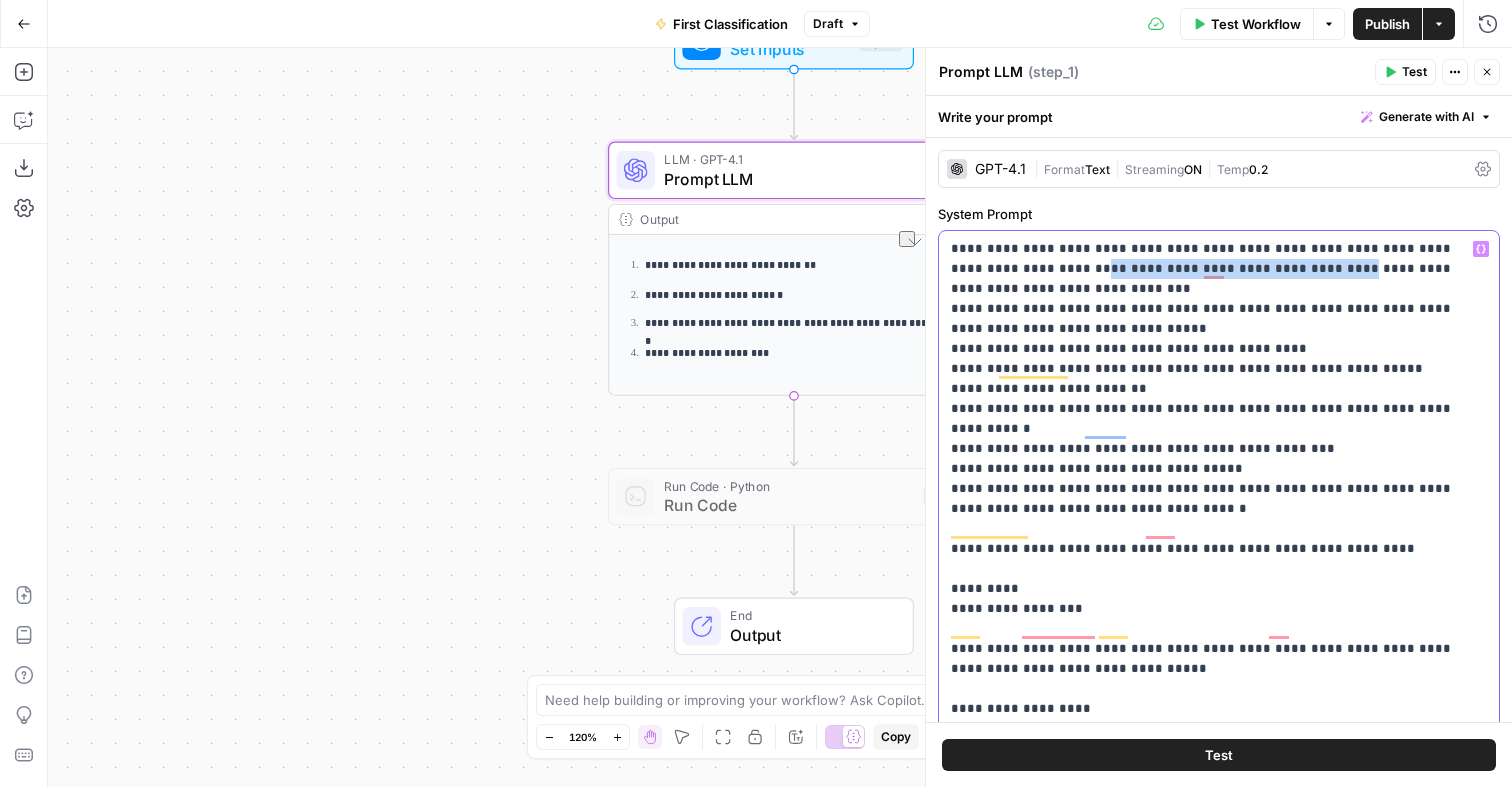 copy on "**********" 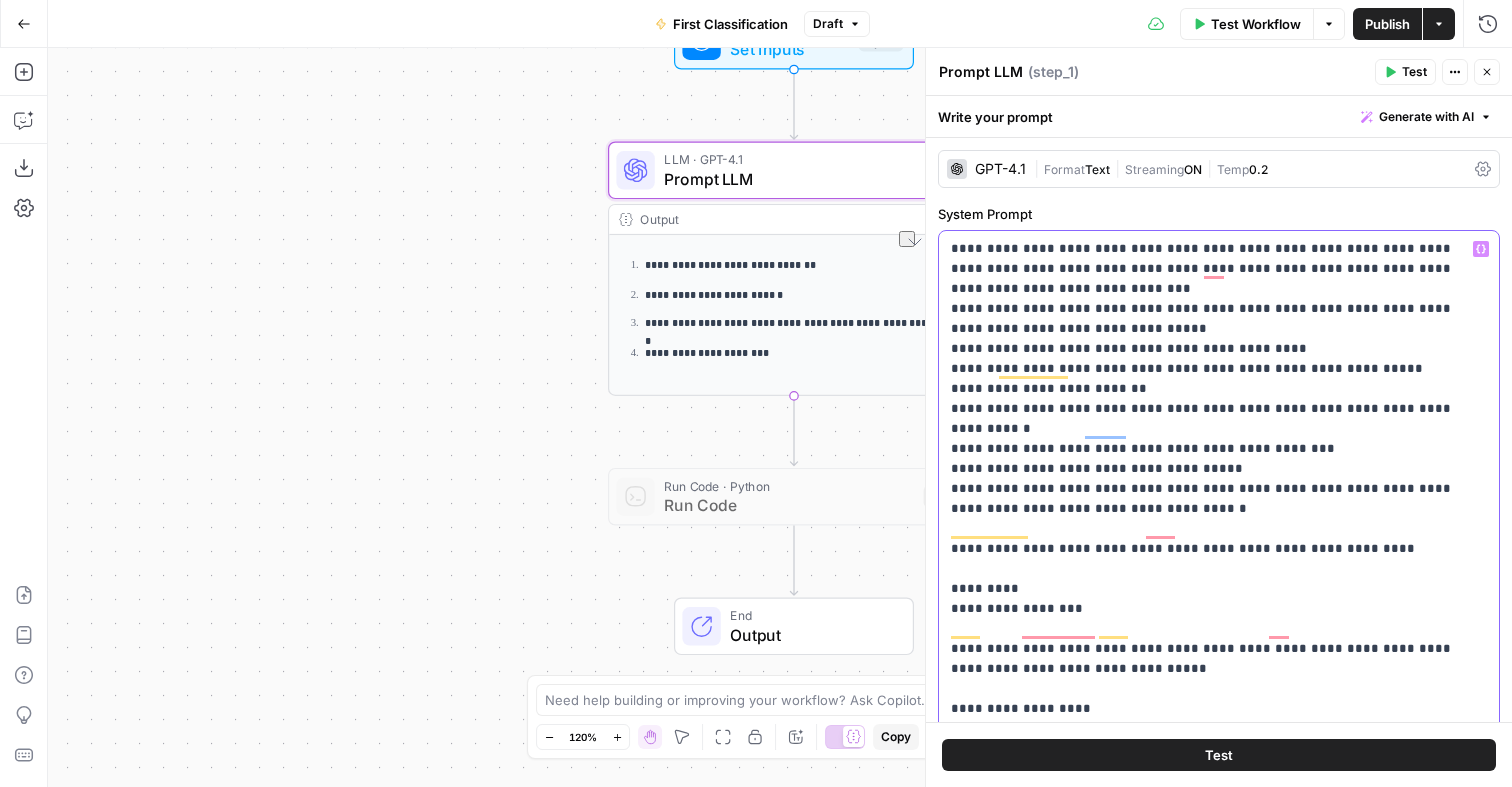 click on "**********" at bounding box center (1219, 4049) 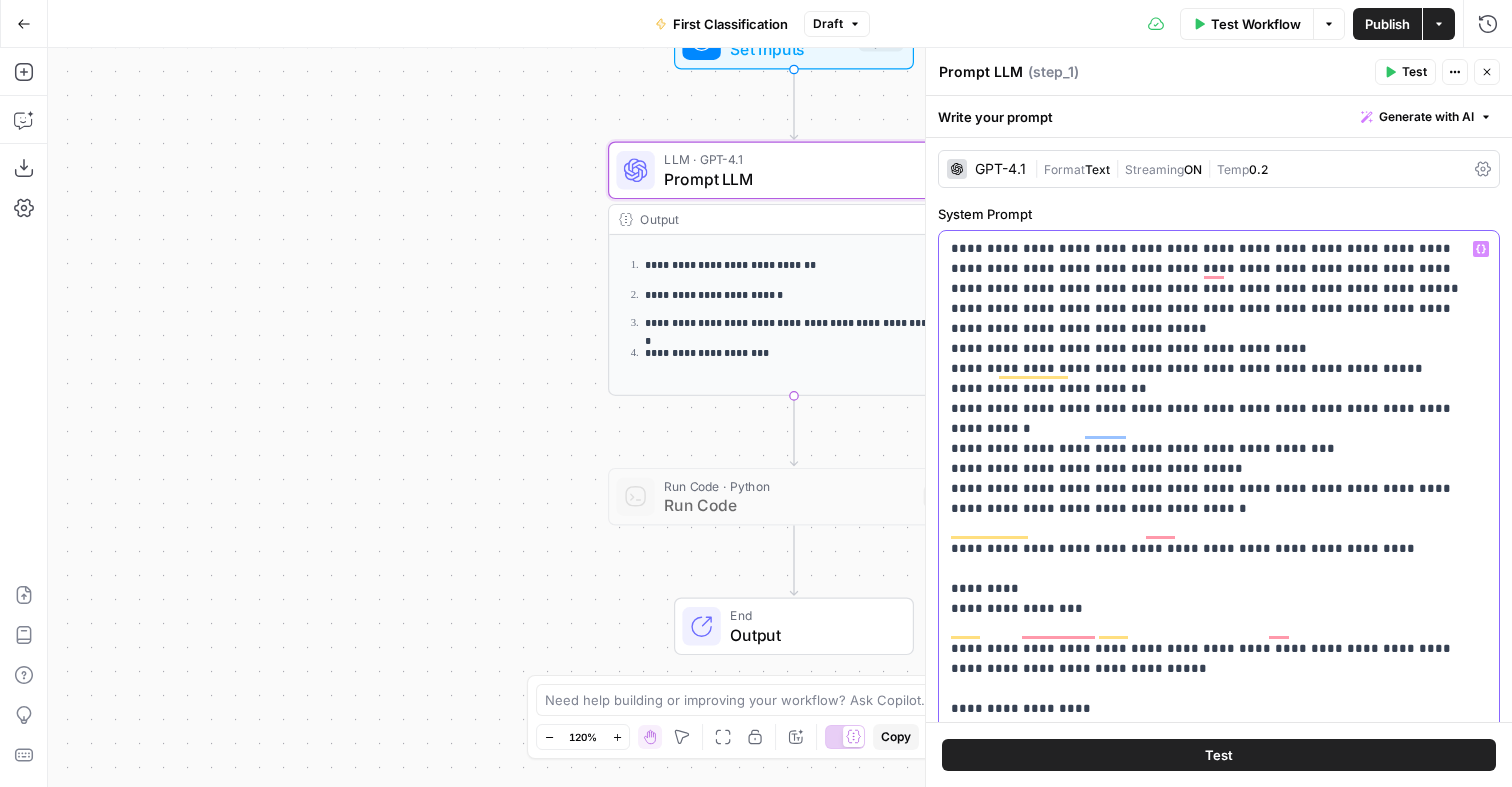 click on "**********" at bounding box center (1219, 4049) 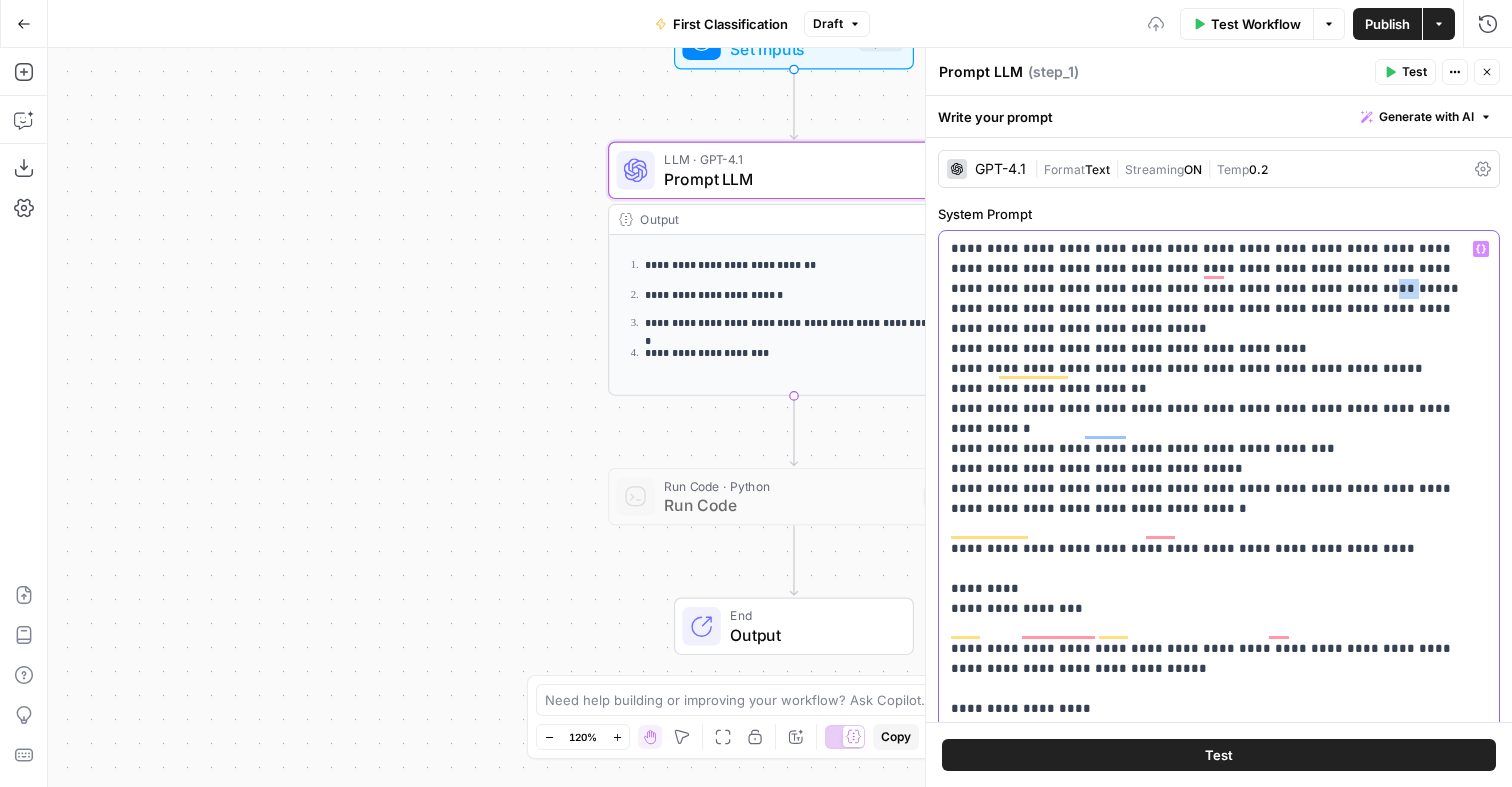 click on "**********" at bounding box center (1219, 4049) 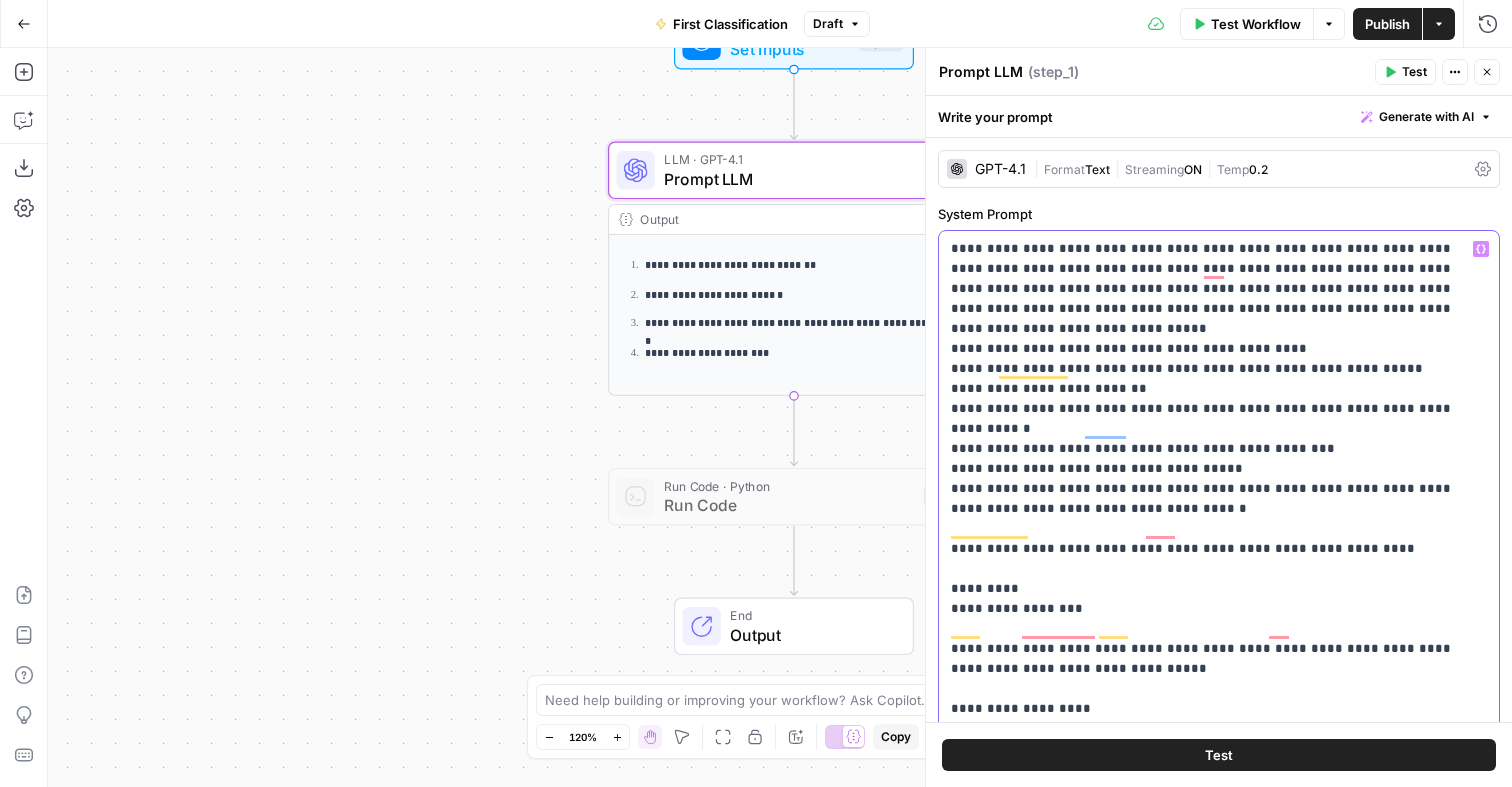 click on "**********" at bounding box center (1219, 4049) 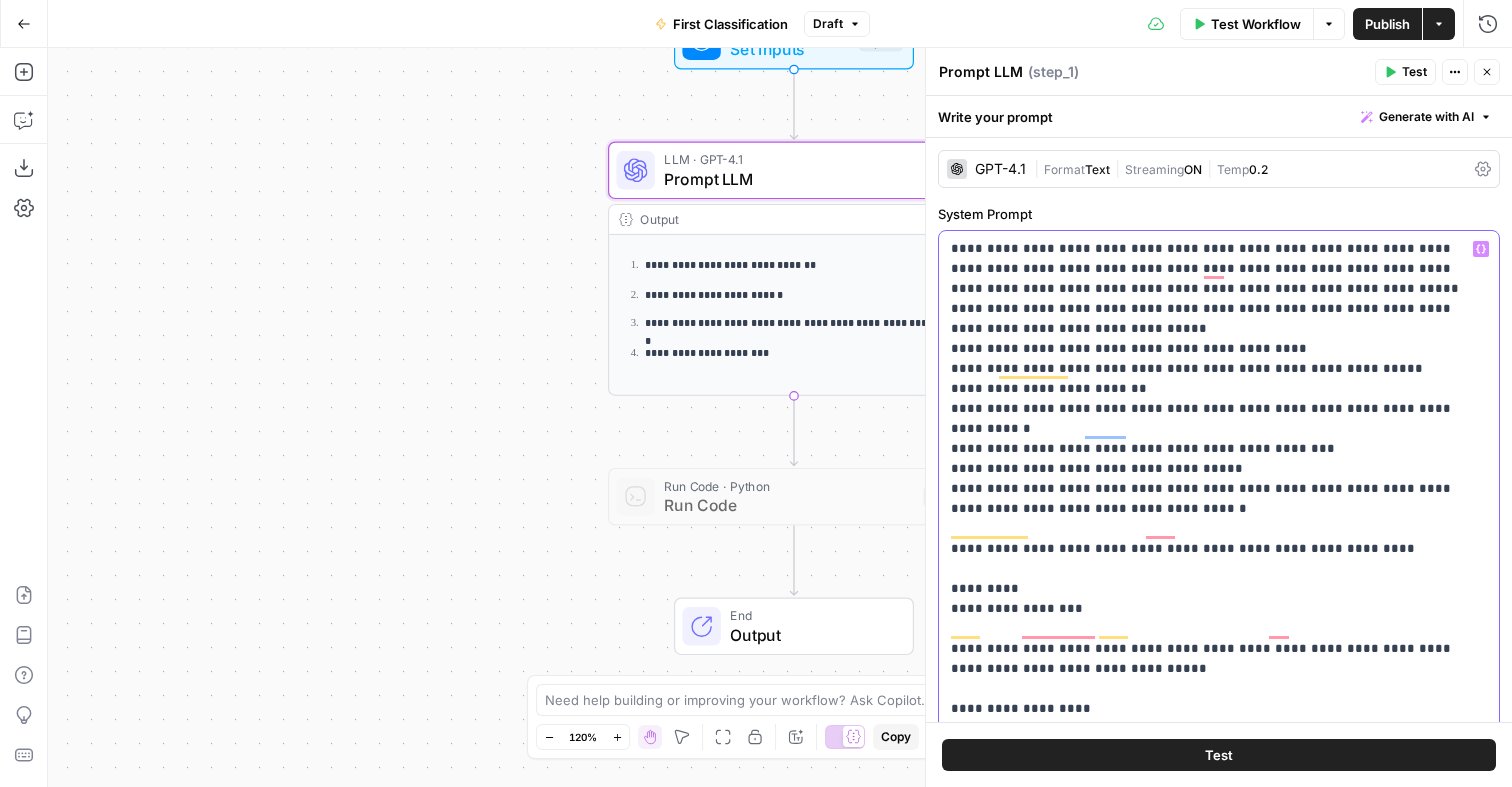 click on "**********" at bounding box center [1219, 4049] 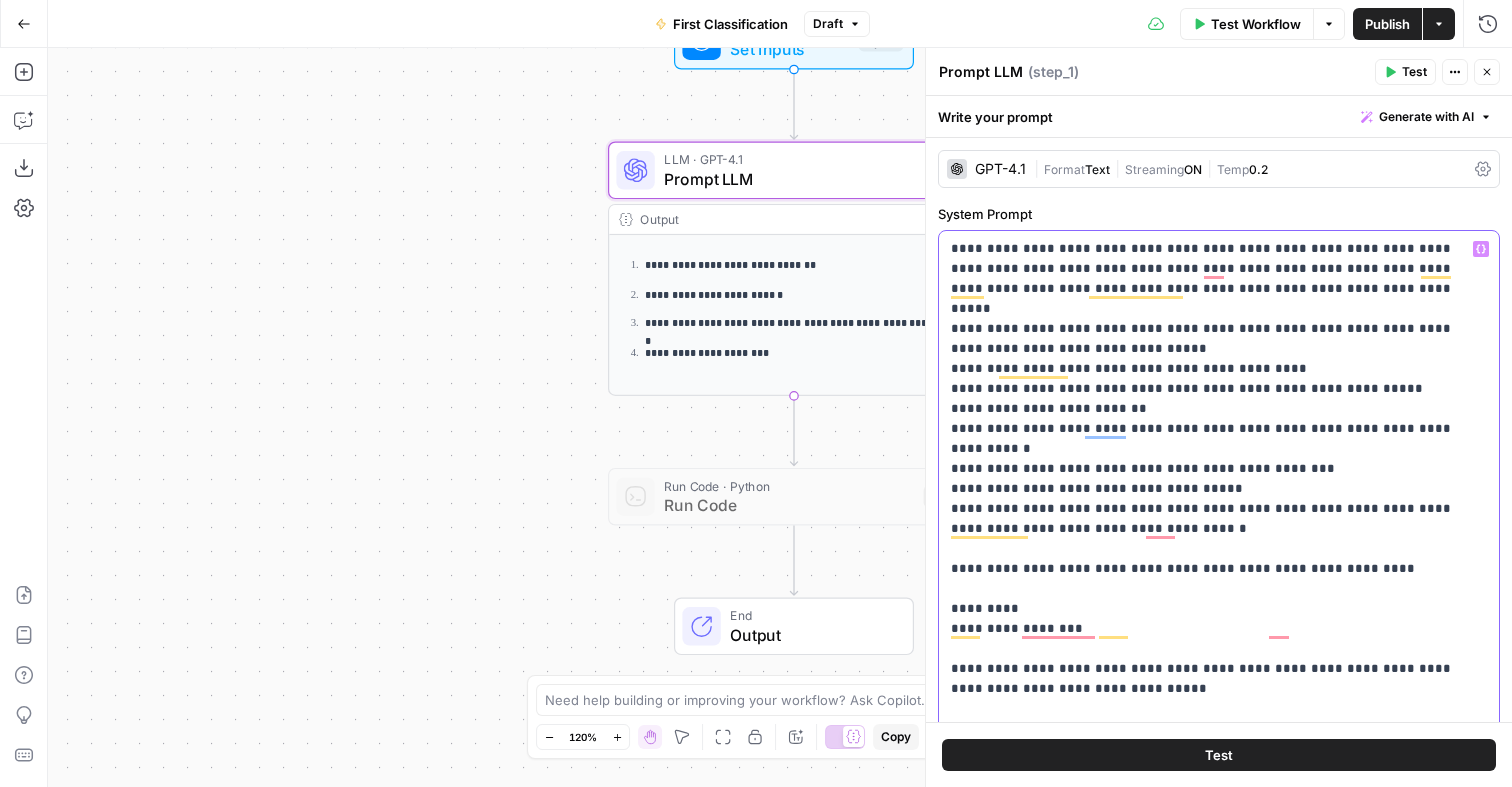 click on "**********" at bounding box center [1219, 4049] 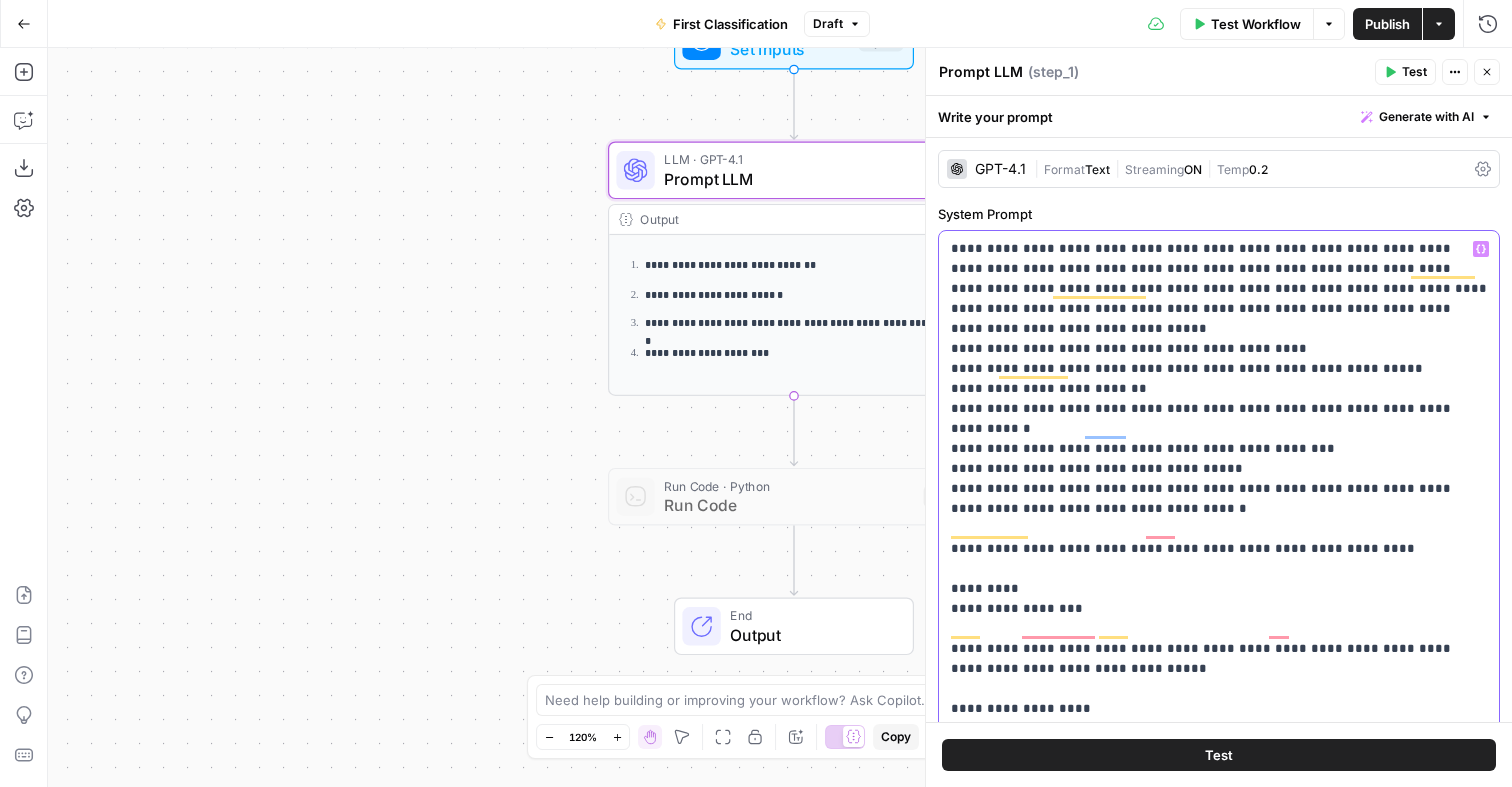 click on "**********" at bounding box center (1219, 4049) 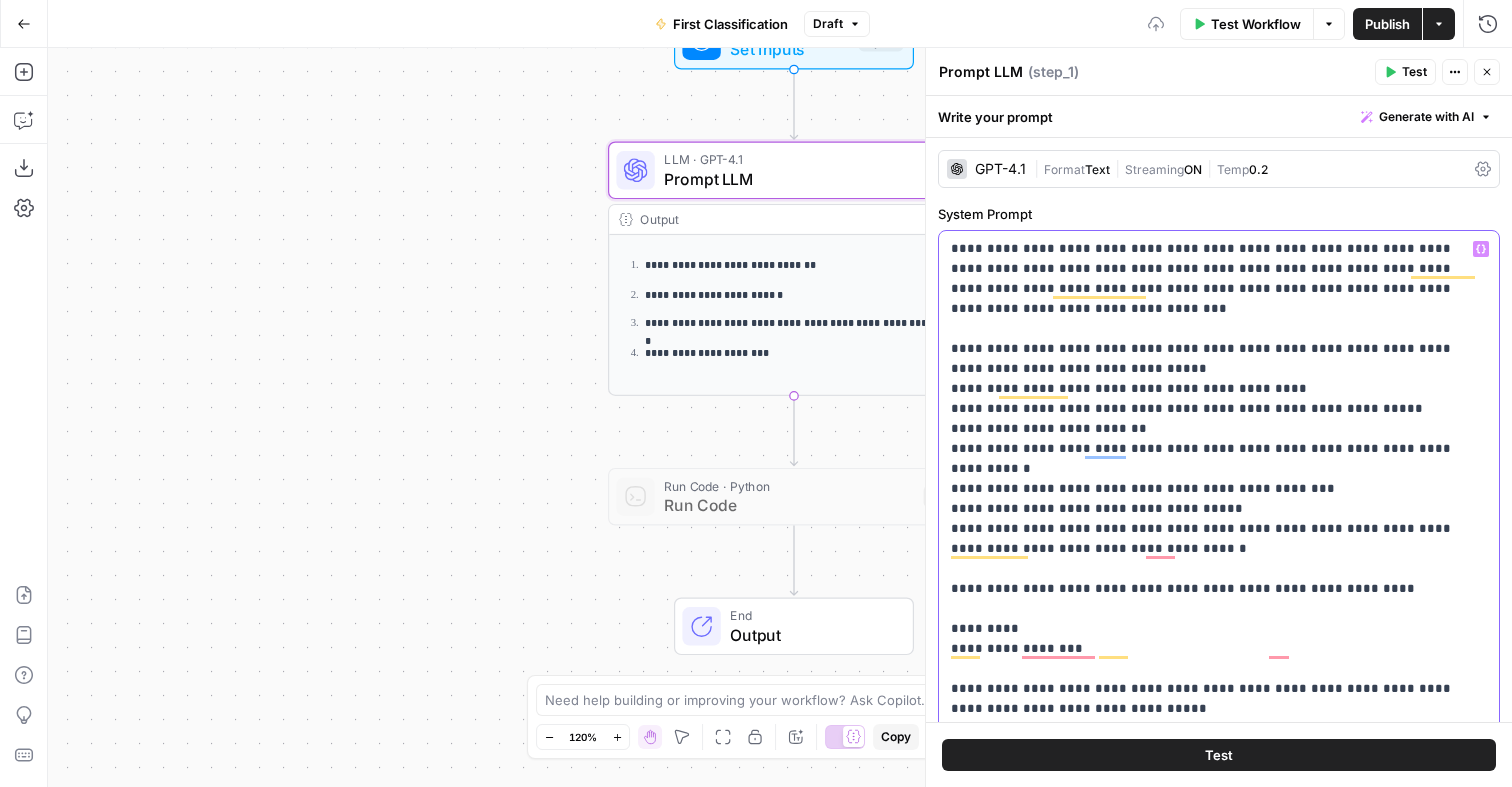 click on "**********" at bounding box center [1219, 4059] 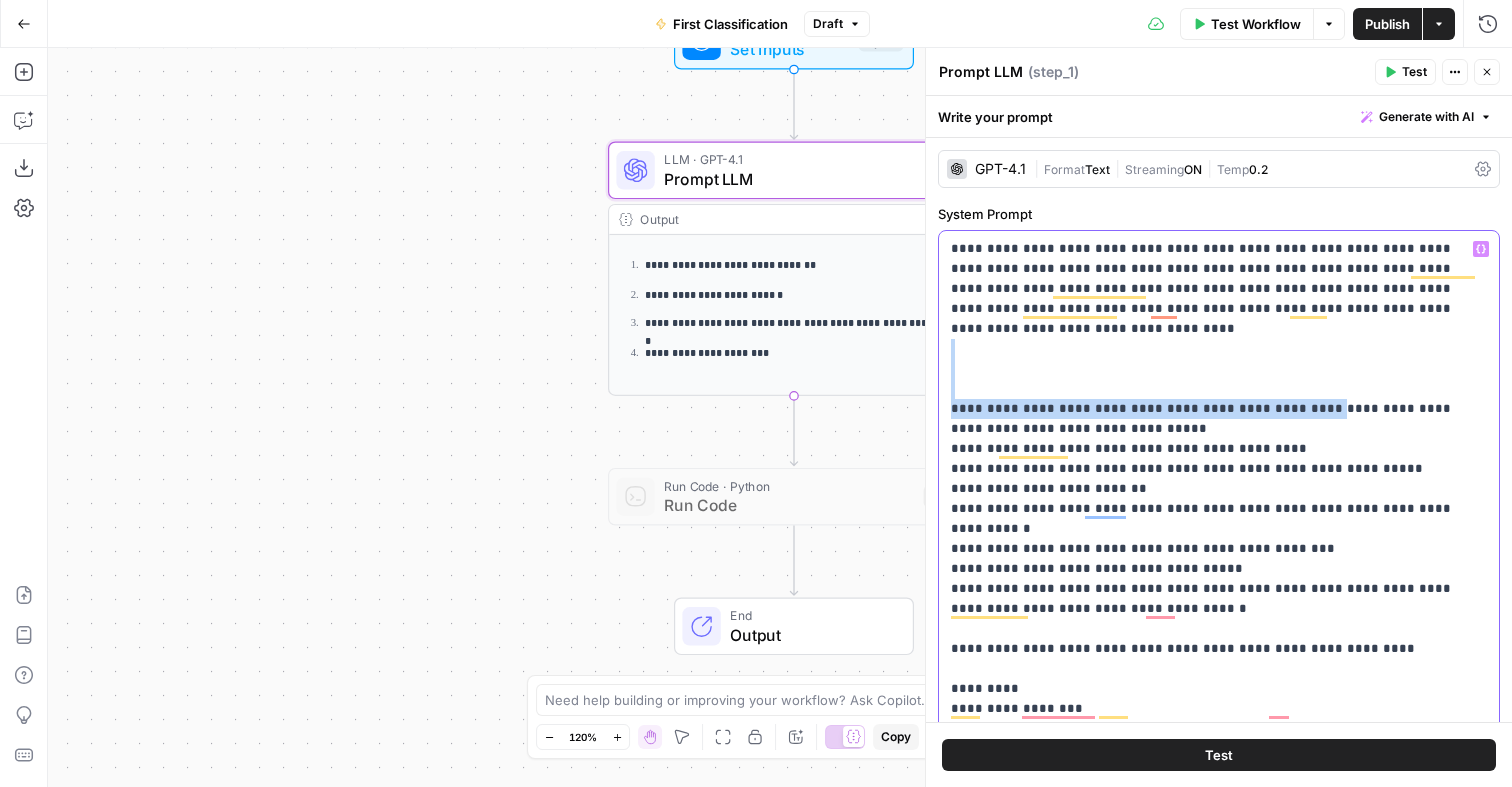 drag, startPoint x: 1288, startPoint y: 342, endPoint x: 1289, endPoint y: 383, distance: 41.01219 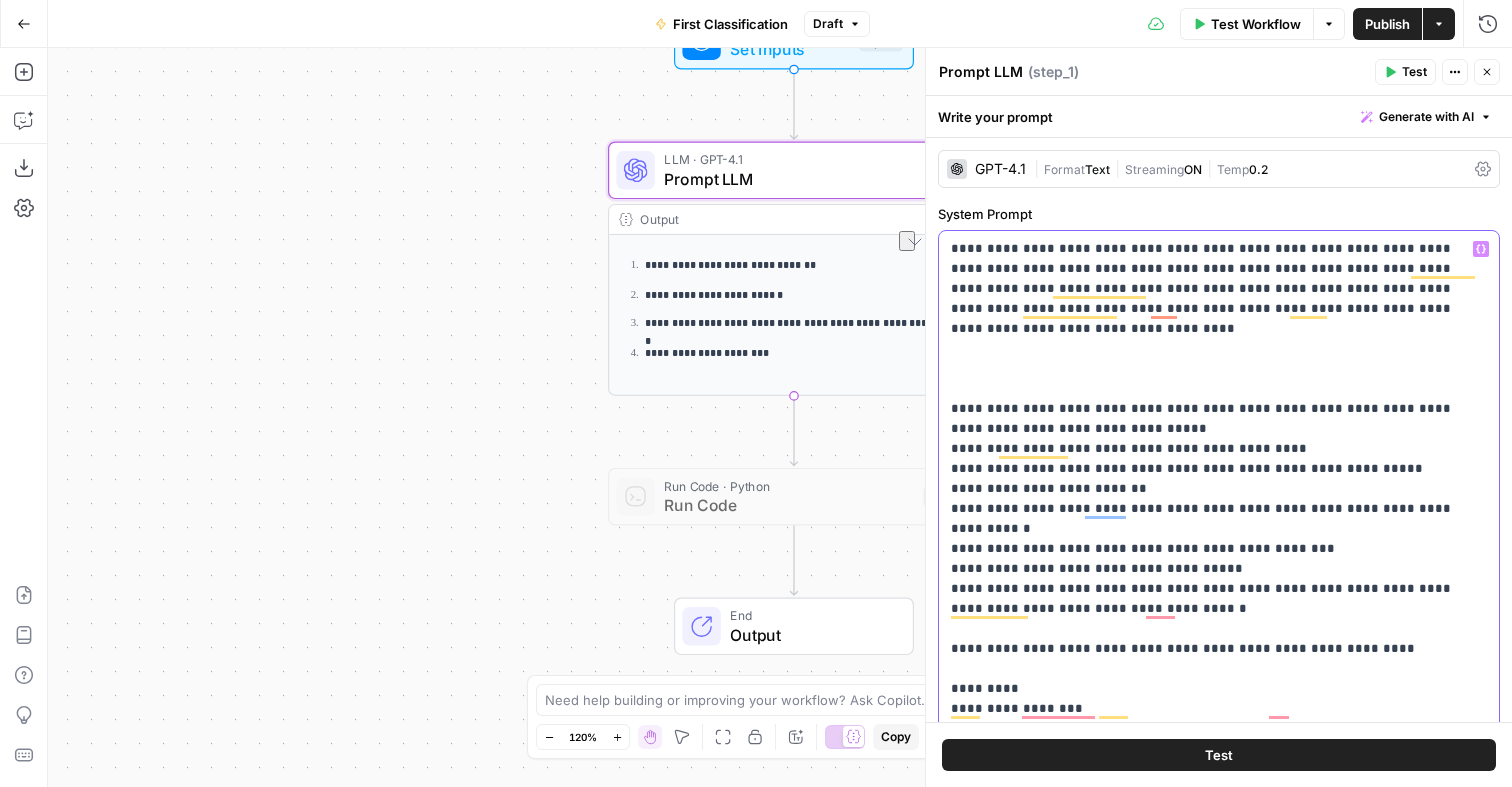 click on "**********" at bounding box center [1219, 4089] 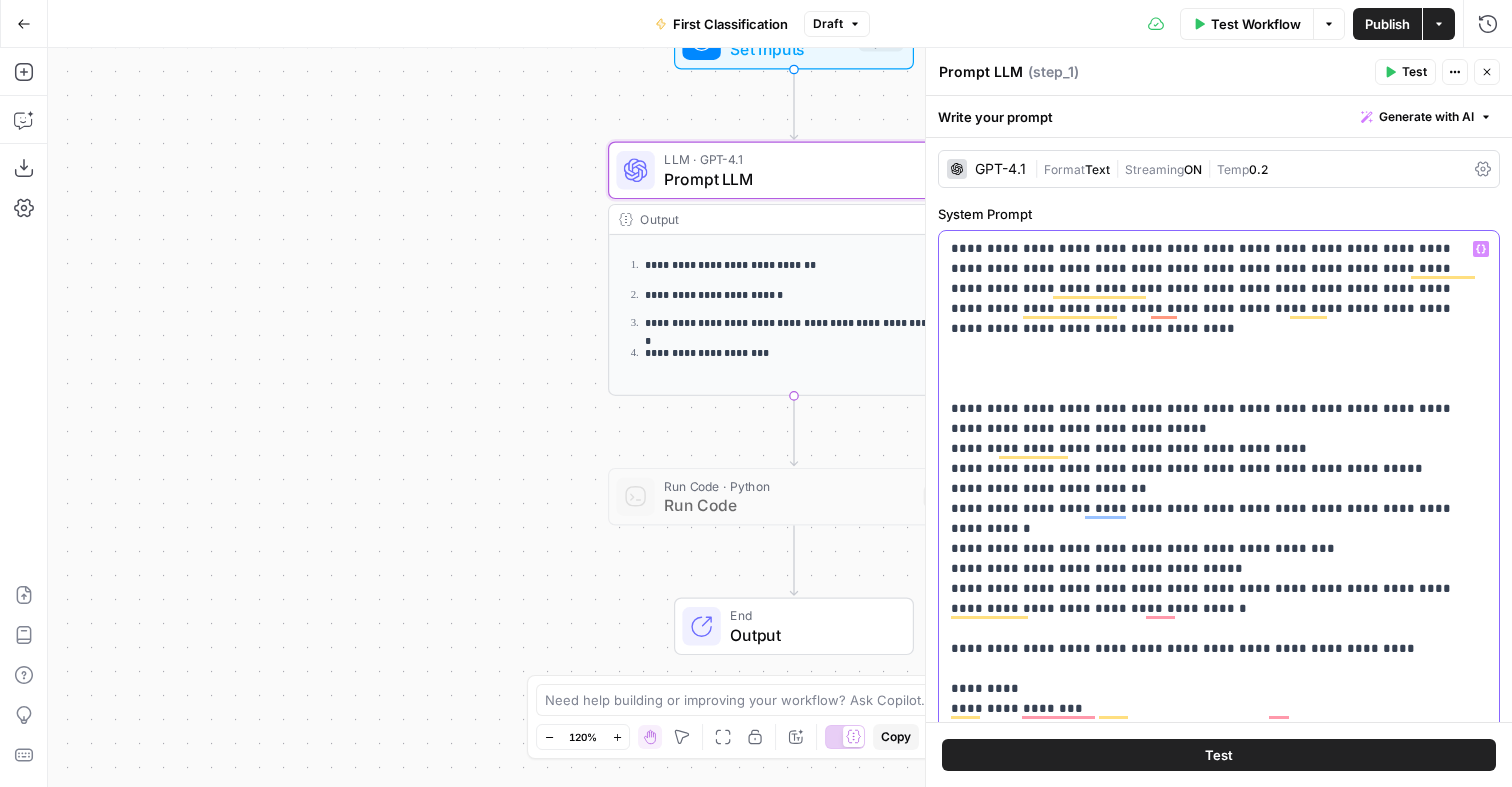 click on "**********" at bounding box center (1219, 638) 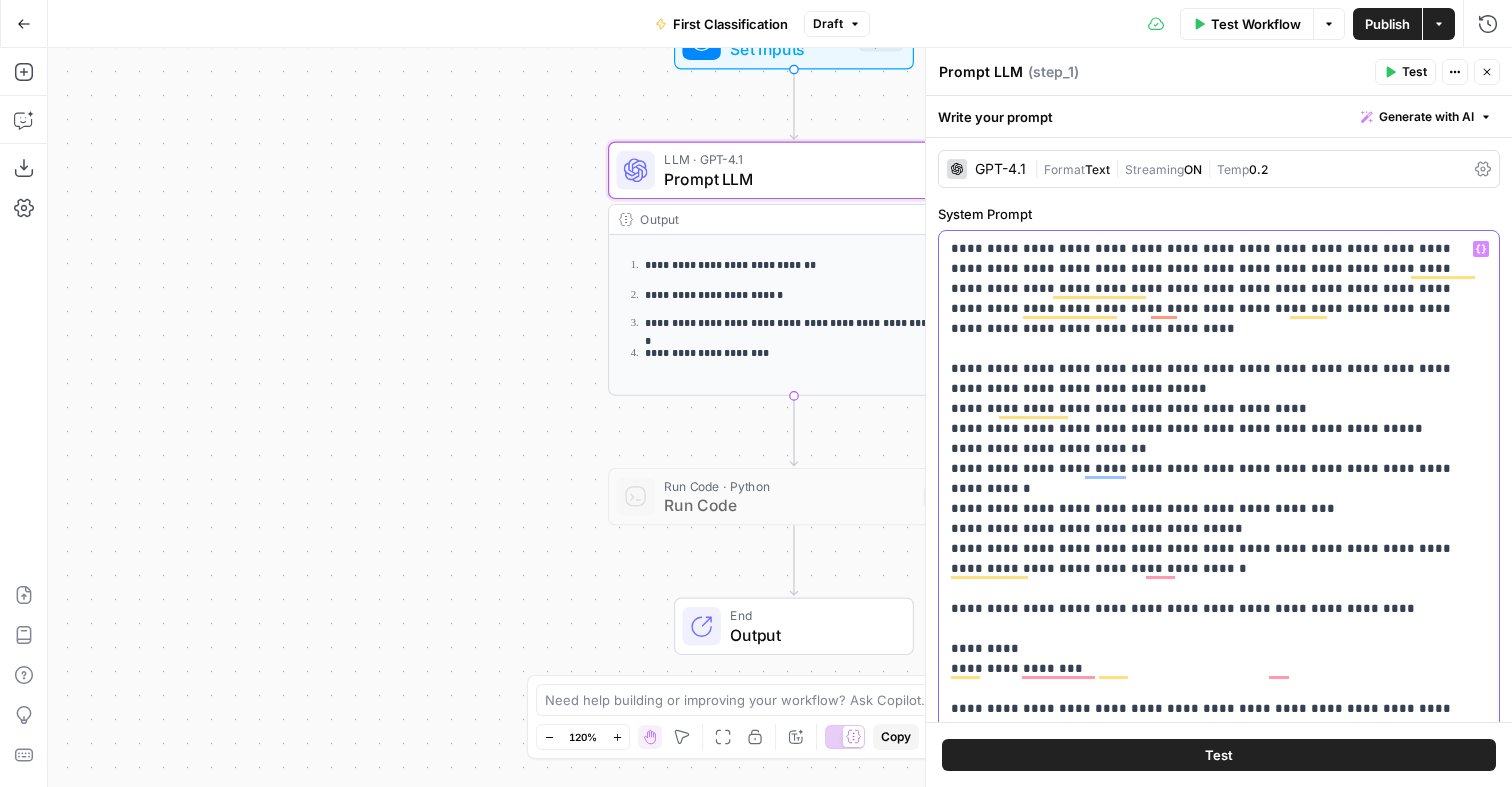 click on "**********" at bounding box center [1219, 4069] 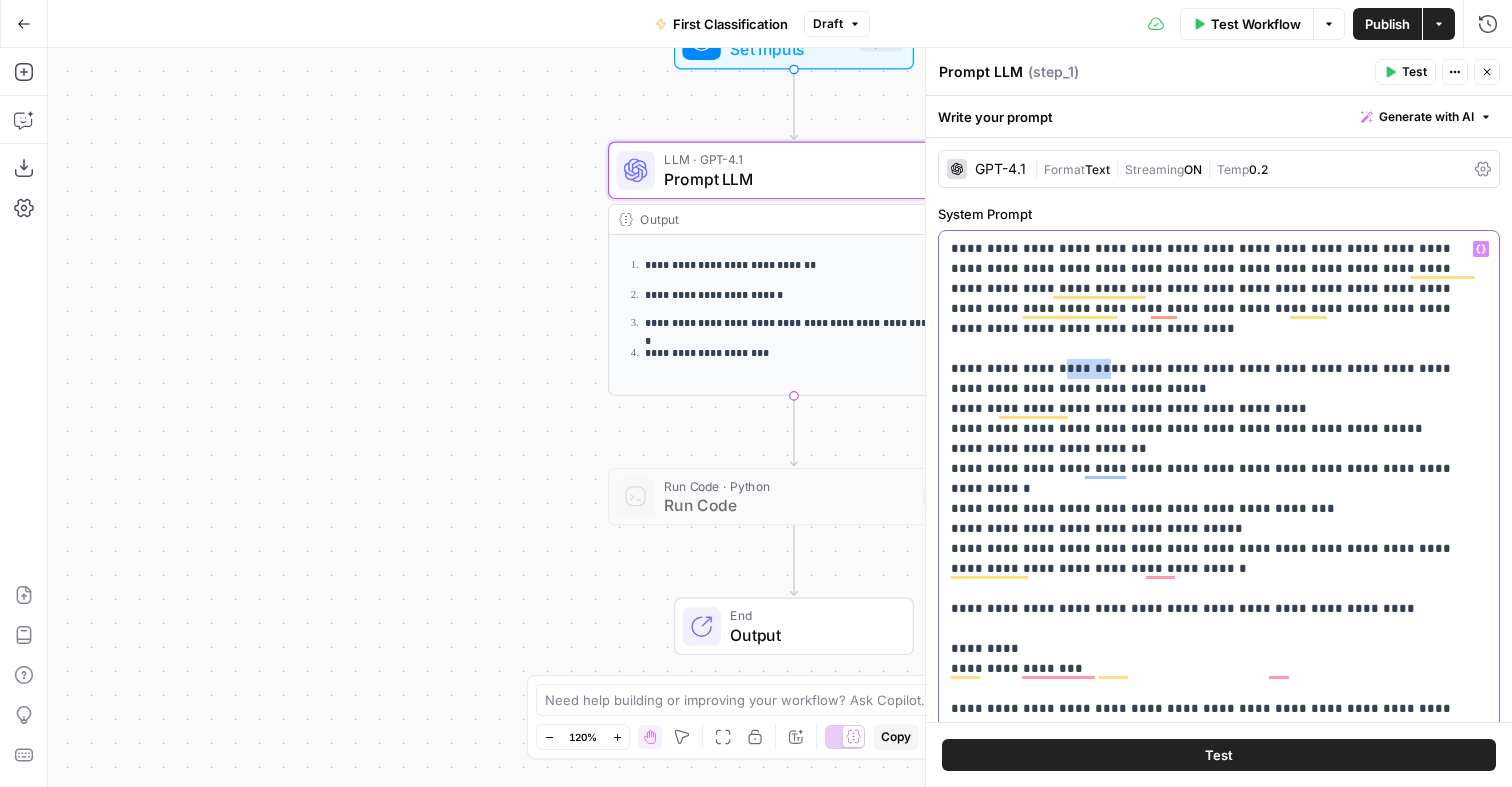 click on "**********" at bounding box center (1219, 4069) 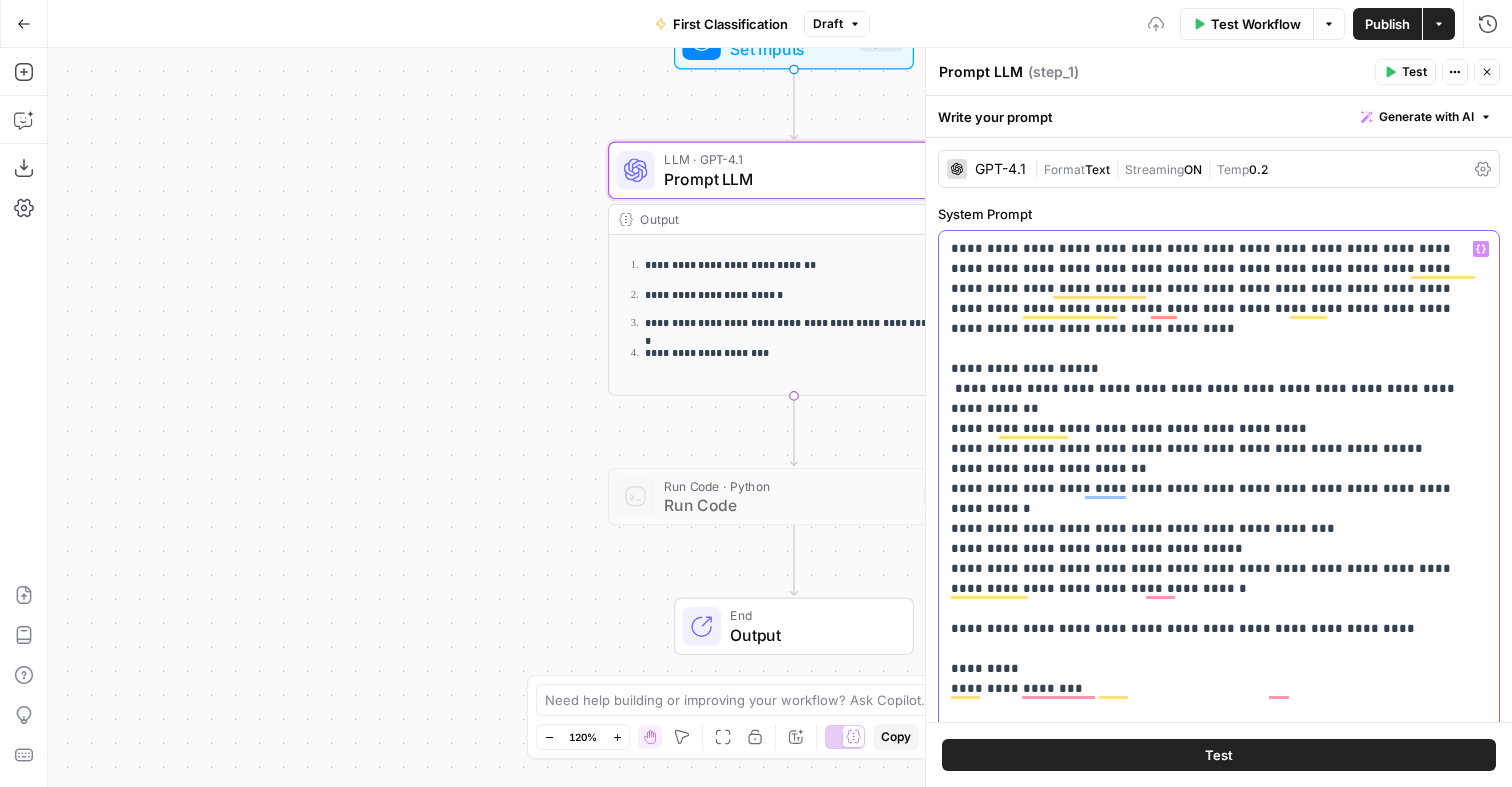 click on "**********" at bounding box center (1219, 4079) 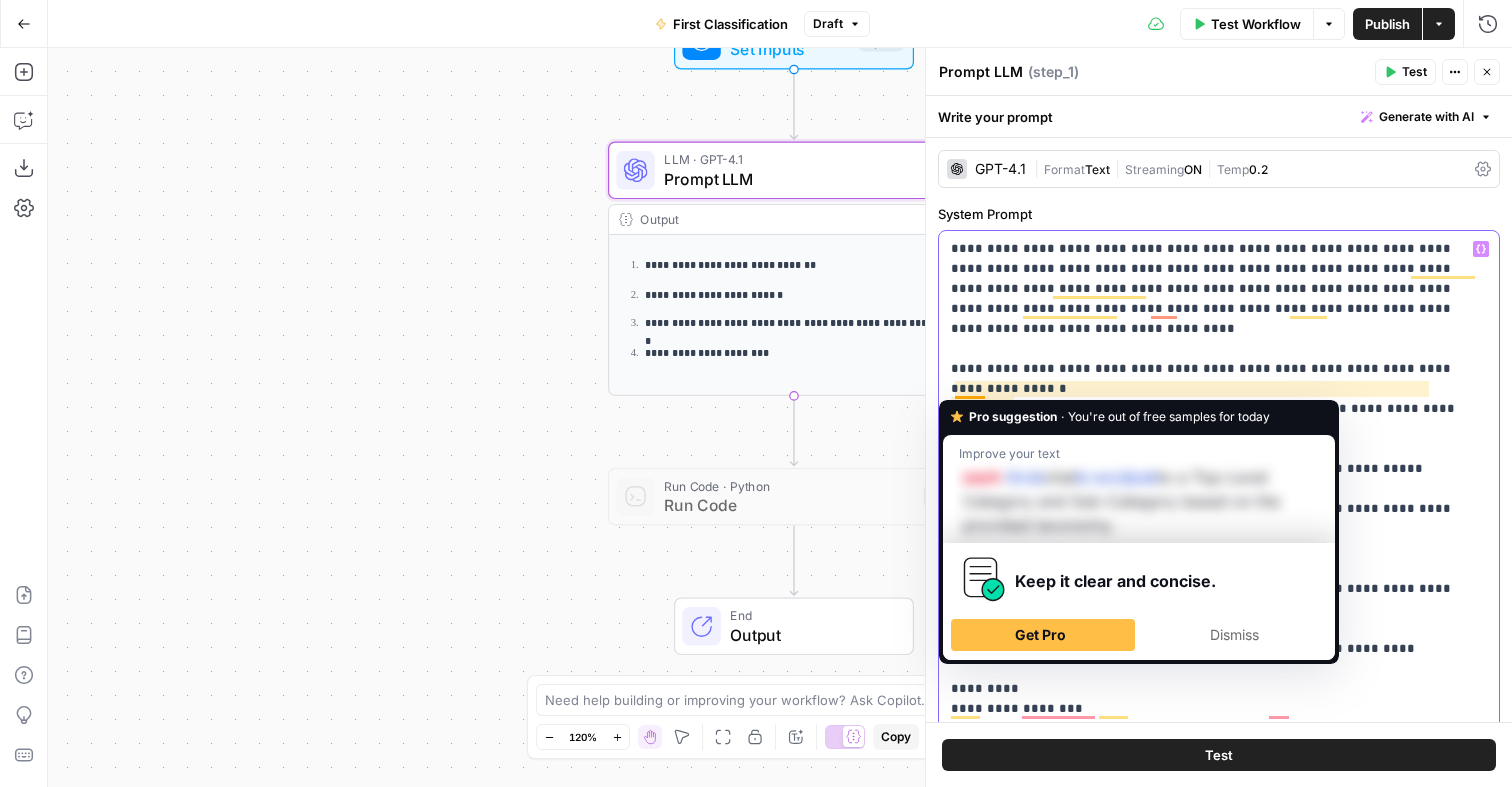 click on "**********" at bounding box center [1219, 4089] 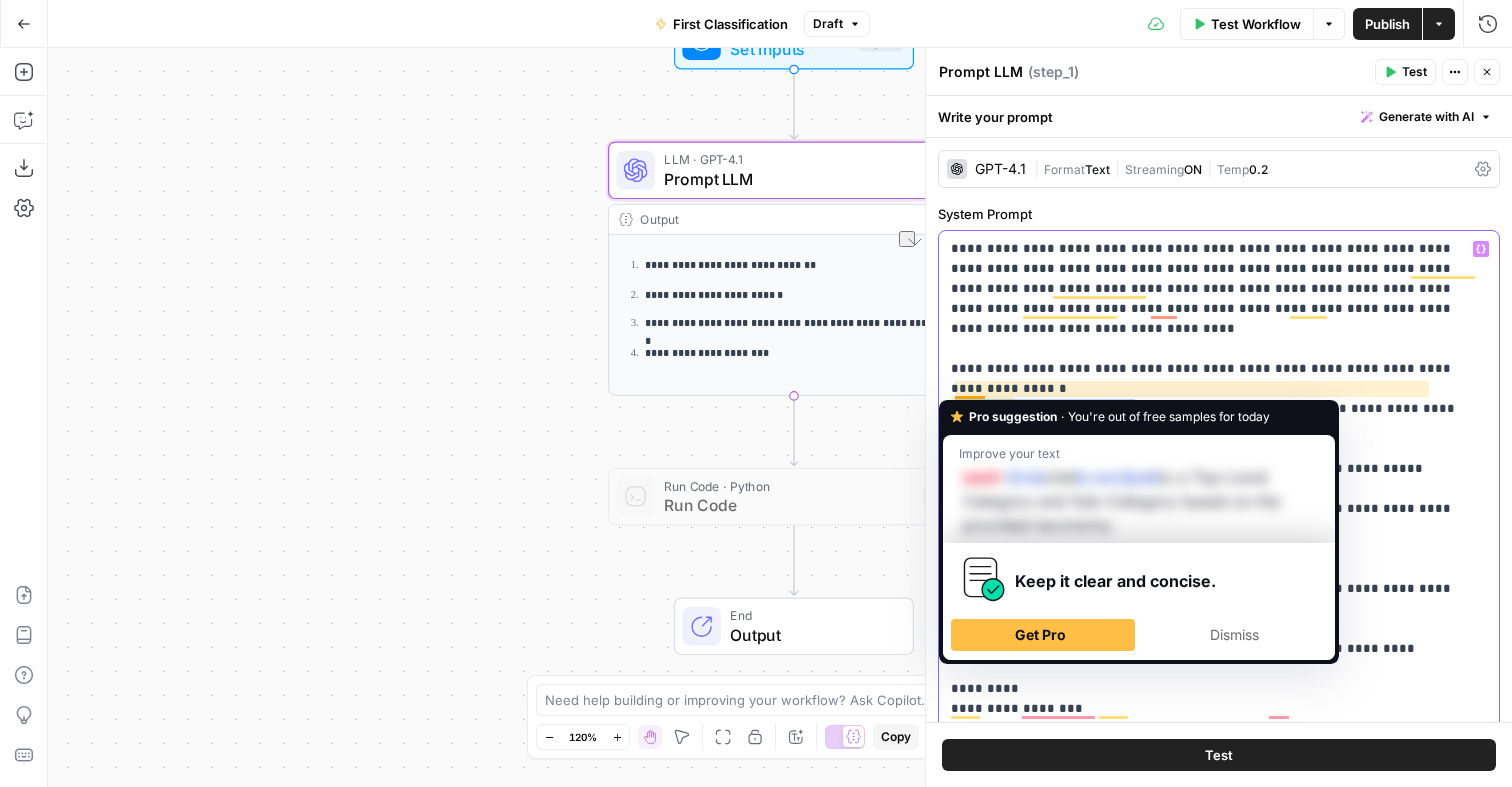 drag, startPoint x: 1109, startPoint y: 388, endPoint x: 957, endPoint y: 393, distance: 152.08221 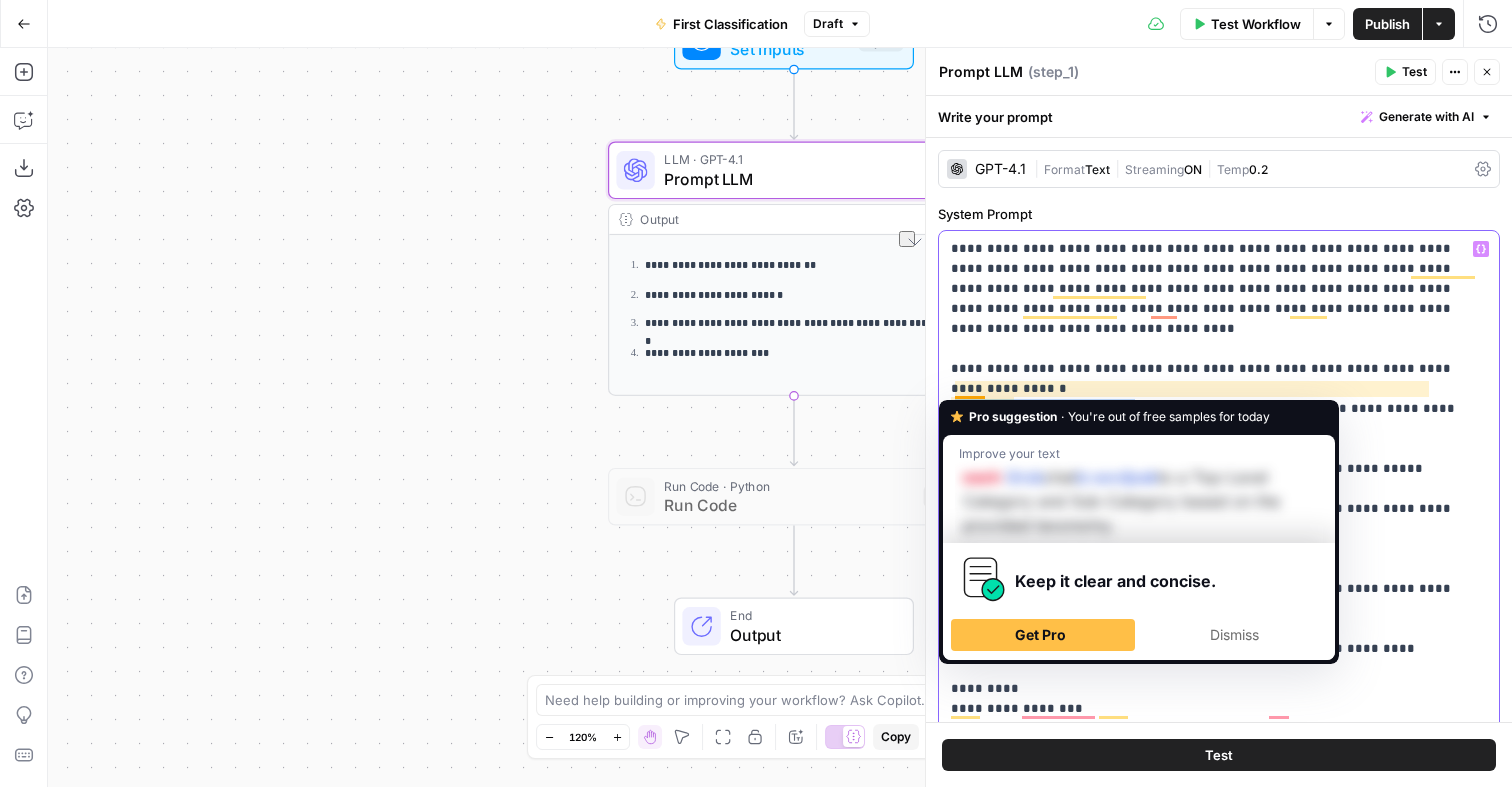 click on "**********" at bounding box center (1219, 4089) 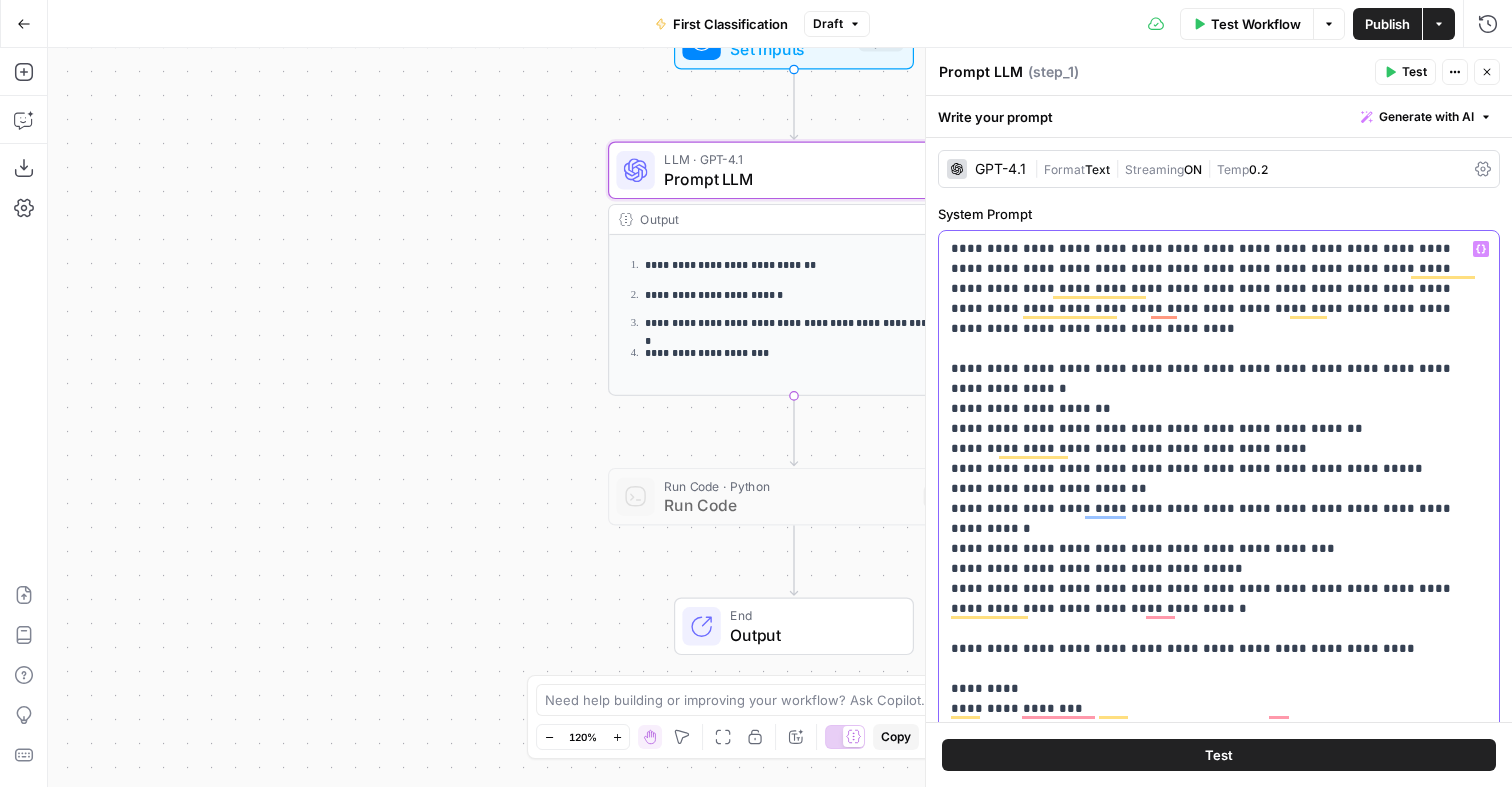 click on "**********" at bounding box center [1219, 4089] 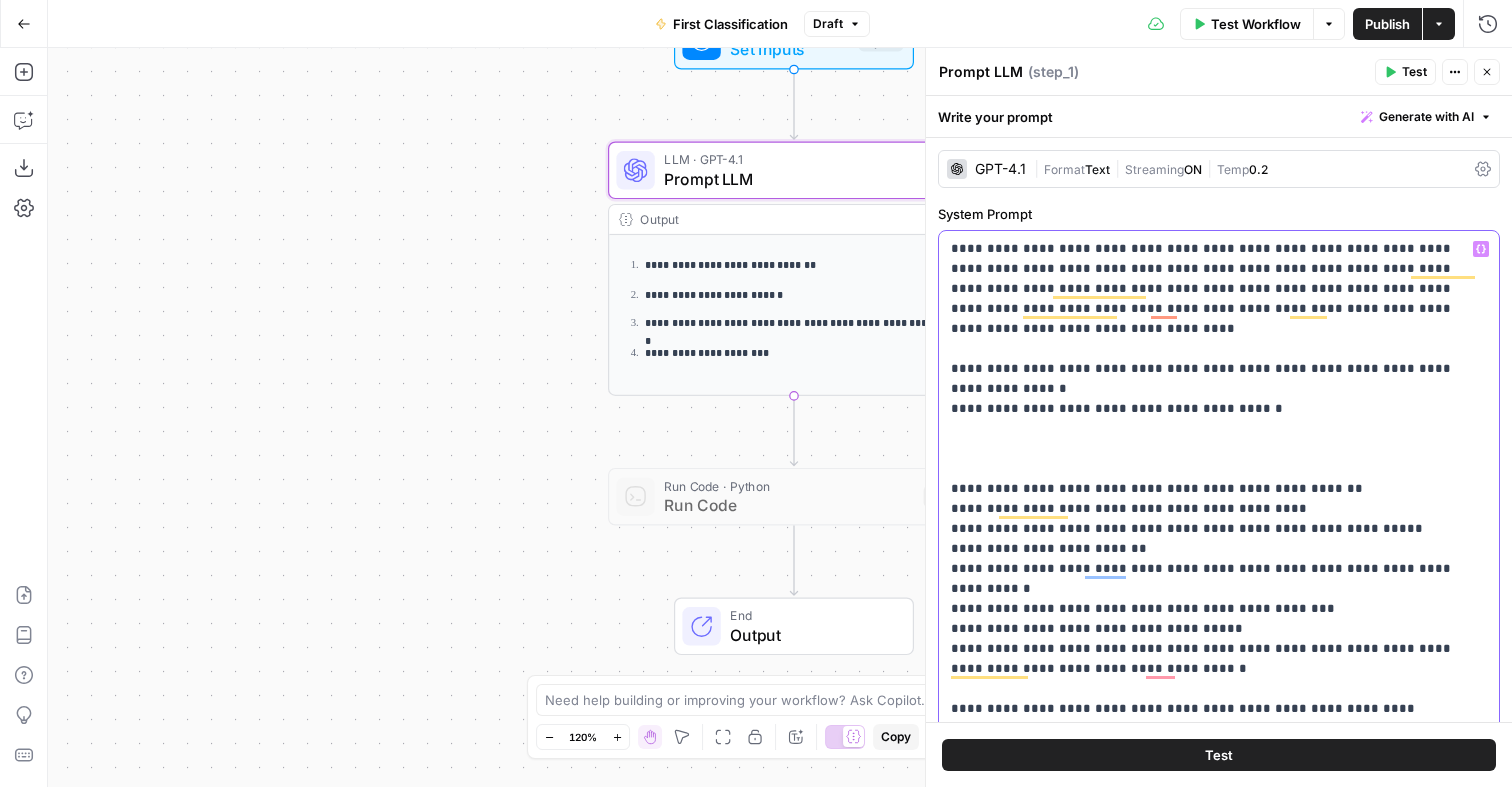 click on "**********" at bounding box center (1219, 4119) 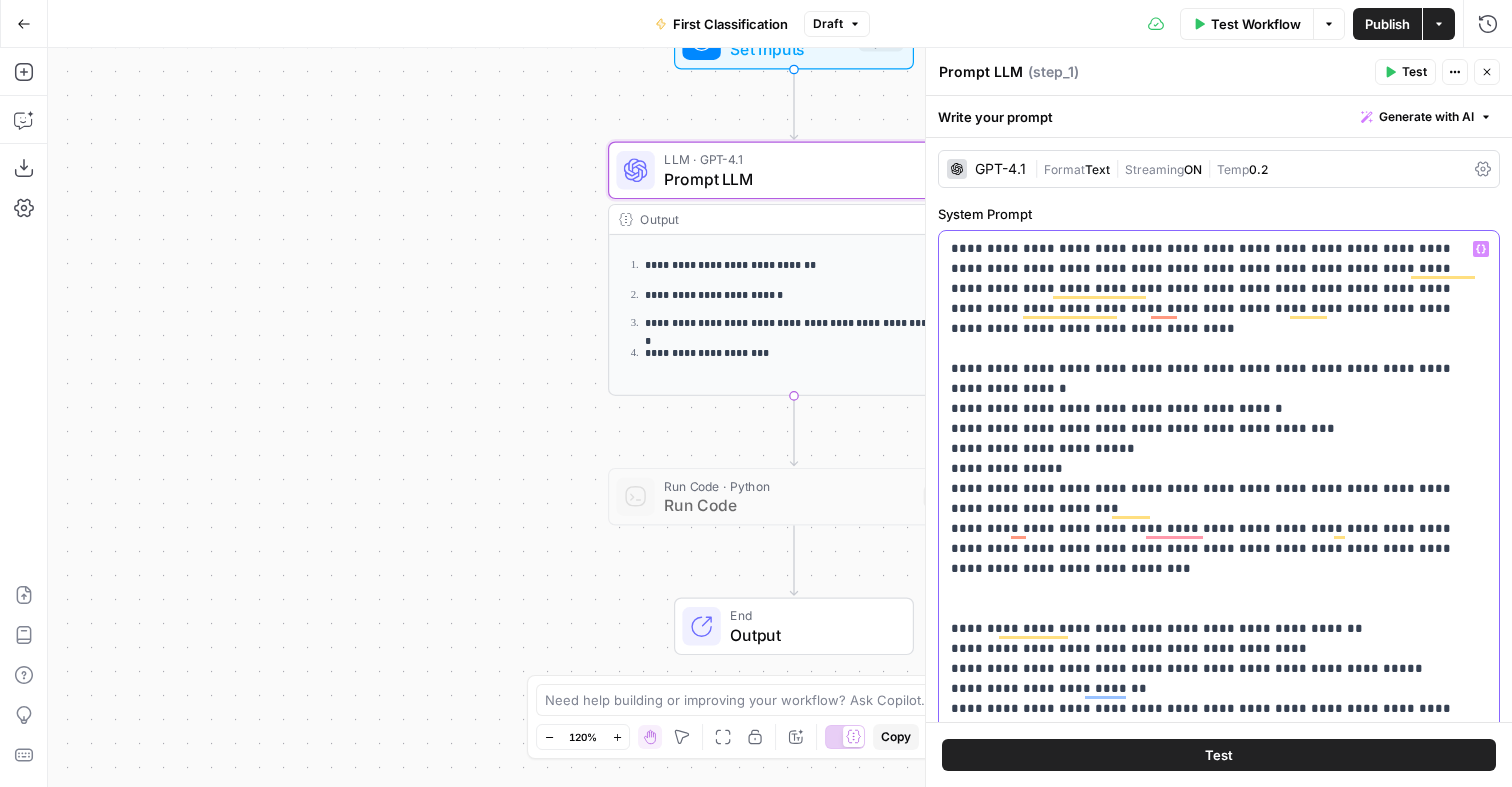 click on "**********" at bounding box center (1219, 4179) 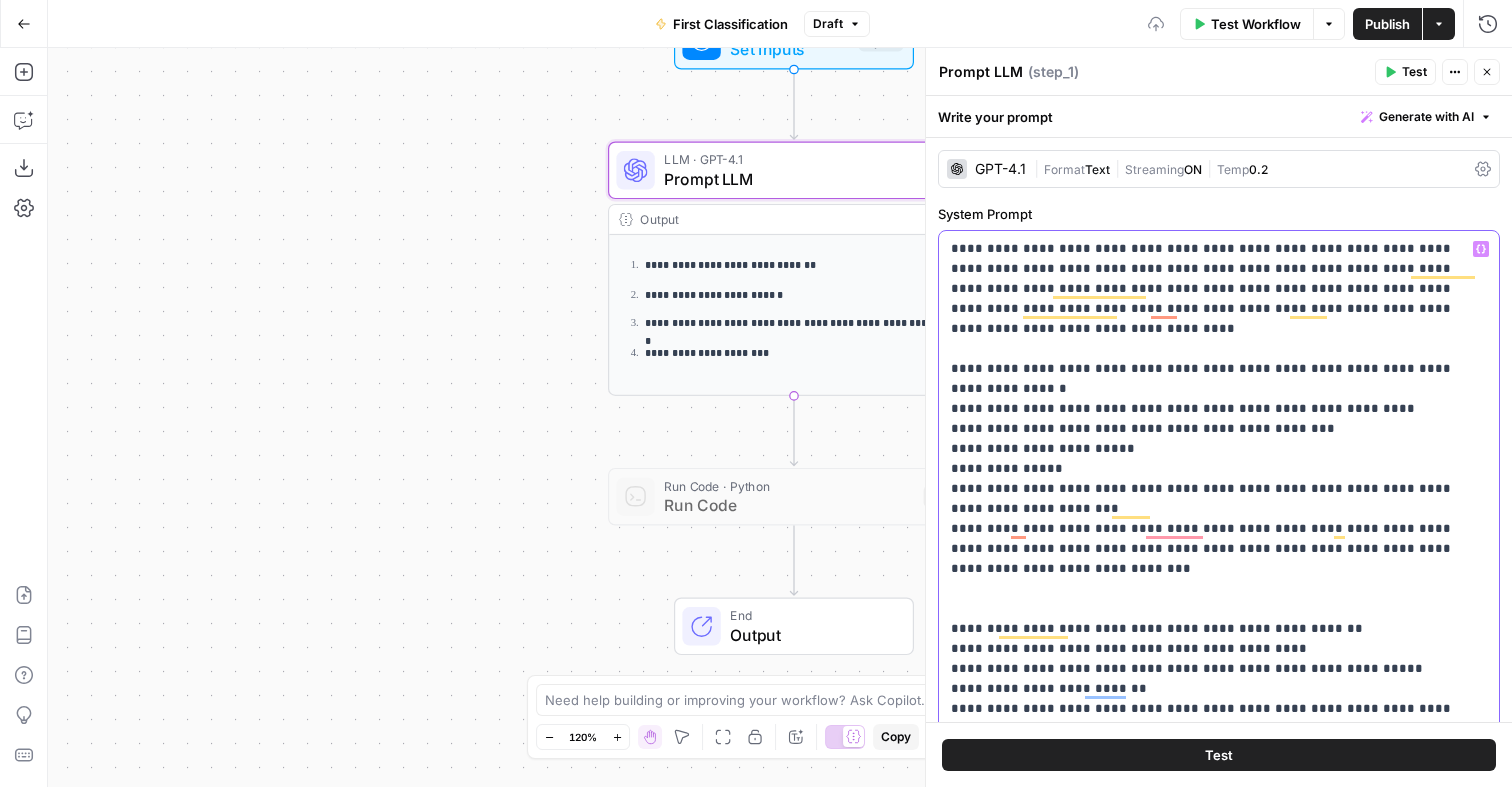click on "**********" at bounding box center [1219, 4179] 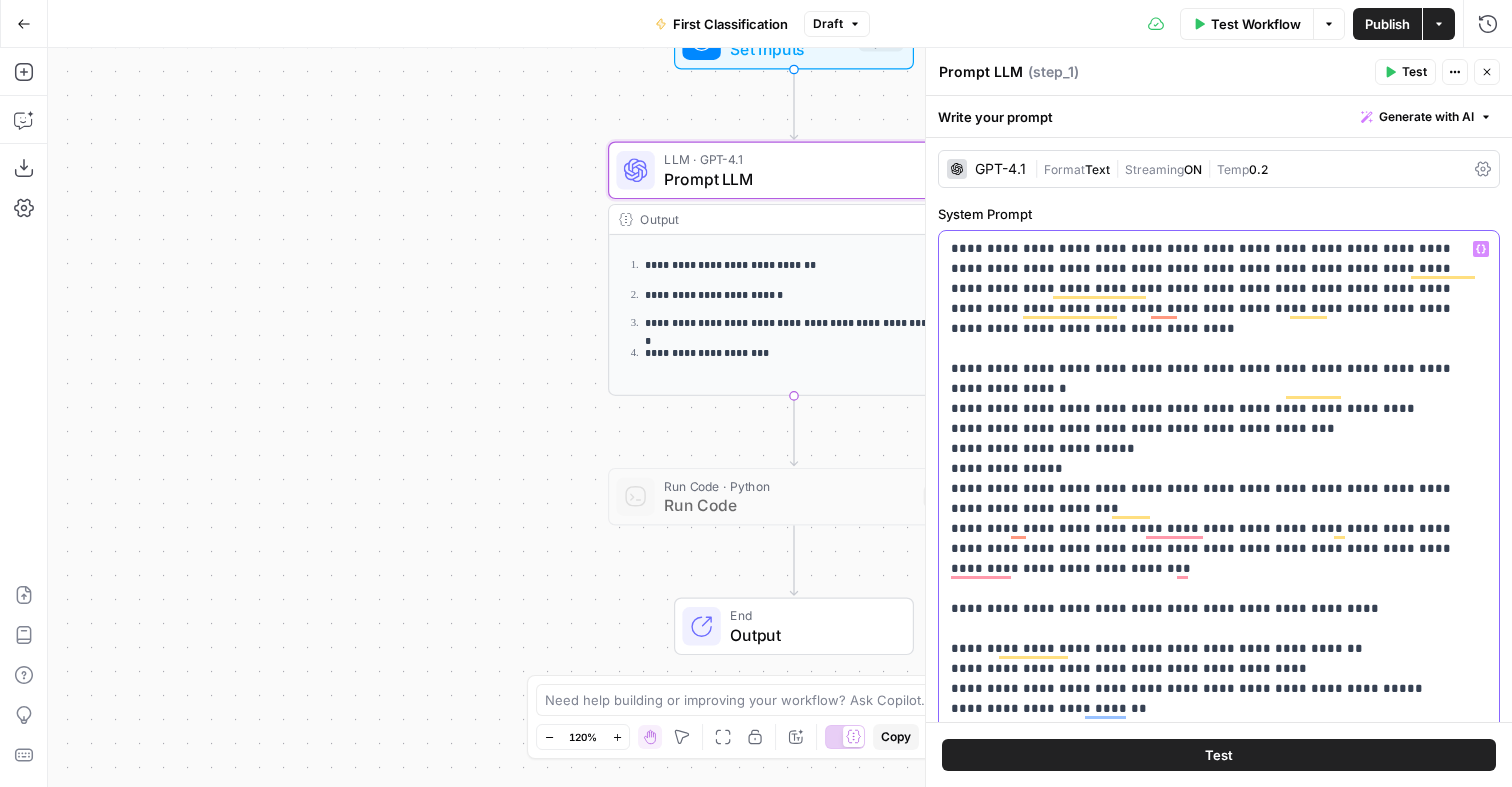 scroll, scrollTop: 35, scrollLeft: 0, axis: vertical 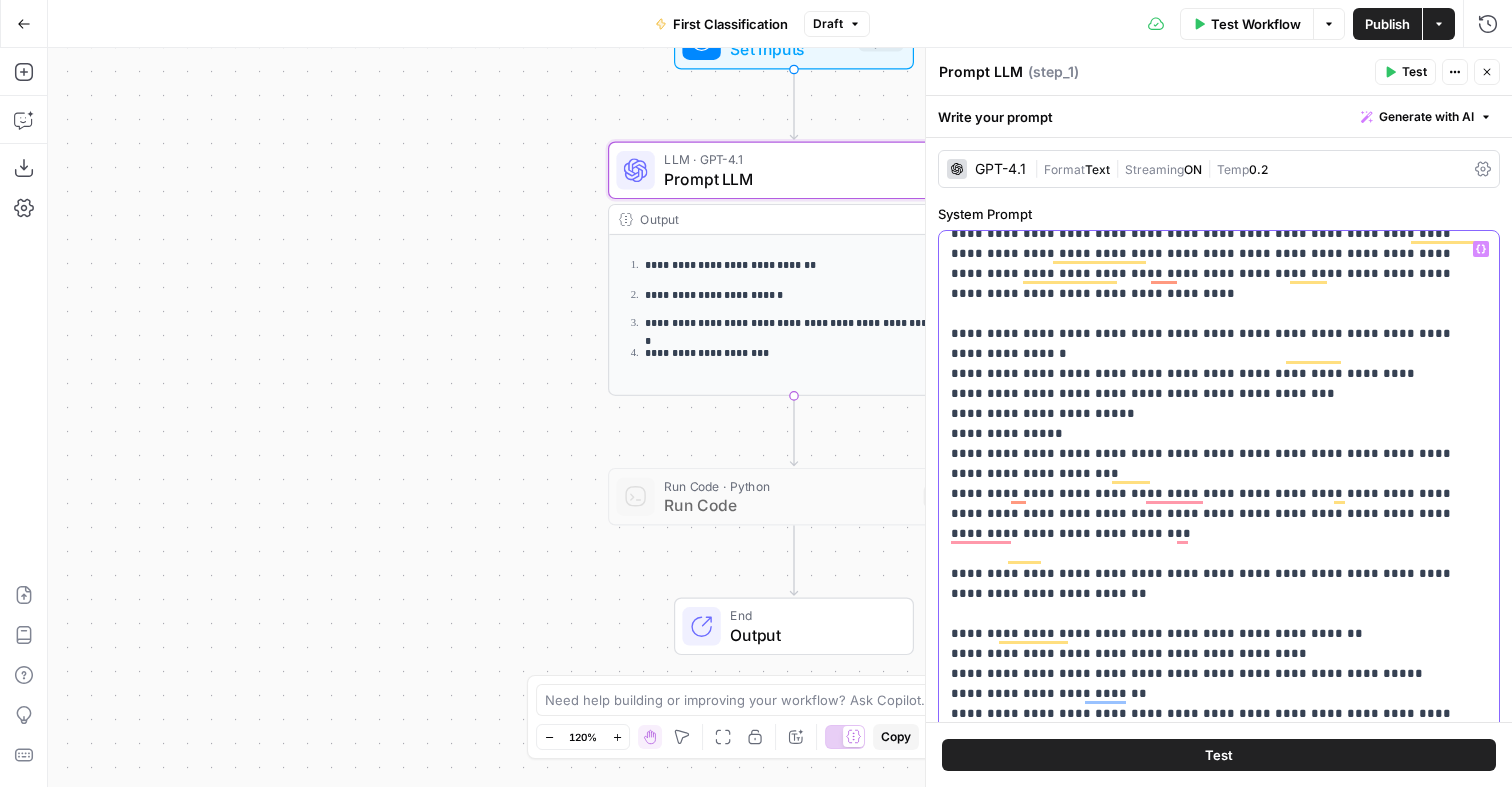 click on "**********" at bounding box center [1219, 4164] 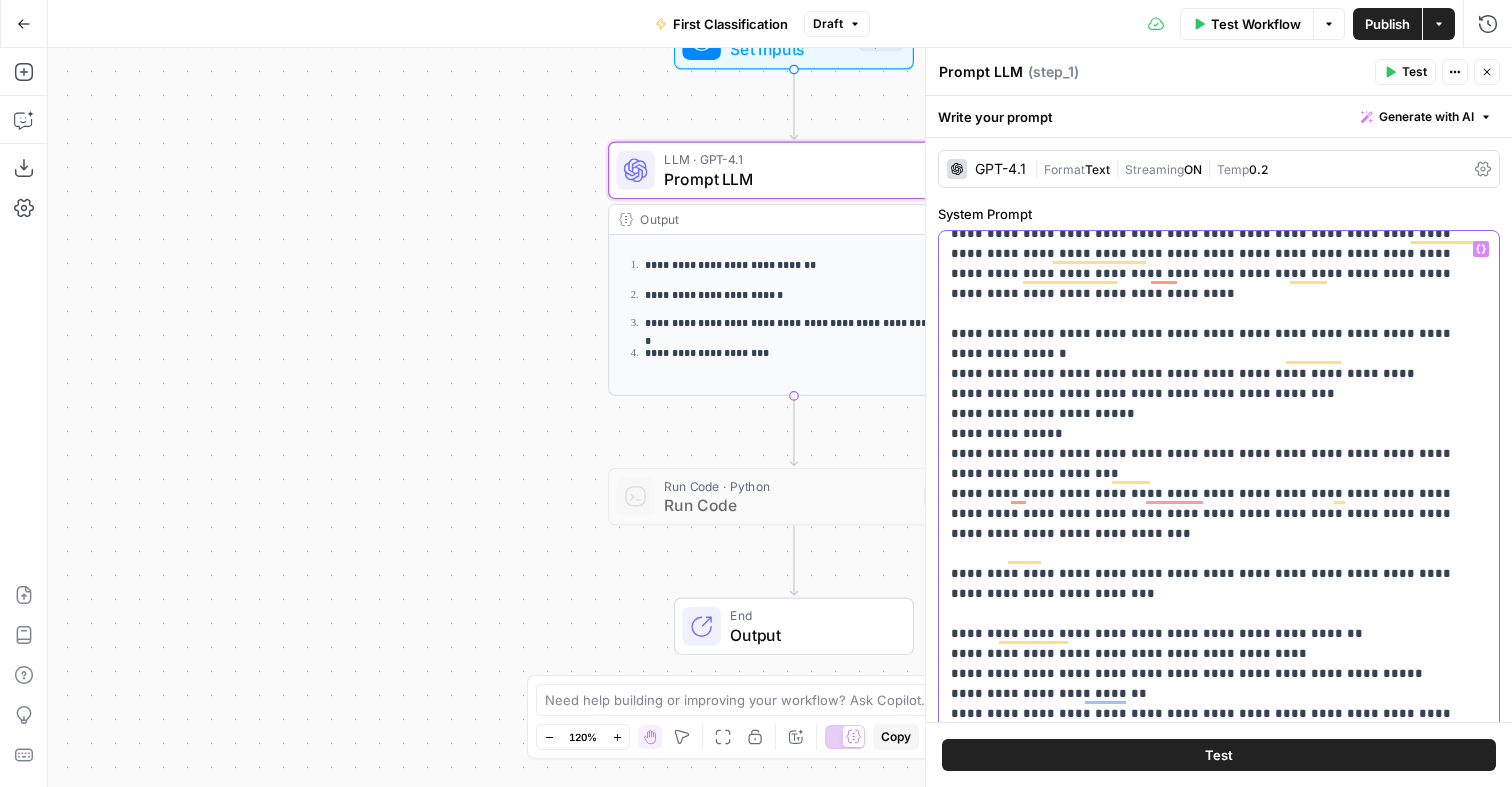click on "**********" at bounding box center (1219, 4164) 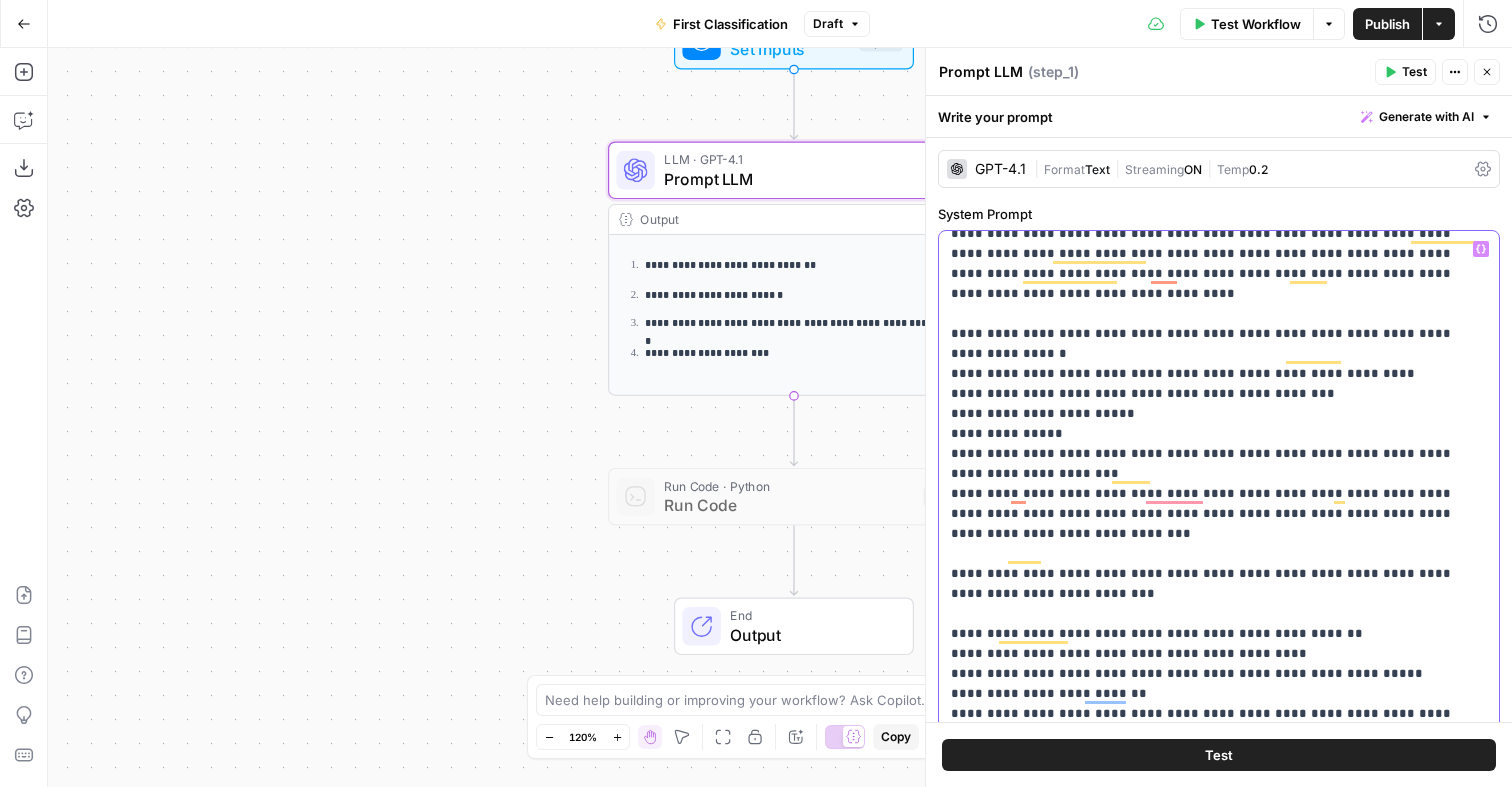 click on "**********" at bounding box center (1219, 4164) 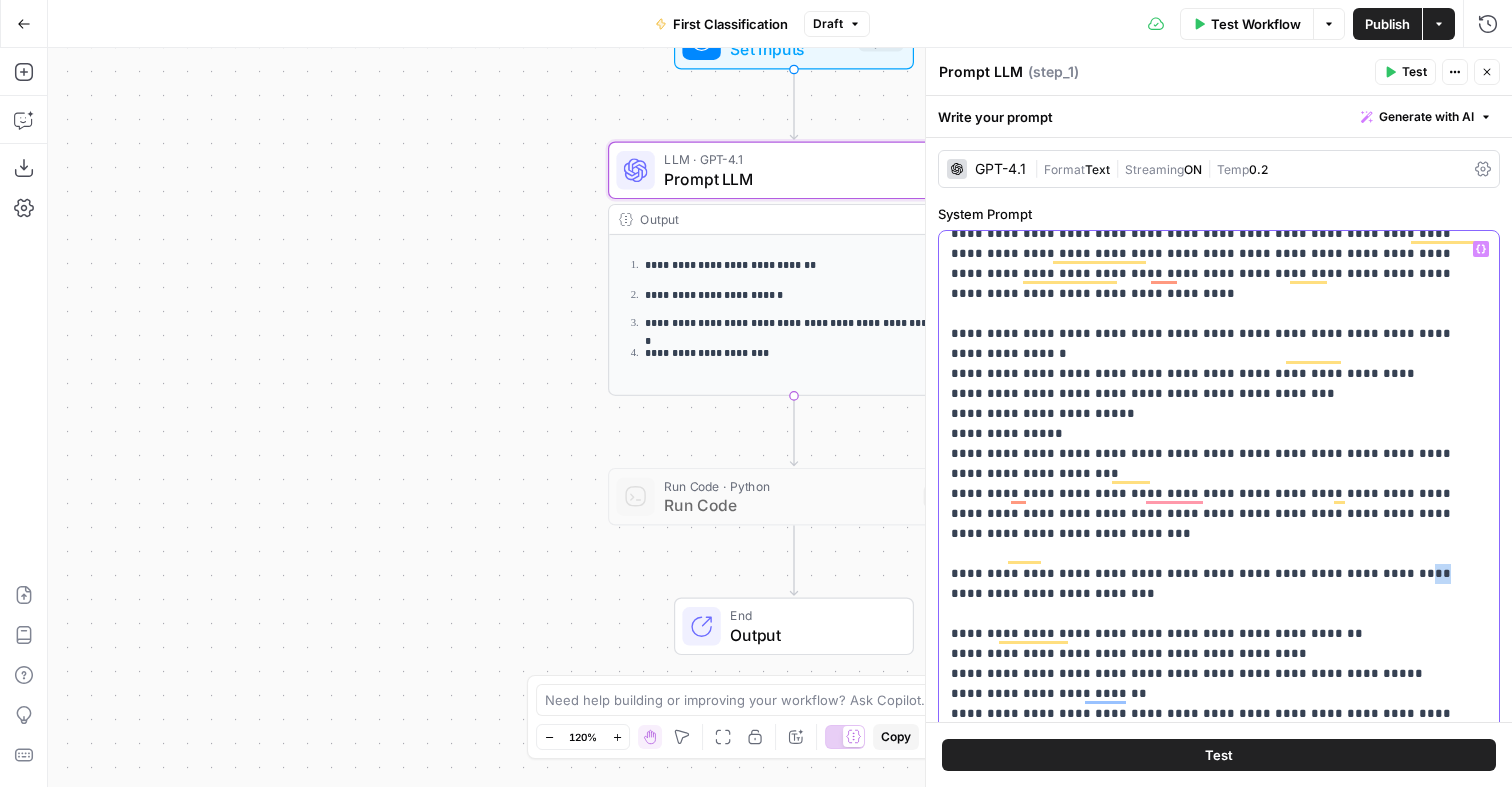 click on "**********" at bounding box center (1219, 4164) 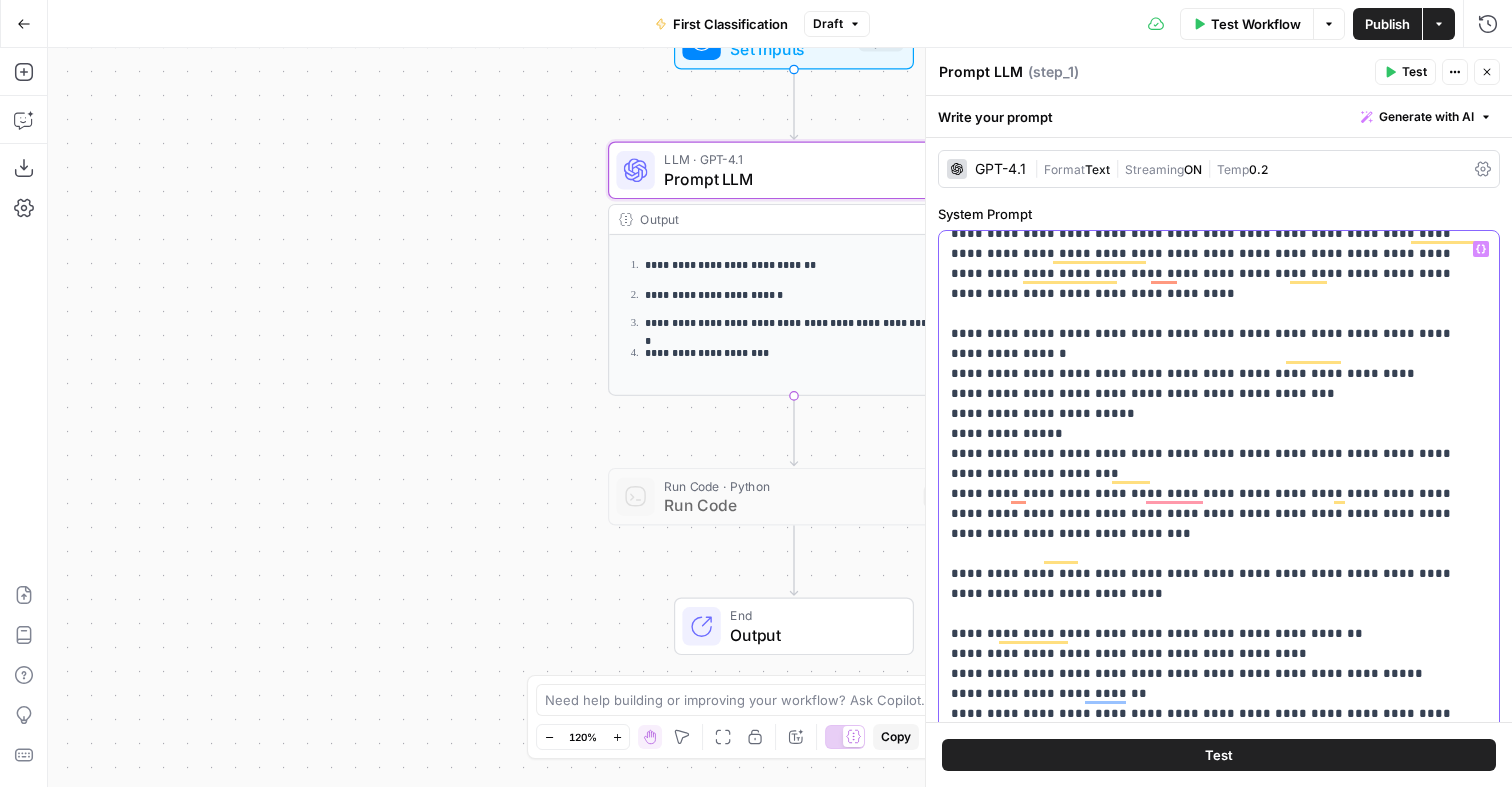 click on "**********" at bounding box center [1219, 4164] 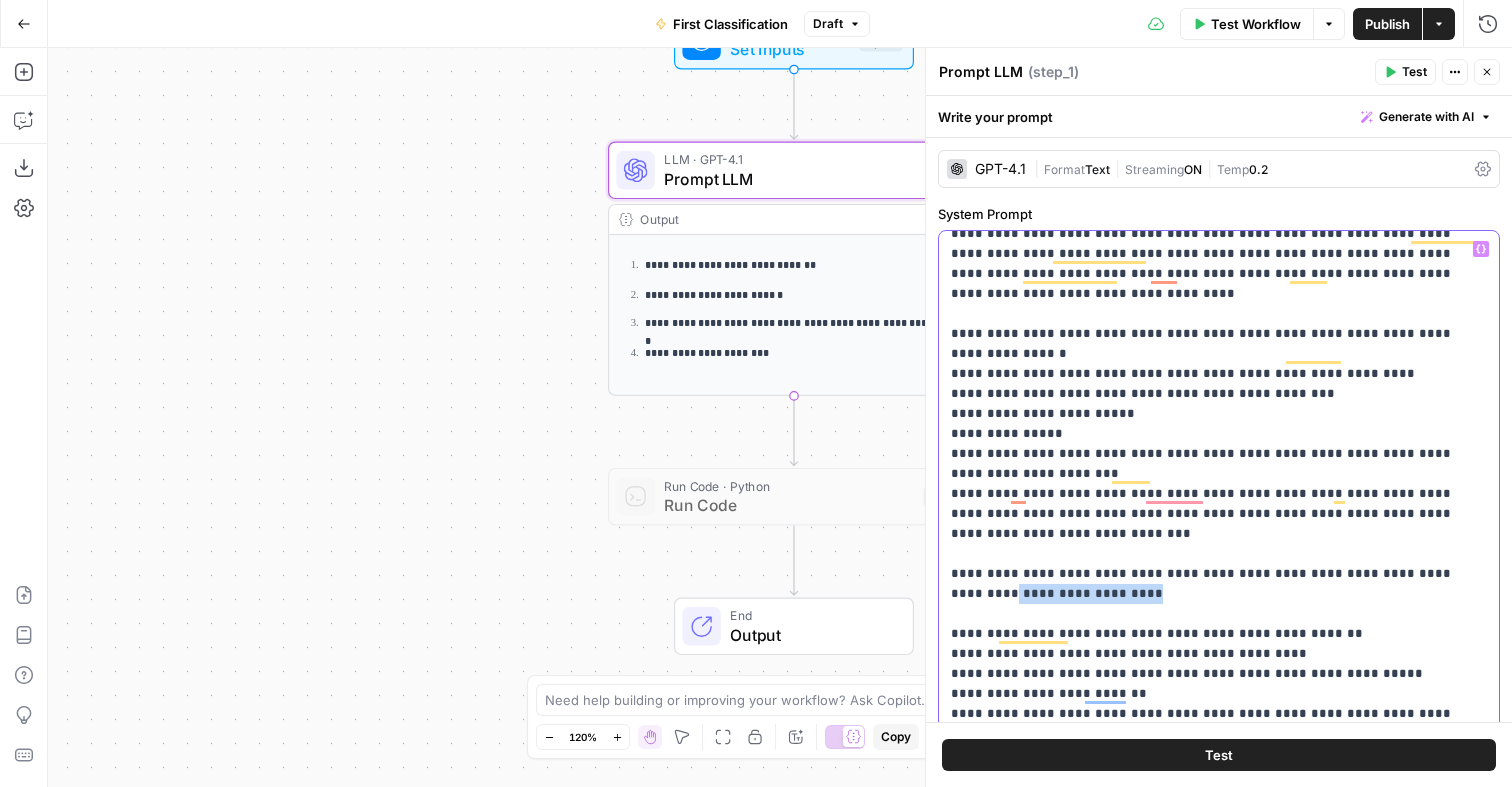 drag, startPoint x: 1076, startPoint y: 552, endPoint x: 939, endPoint y: 557, distance: 137.09122 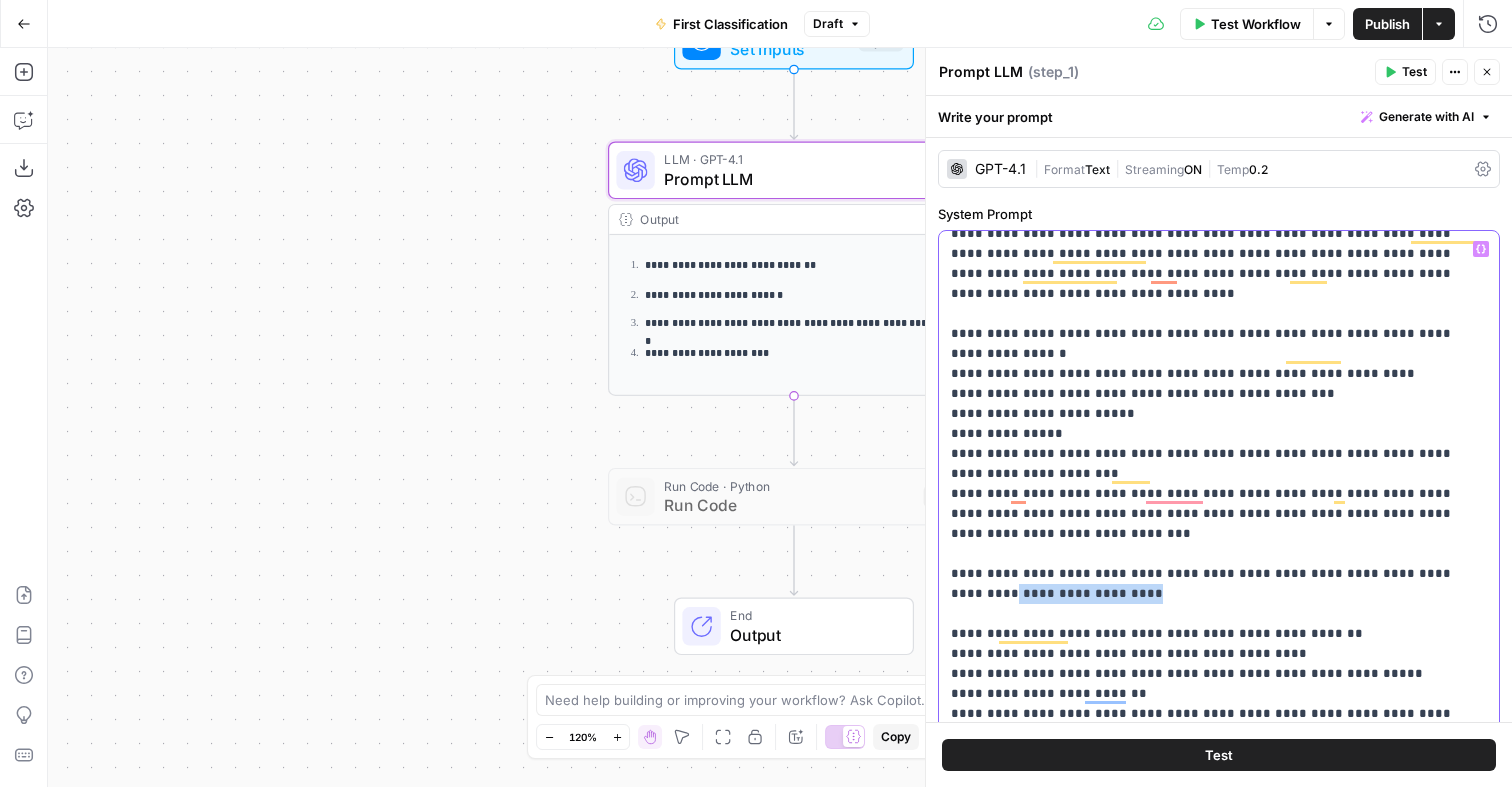 click on "**********" at bounding box center (1219, 638) 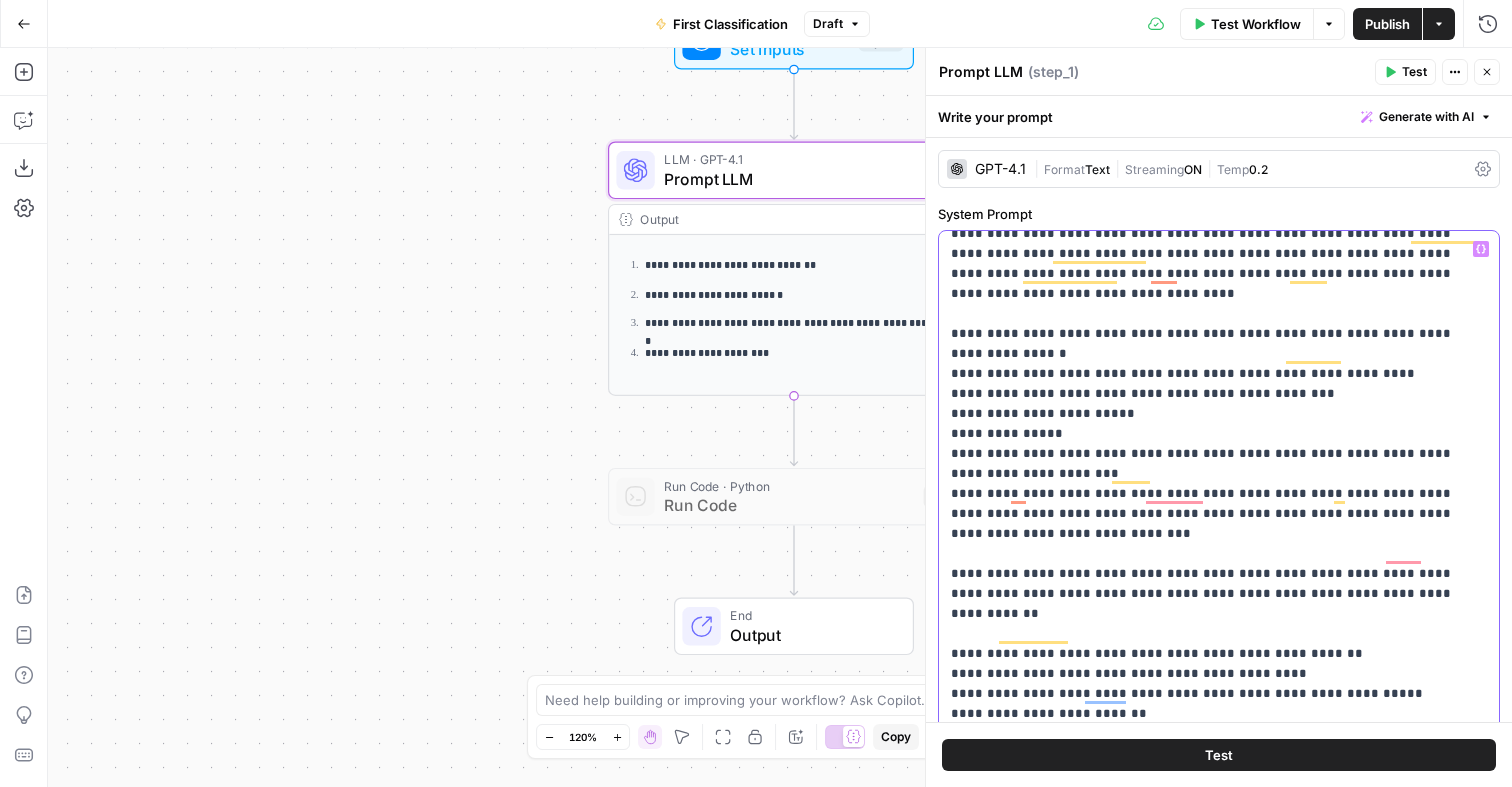scroll, scrollTop: 86, scrollLeft: 0, axis: vertical 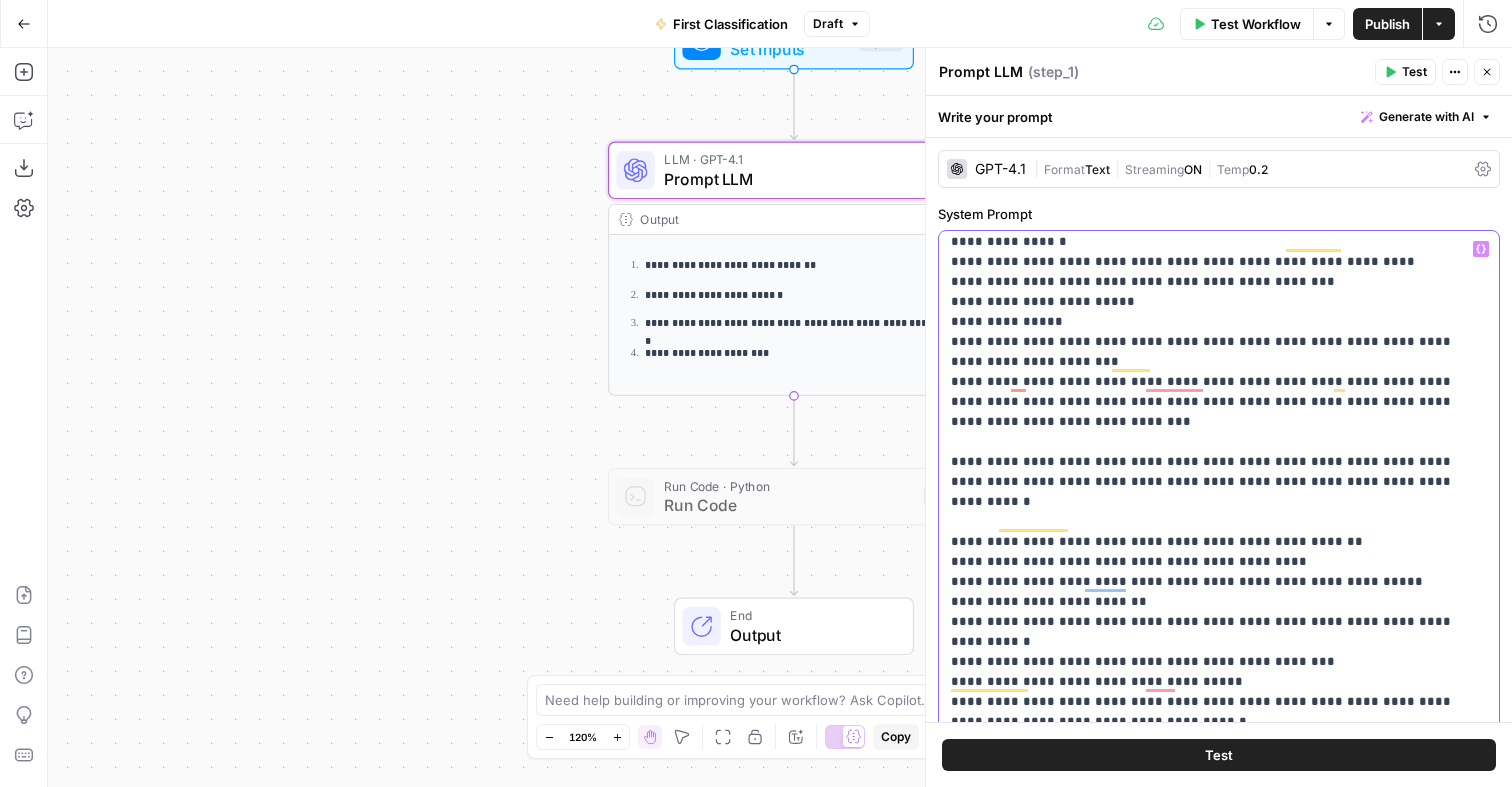 click on "**********" at bounding box center (1219, 4052) 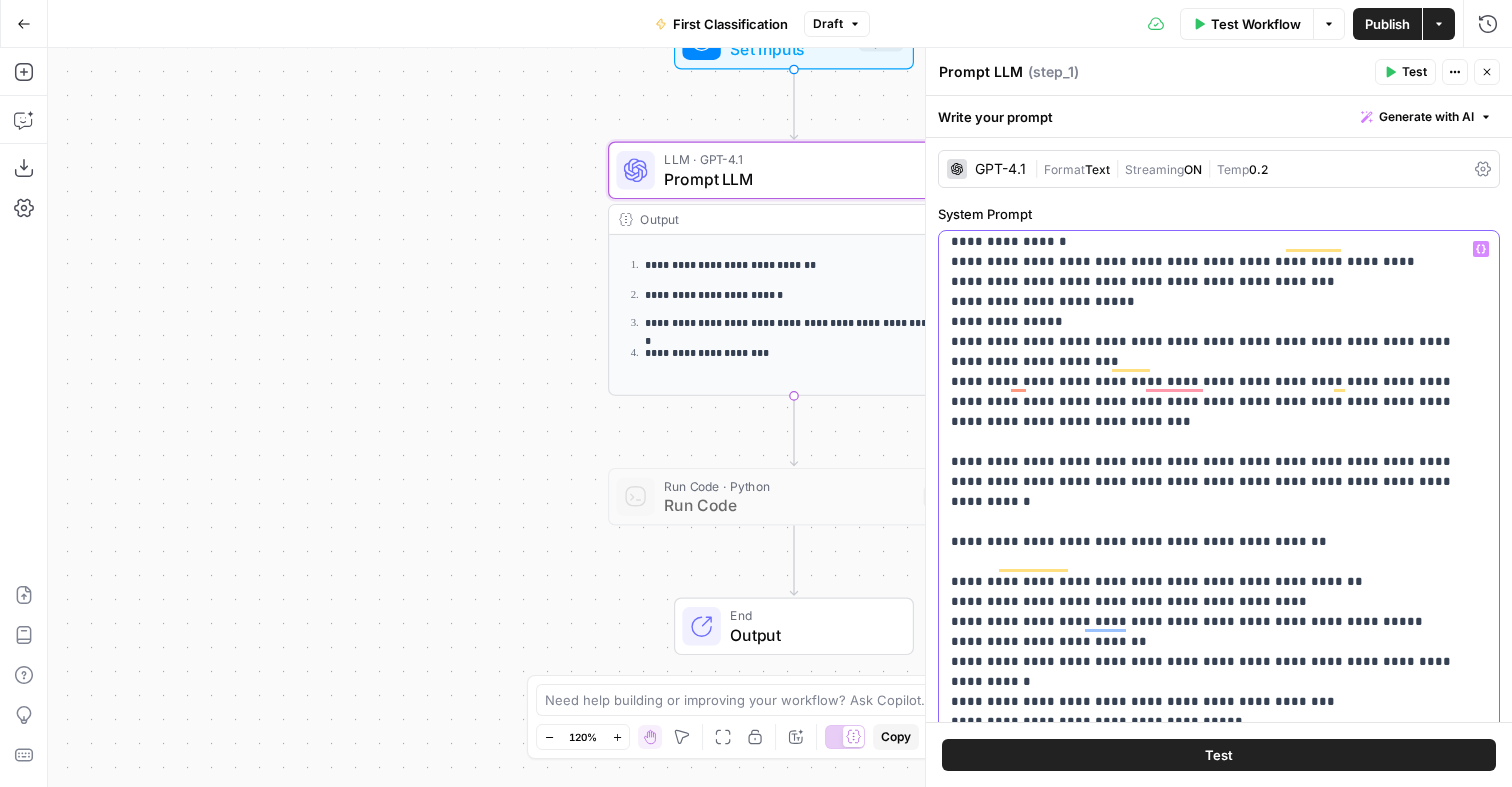 click on "**********" at bounding box center [1219, 4072] 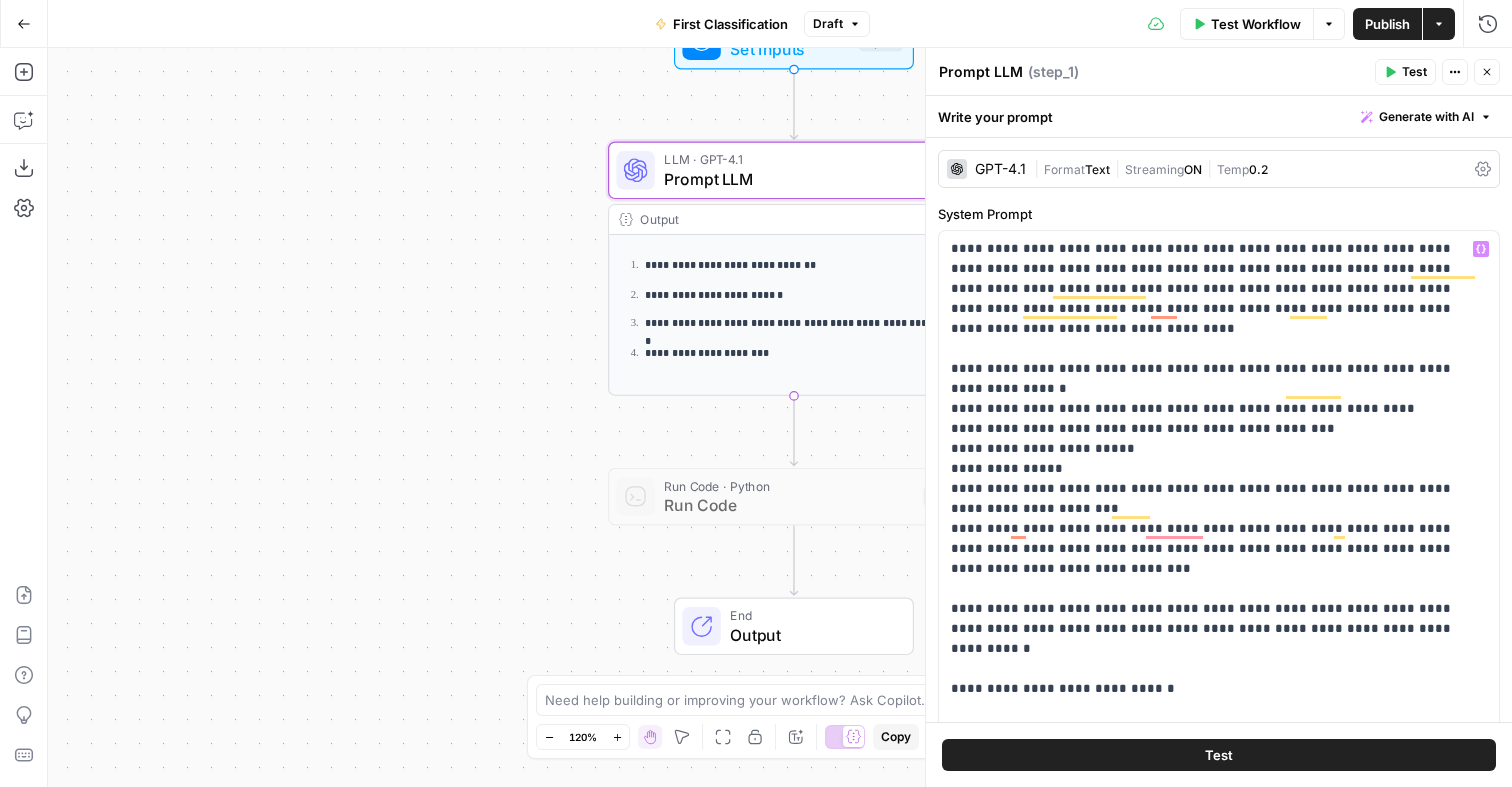 scroll, scrollTop: 0, scrollLeft: 0, axis: both 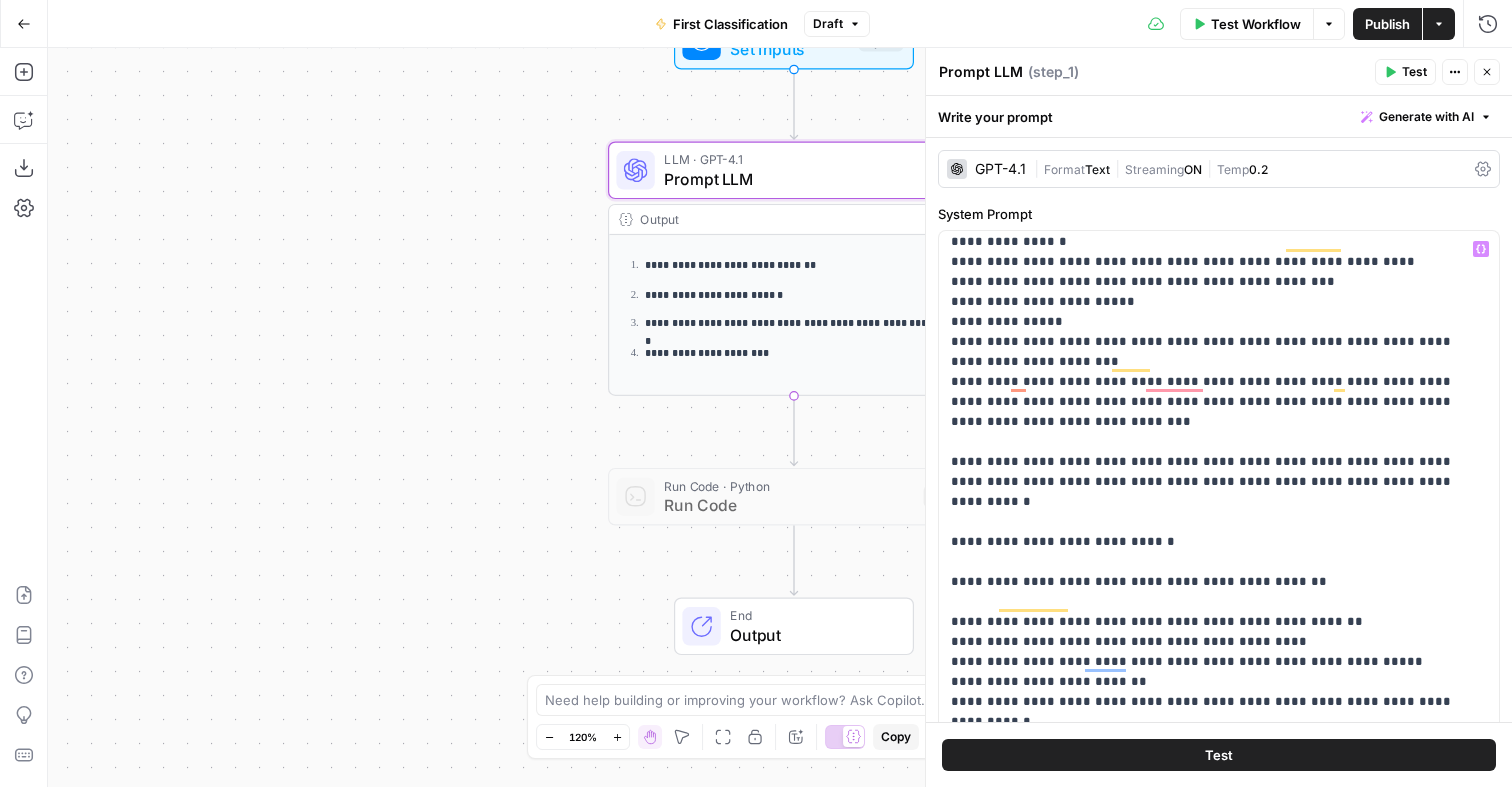 type 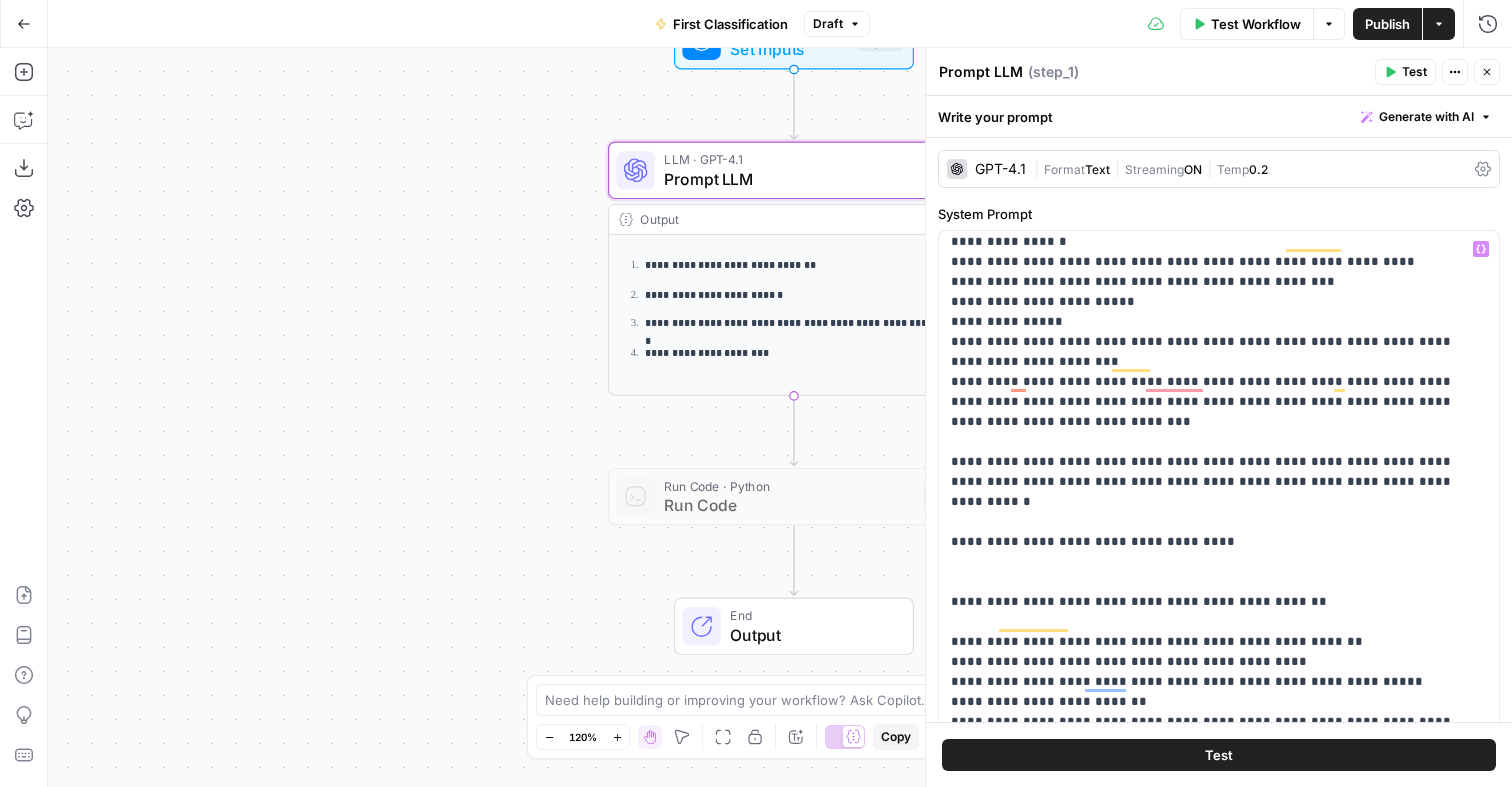click on "**********" at bounding box center [1219, 4102] 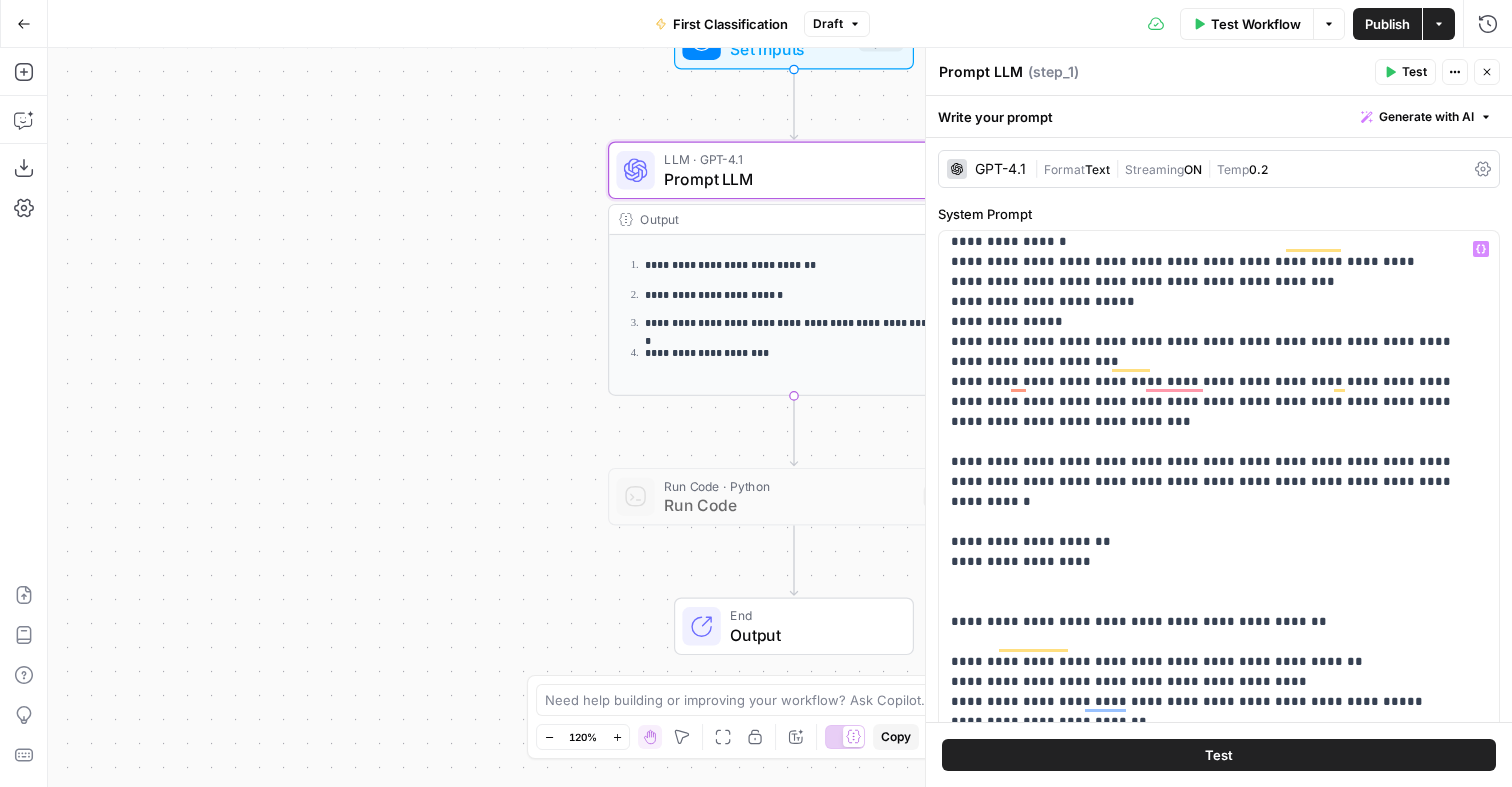 click on "**********" at bounding box center (1219, 4112) 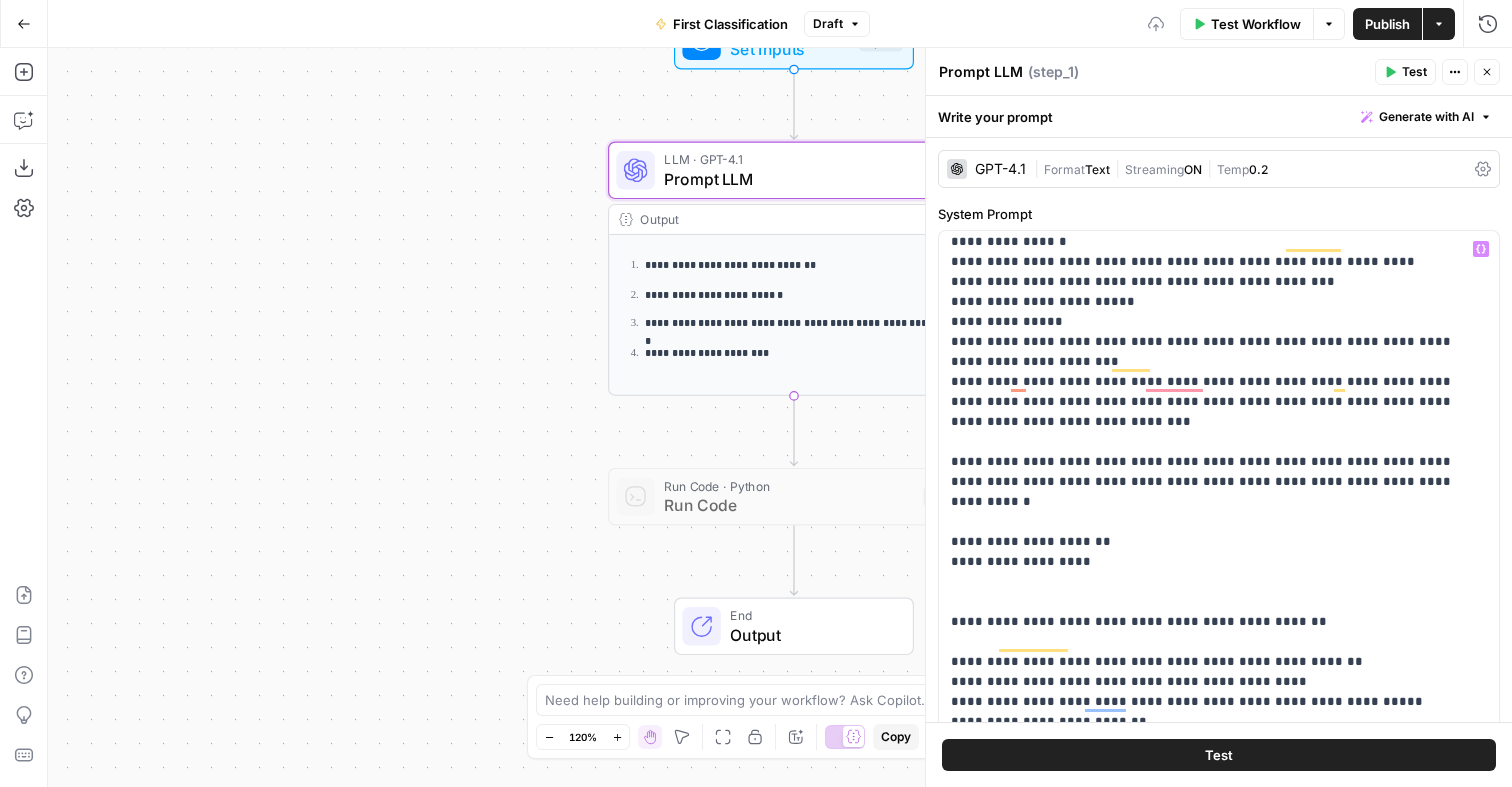 click on "**********" at bounding box center [1219, 4112] 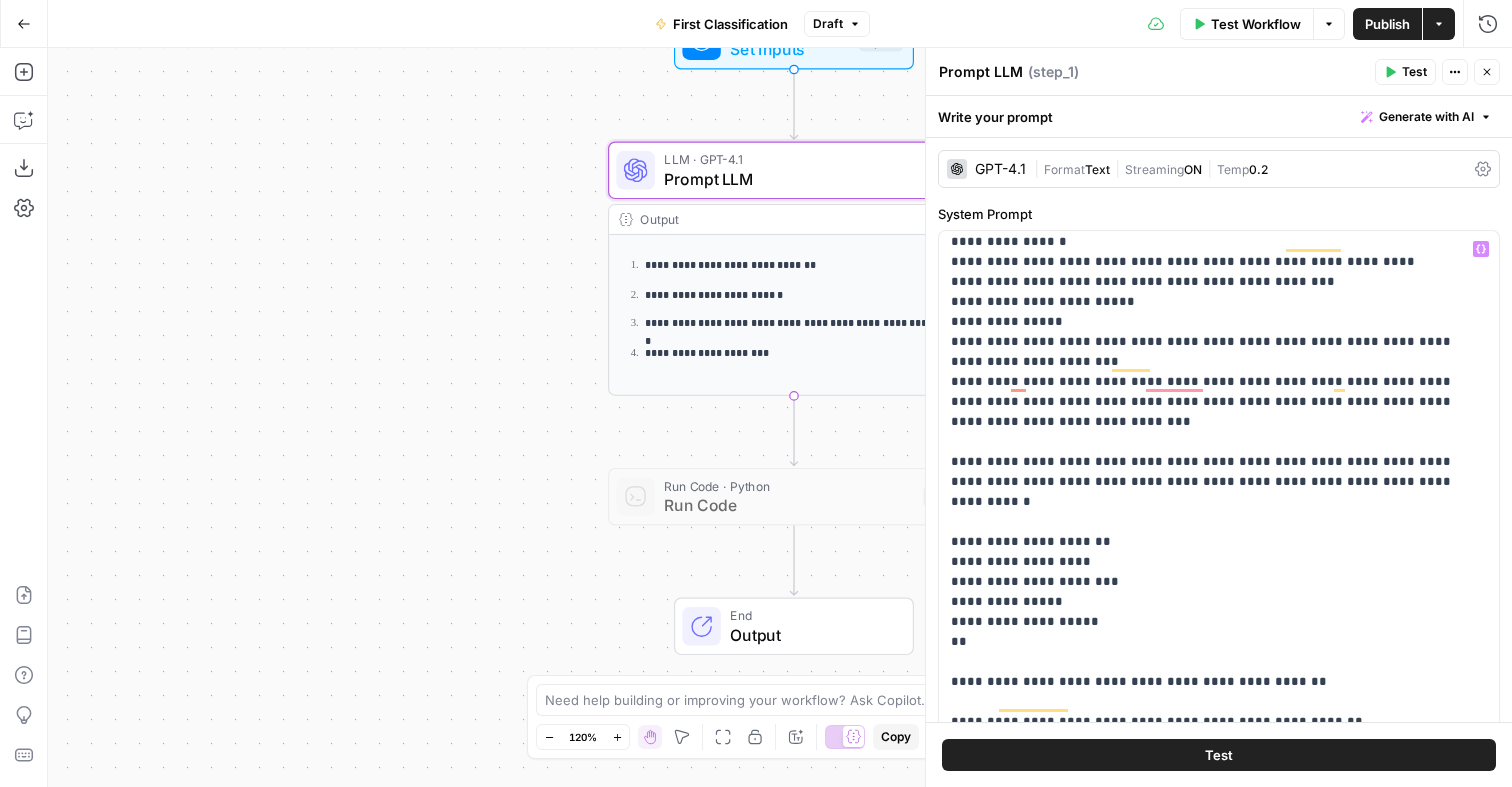 click on "**********" at bounding box center (1219, 4142) 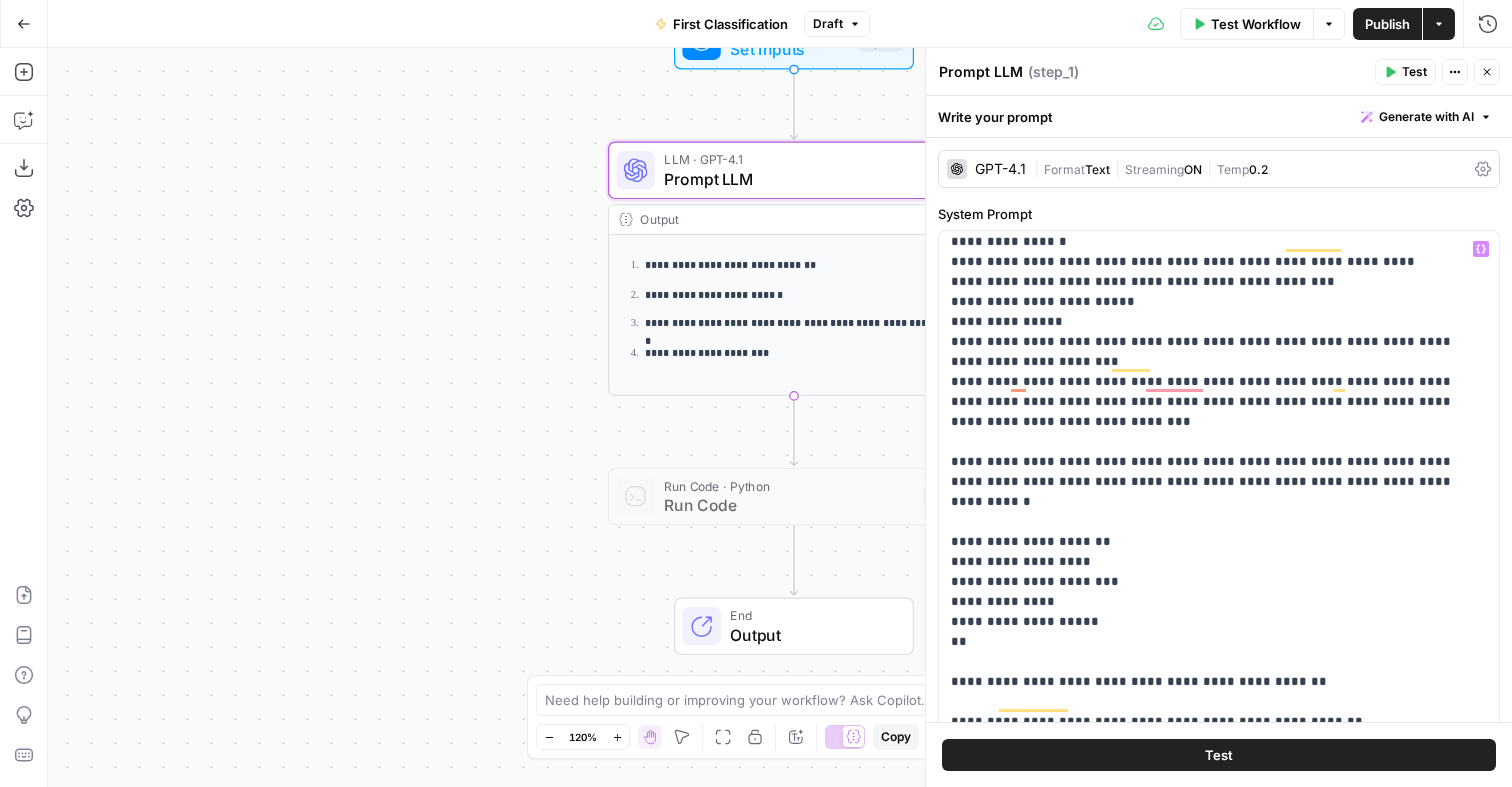 click on "**********" at bounding box center (1219, 4142) 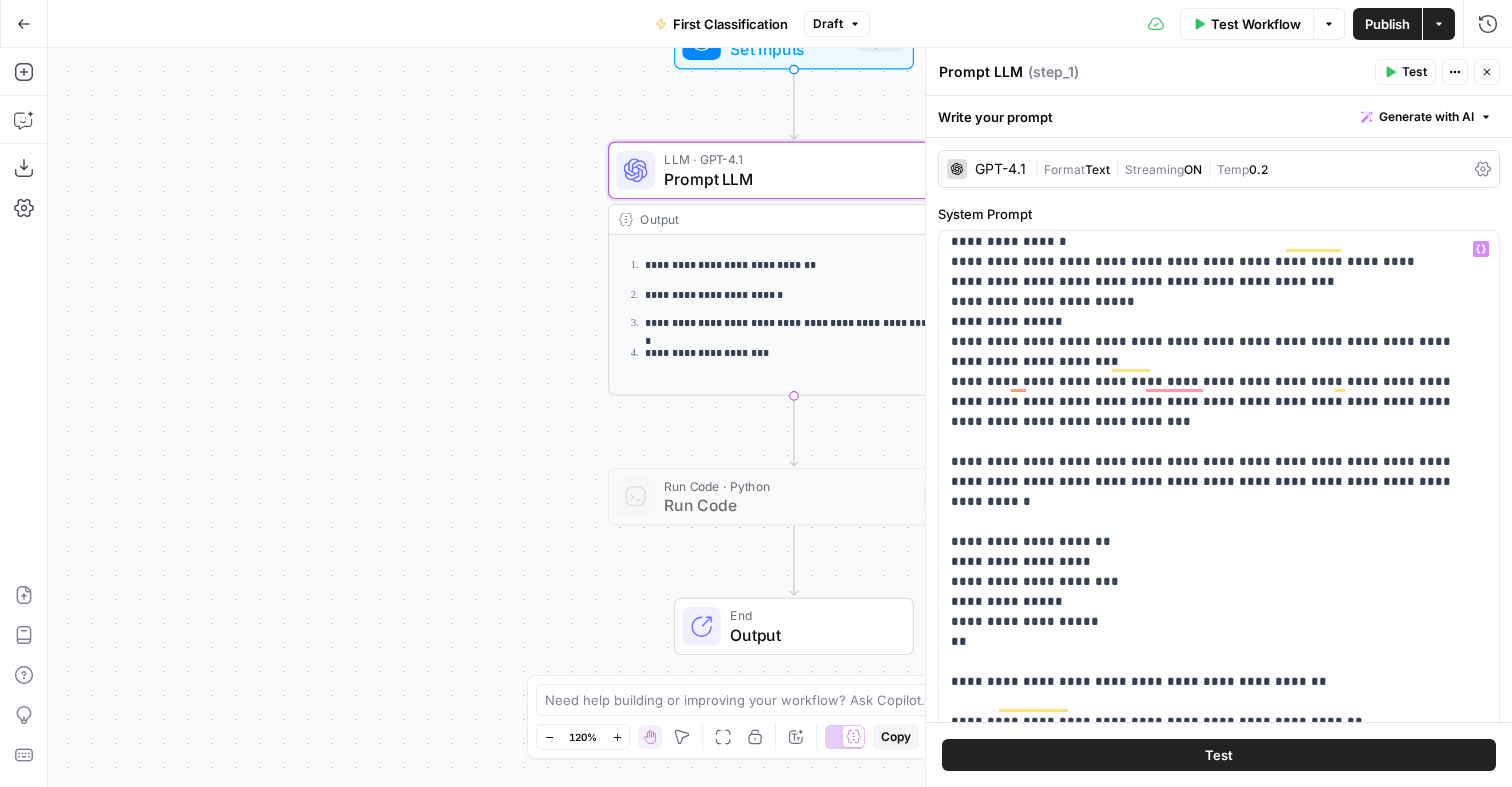 click on "**********" at bounding box center [1219, 4142] 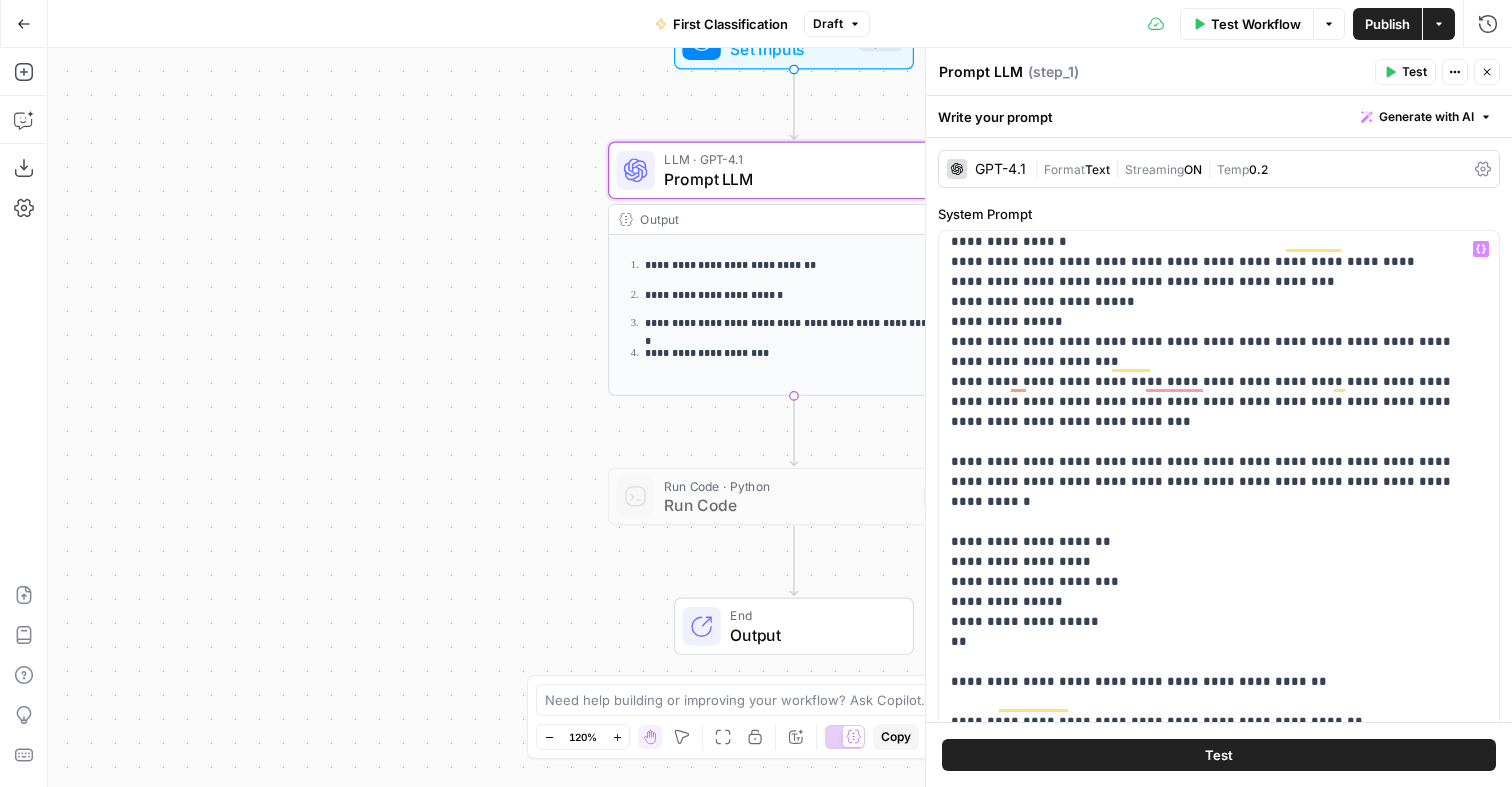 scroll, scrollTop: 164, scrollLeft: 0, axis: vertical 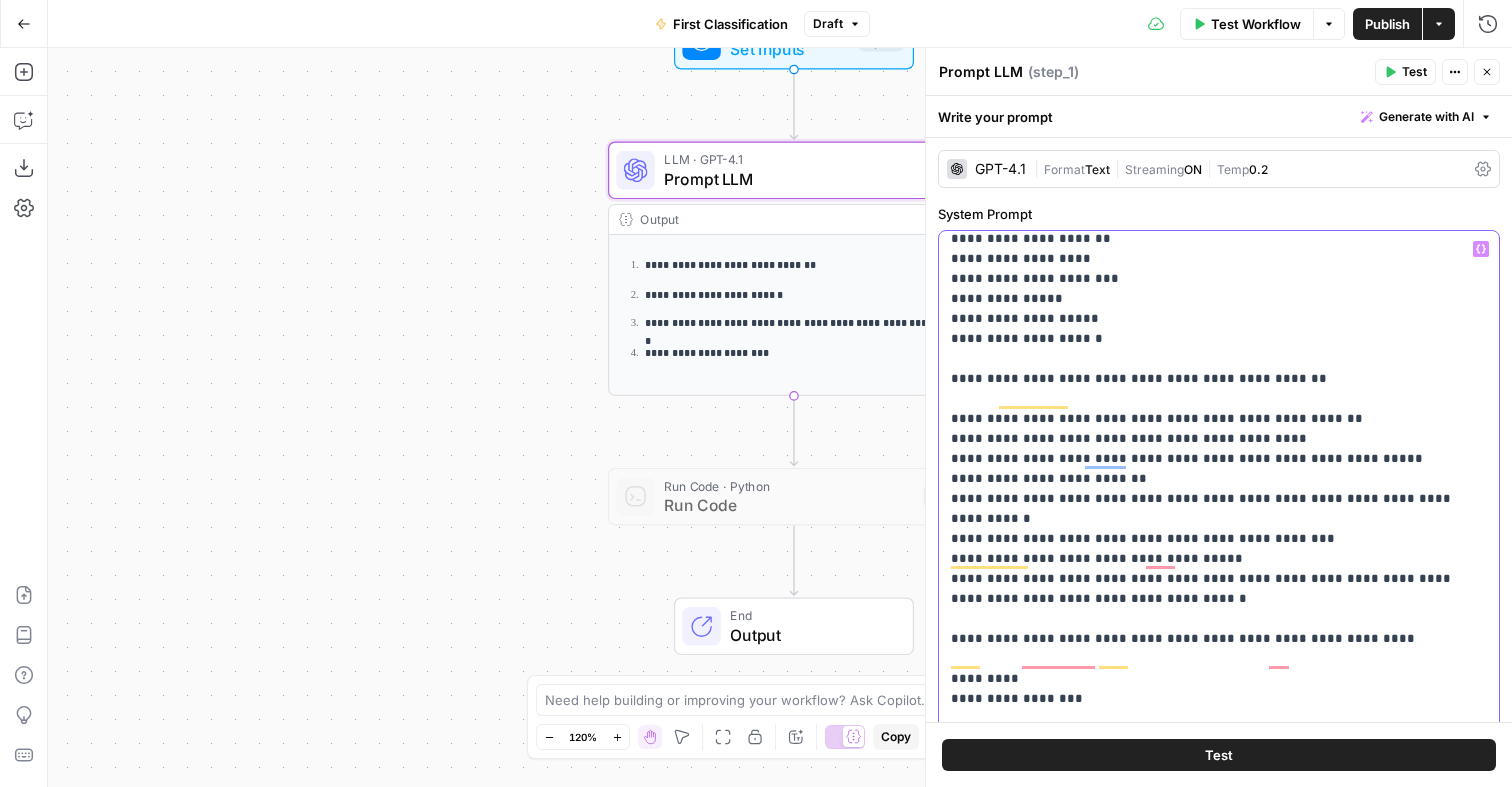 click on "**********" at bounding box center [1219, 3839] 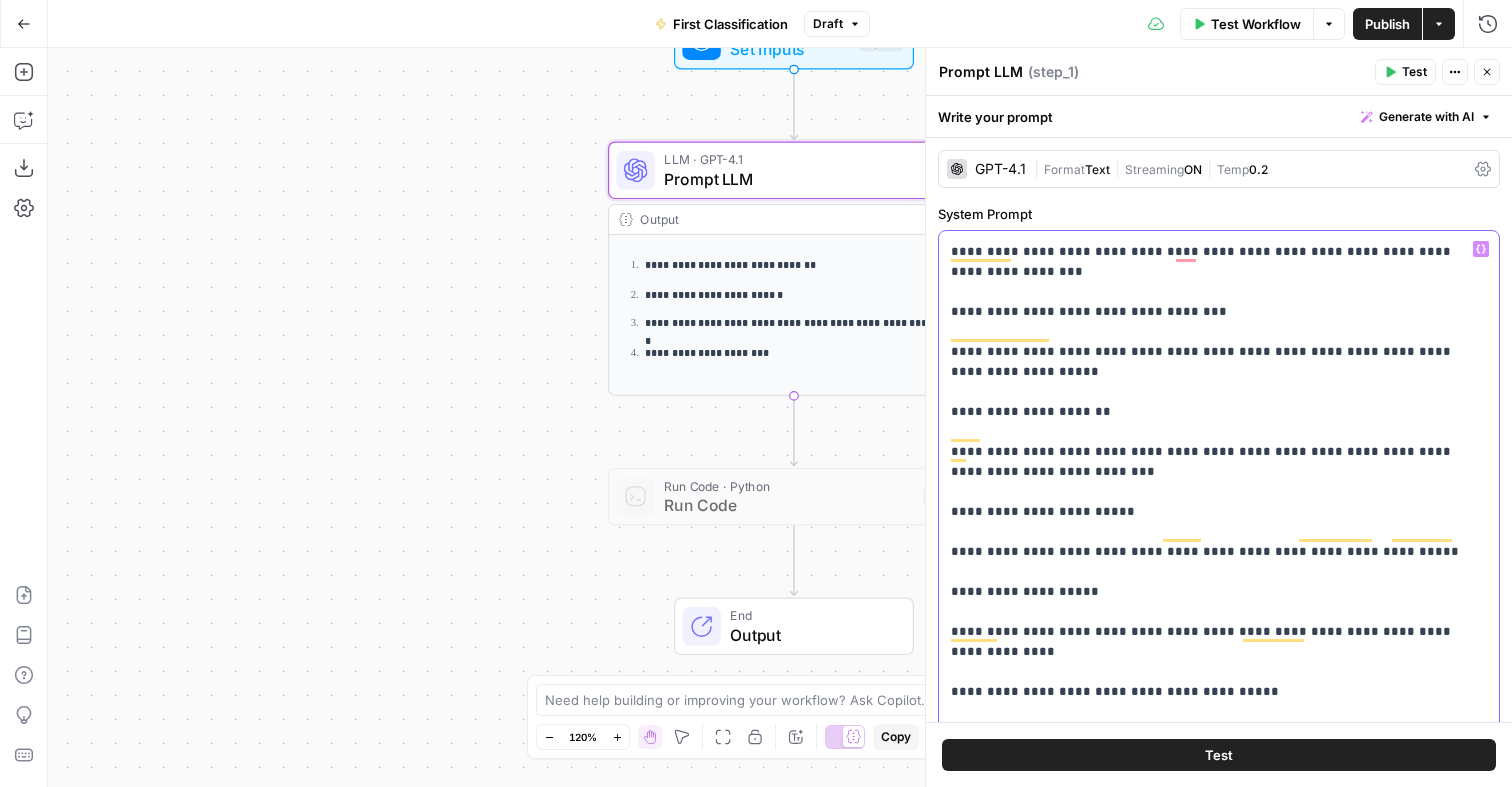scroll, scrollTop: 5136, scrollLeft: 0, axis: vertical 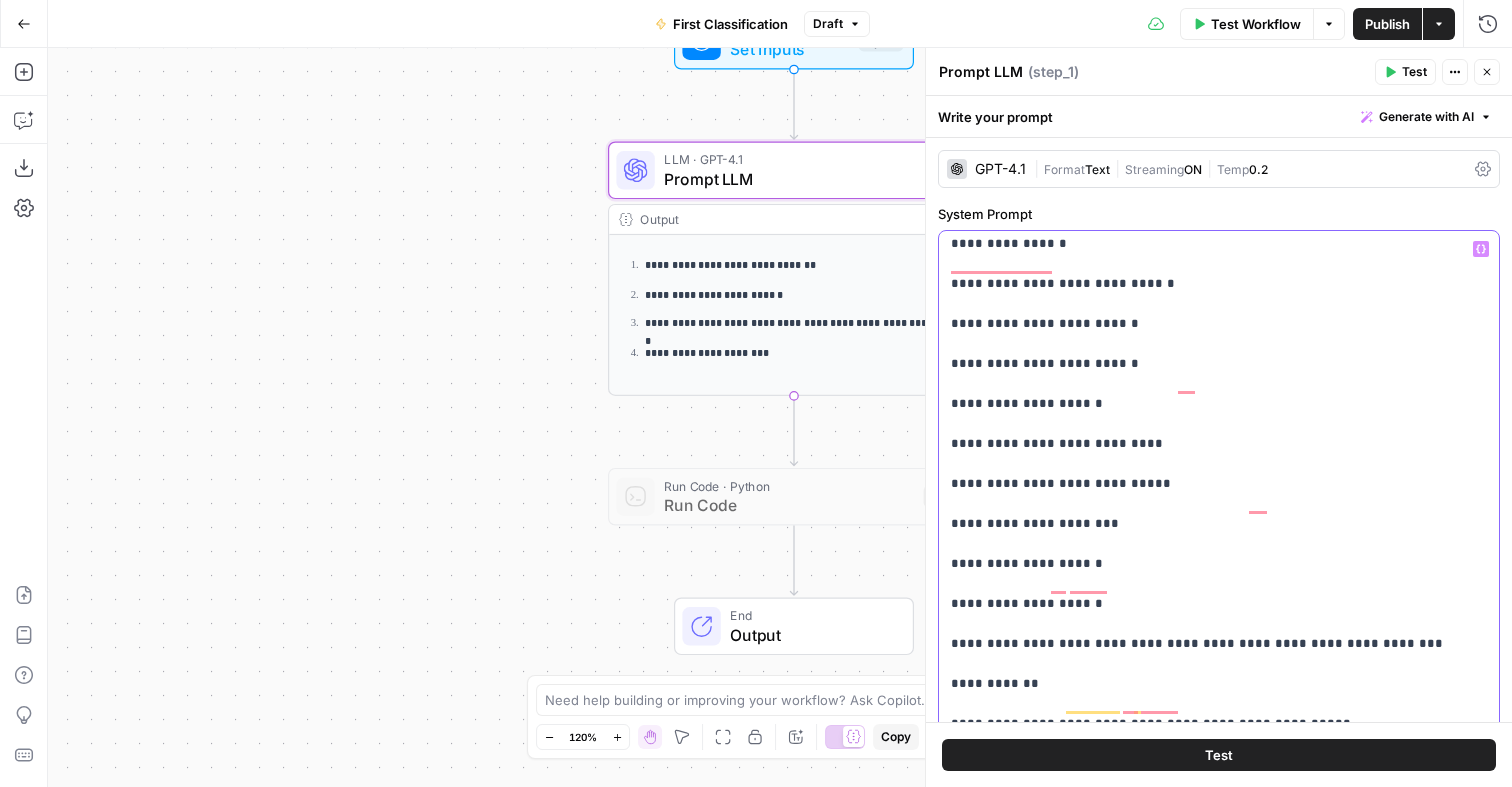 click on "**********" at bounding box center (1219, -2686) 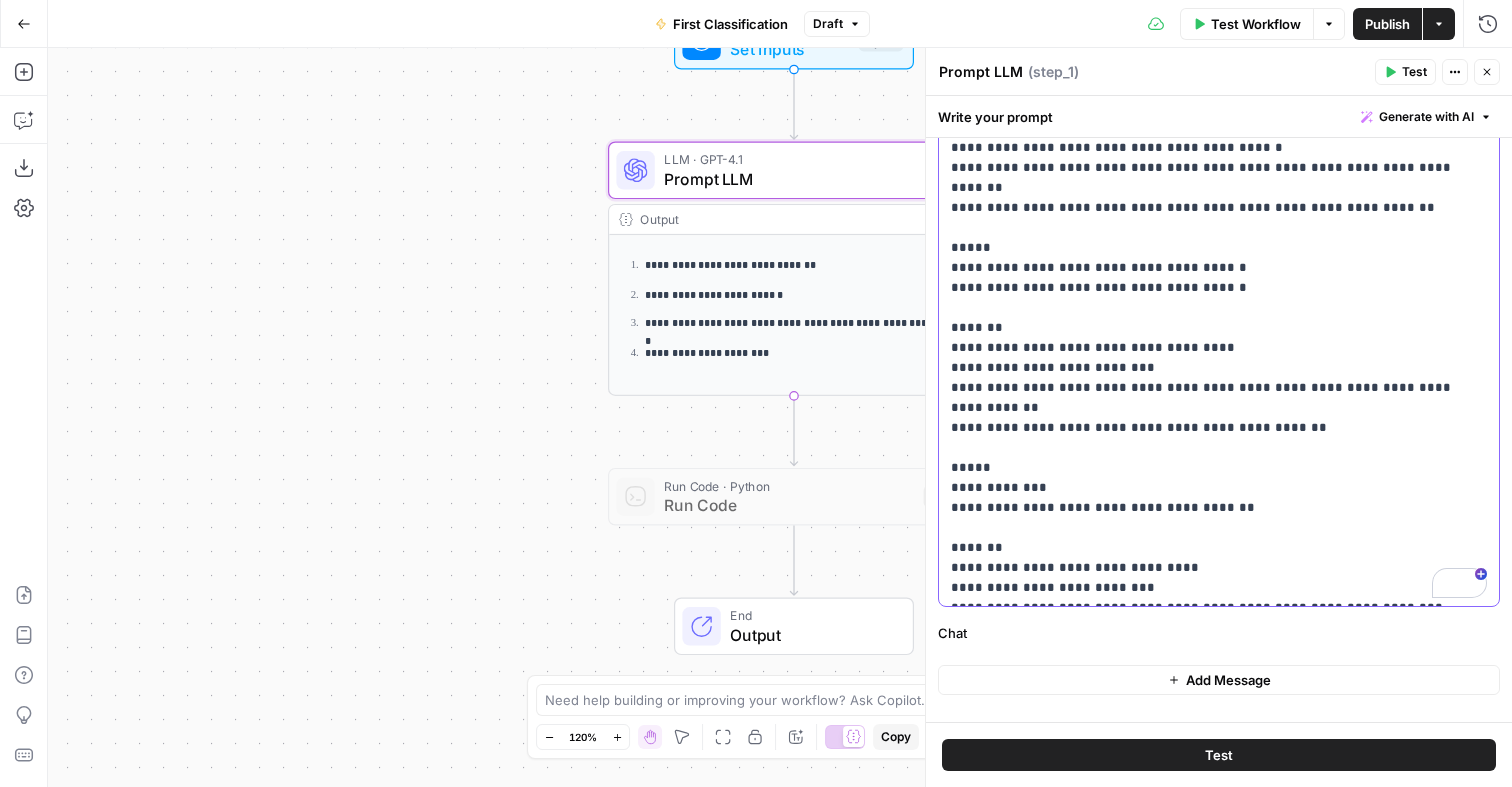 drag, startPoint x: 1018, startPoint y: 264, endPoint x: 955, endPoint y: 269, distance: 63.1981 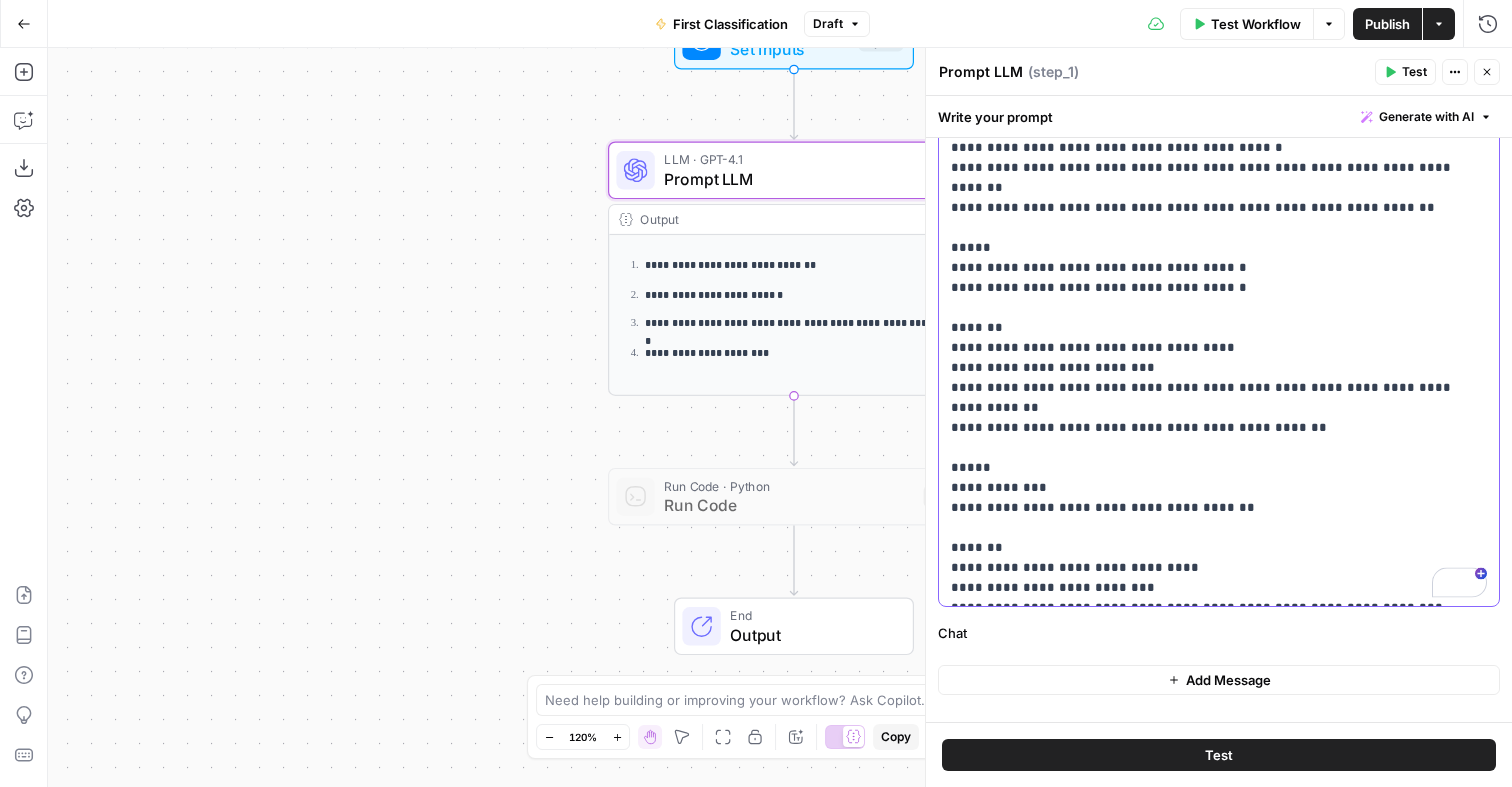 click on "**********" at bounding box center (1219, -3472) 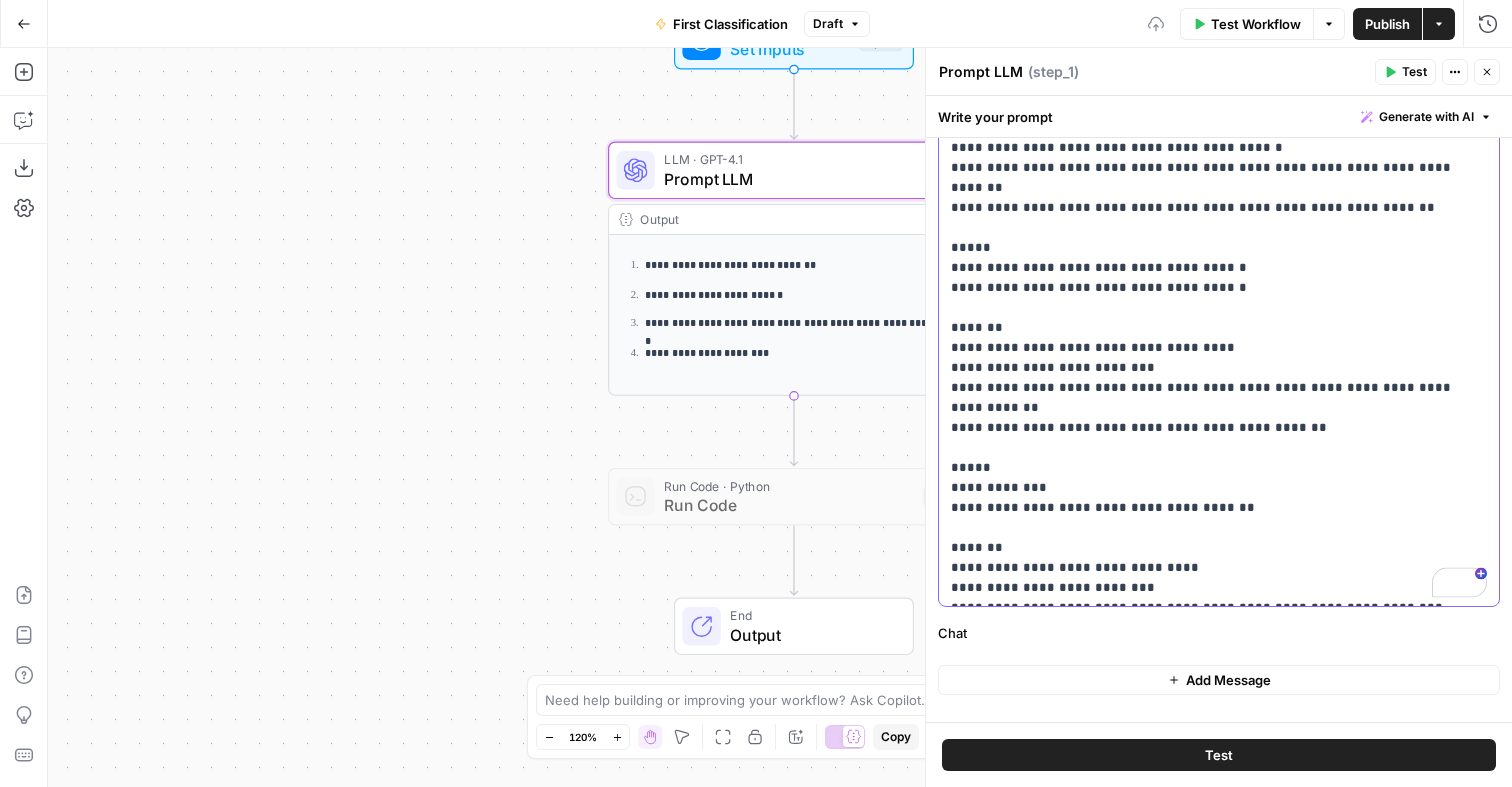 click on "**********" at bounding box center [1219, -3472] 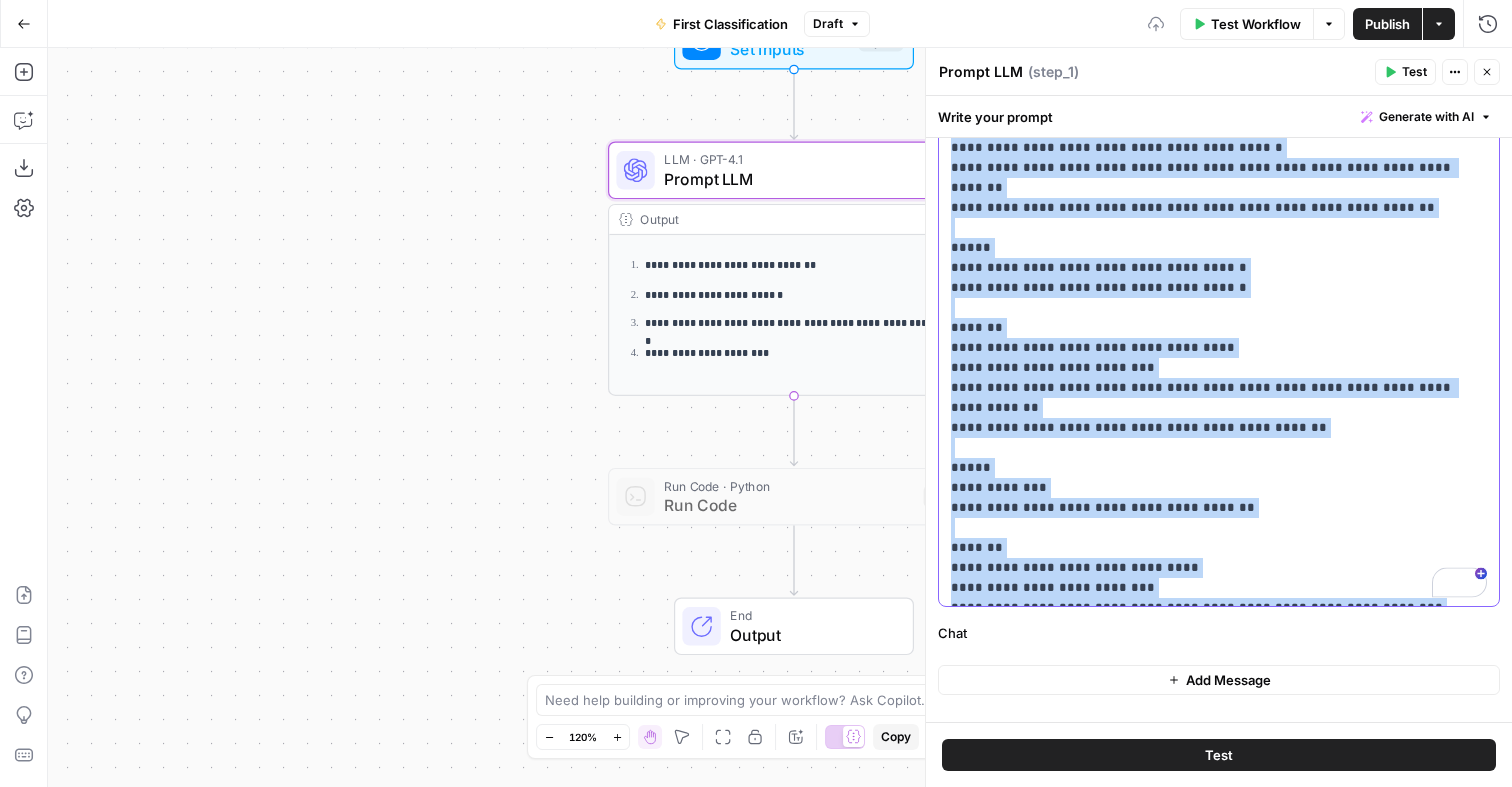 click on "**********" at bounding box center [1219, -3472] 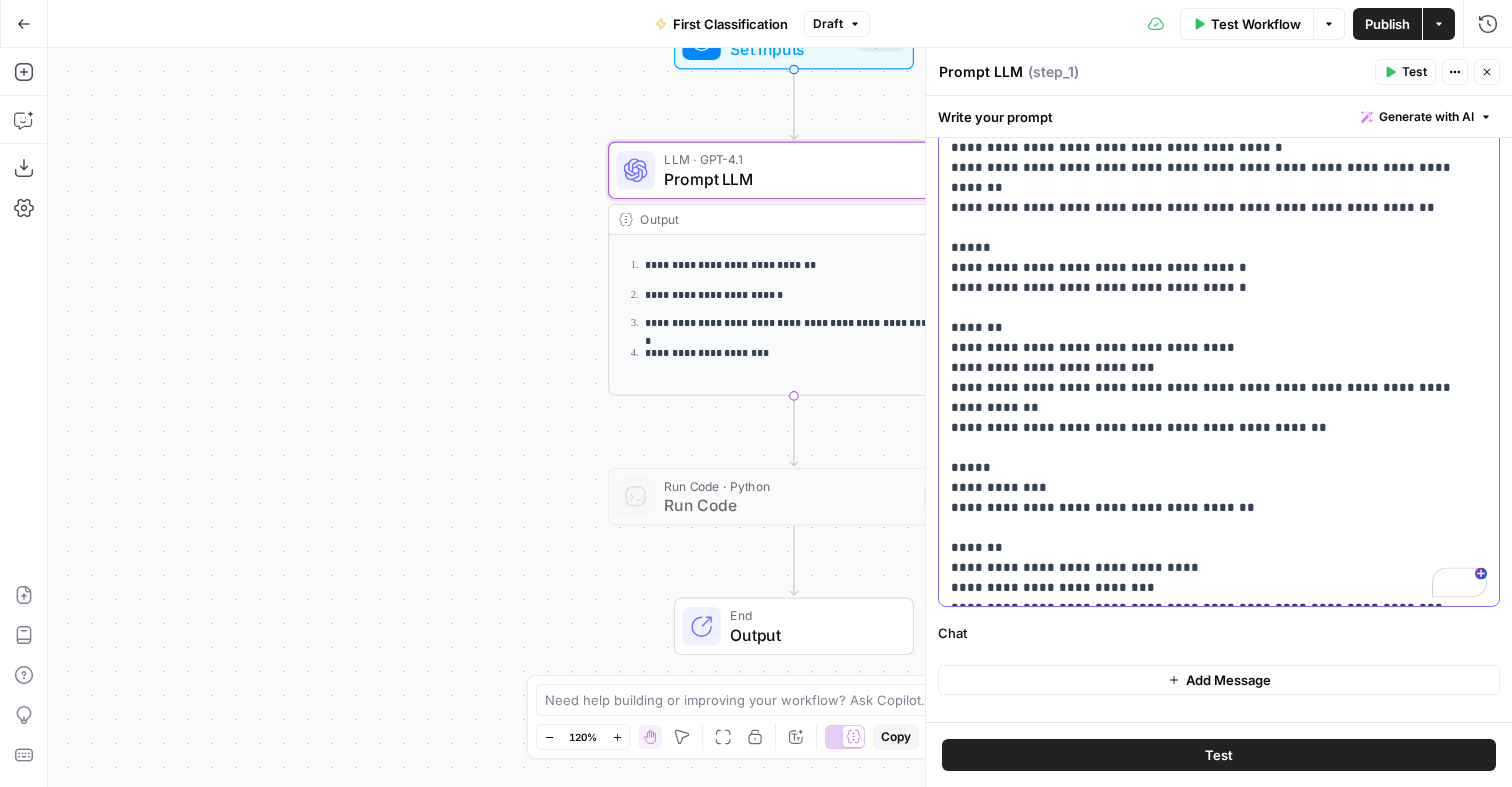 click on "**********" at bounding box center (1219, -3472) 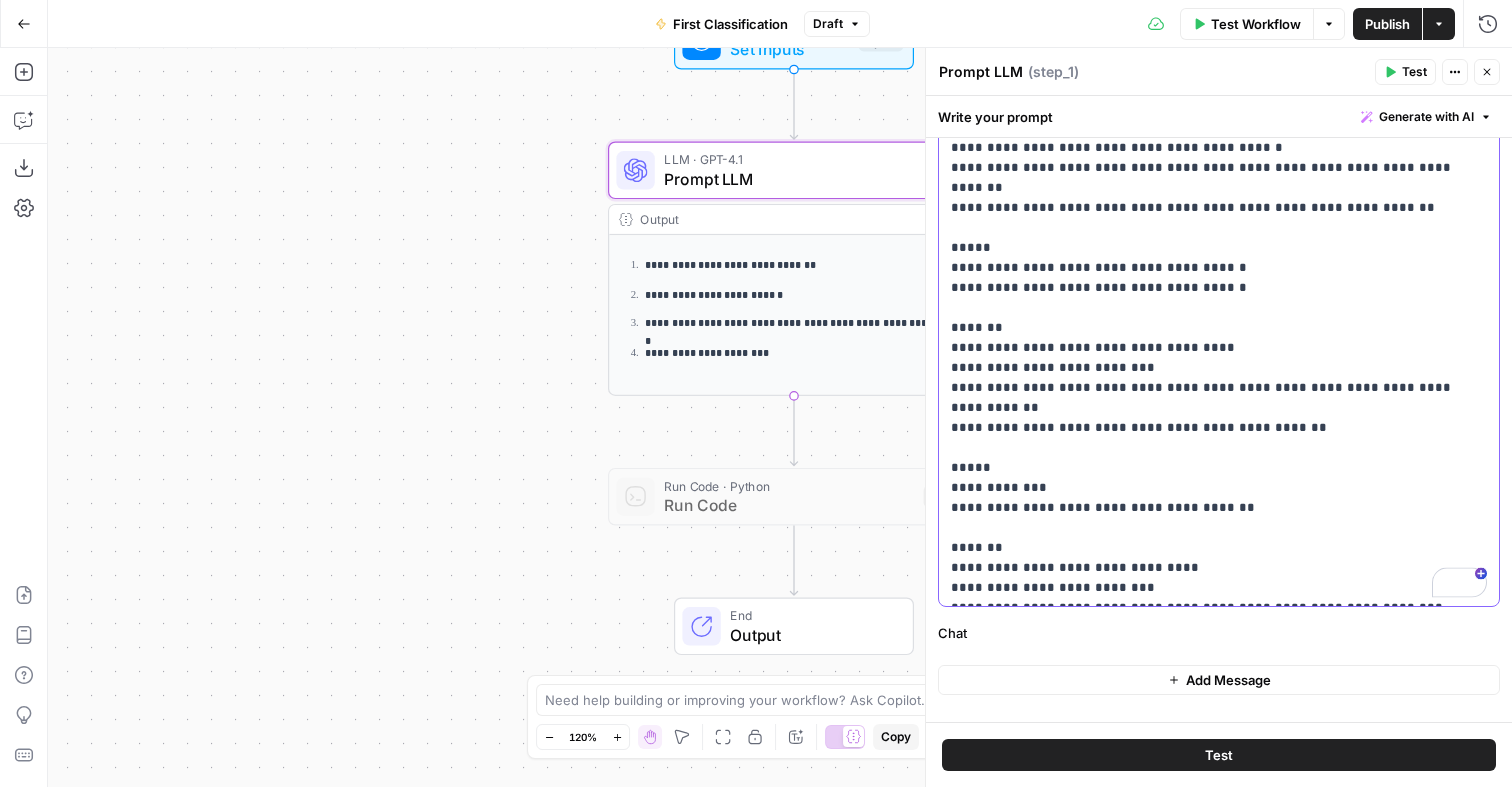 drag, startPoint x: 1071, startPoint y: 352, endPoint x: 952, endPoint y: 350, distance: 119.01681 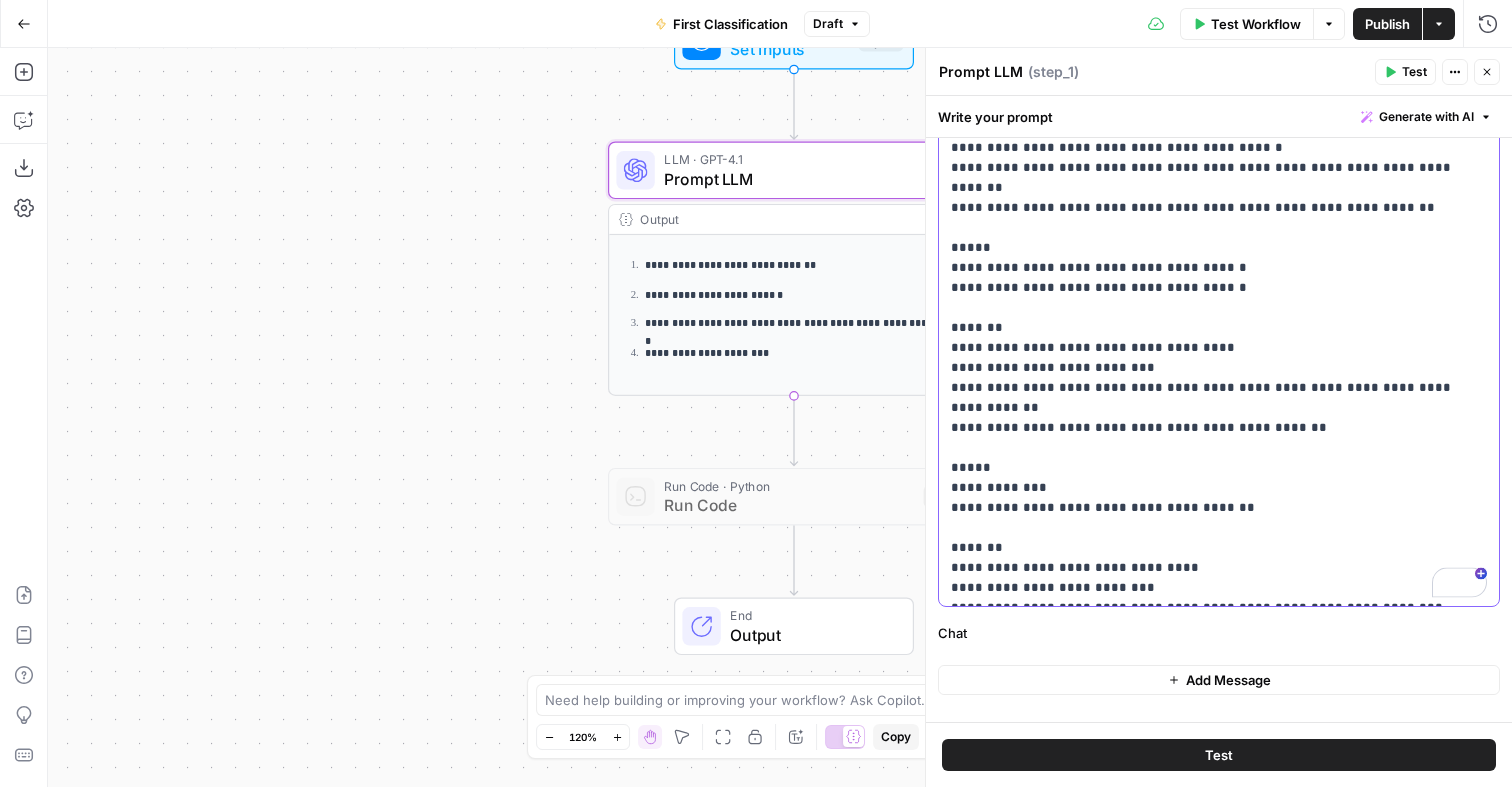 click on "**********" at bounding box center [1219, -3472] 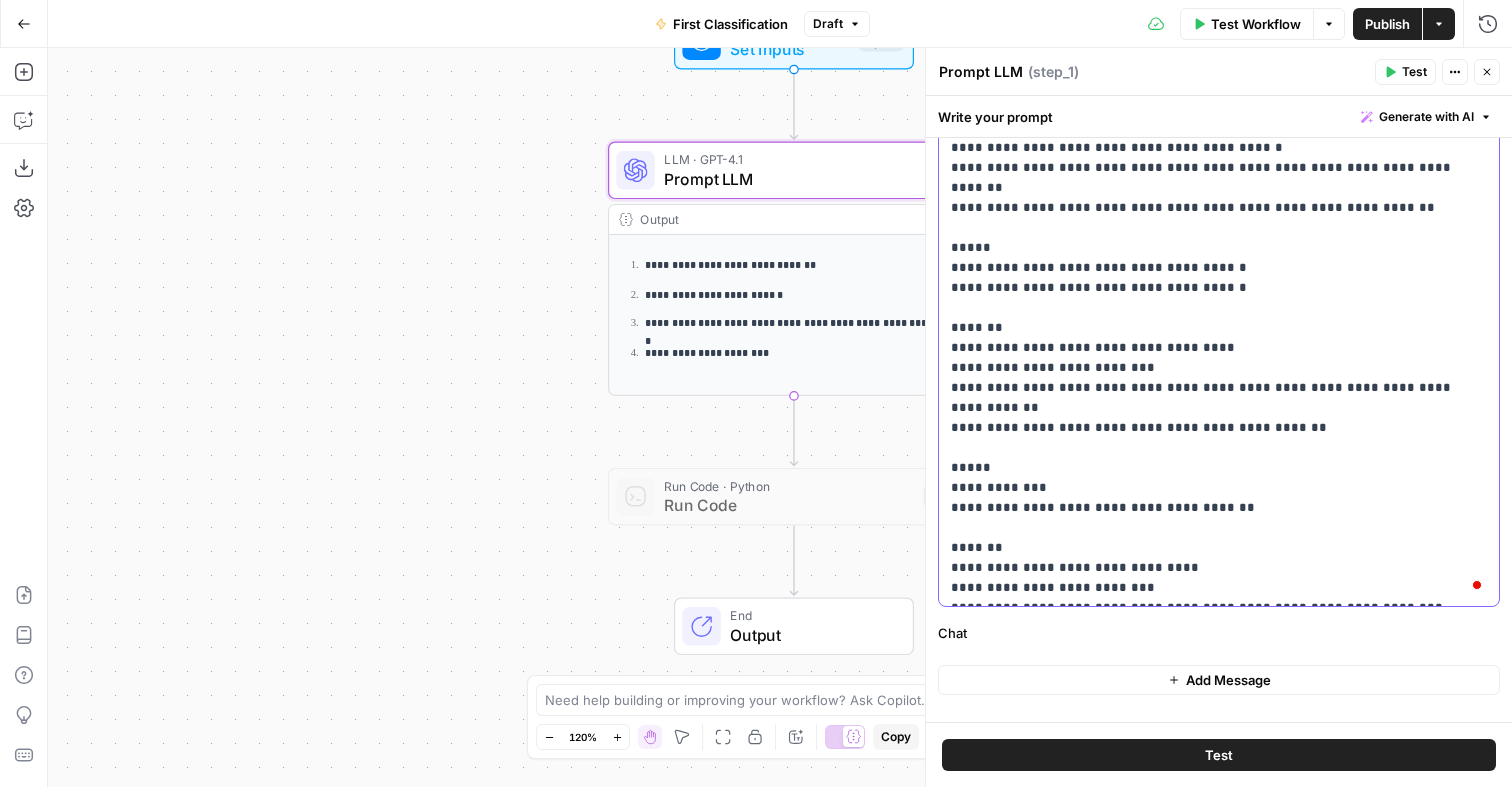 click on "**********" at bounding box center [1219, -3462] 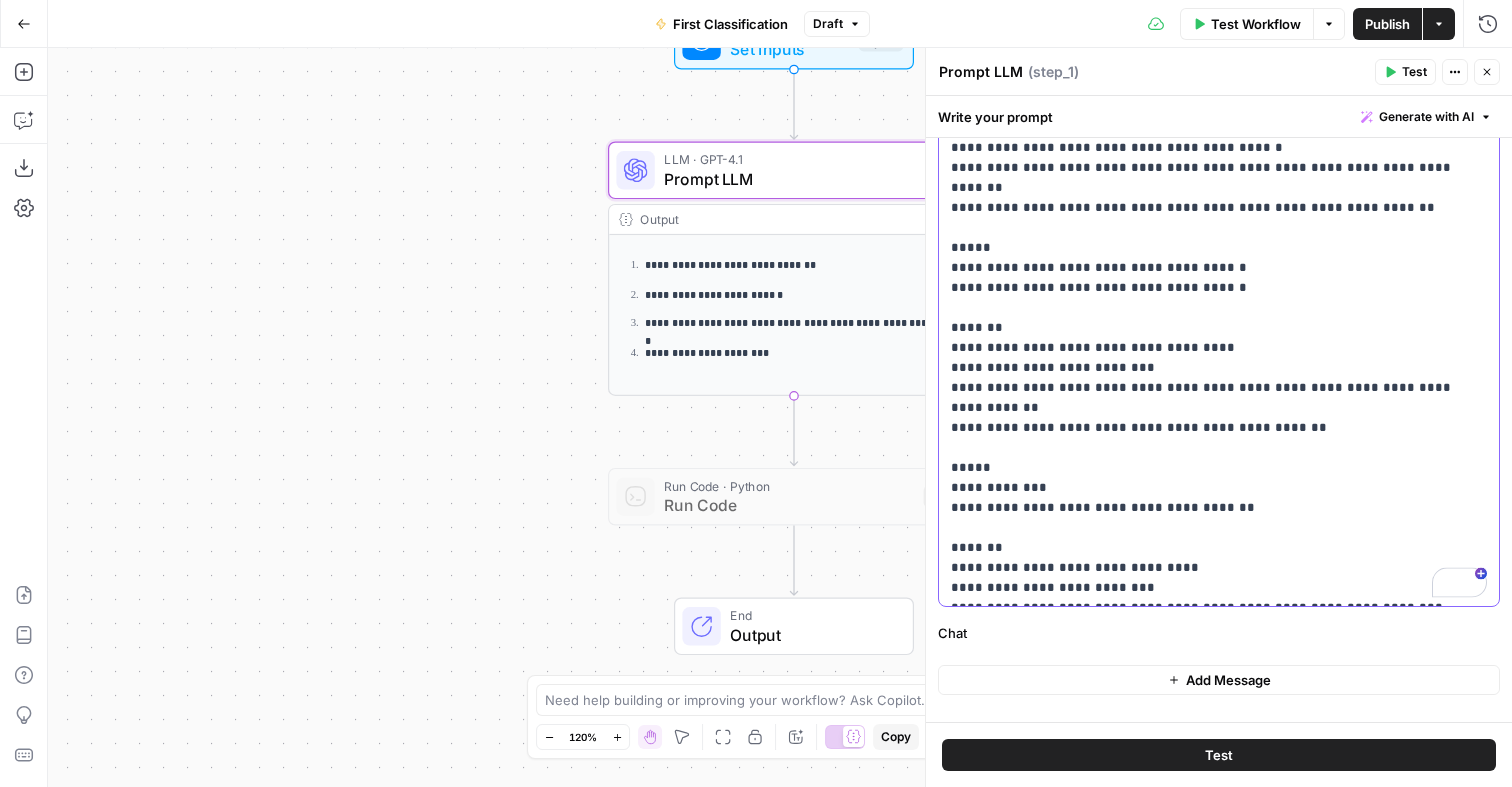 click on "**********" at bounding box center (1219, -3472) 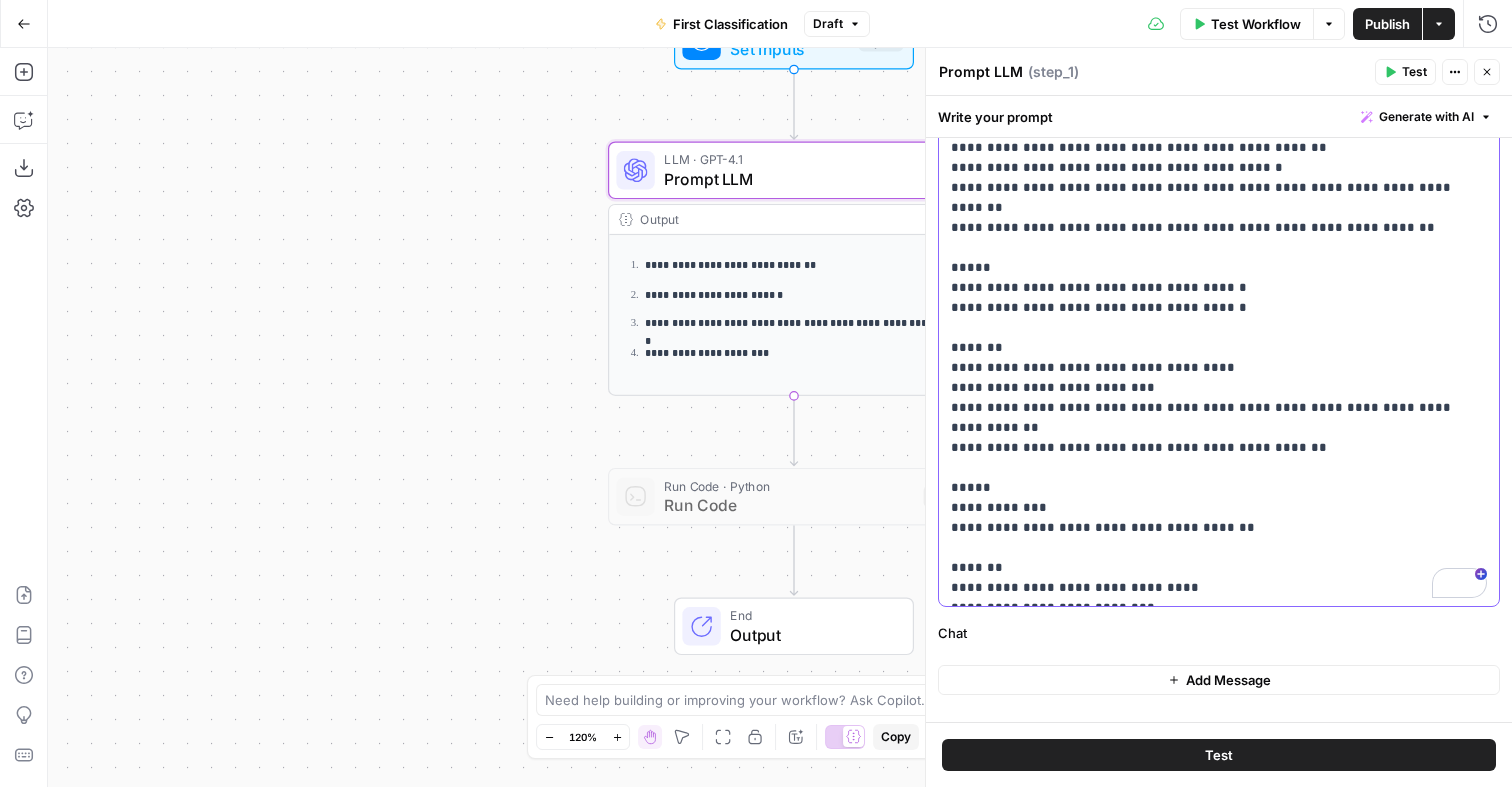 click on "**********" at bounding box center (1219, -3462) 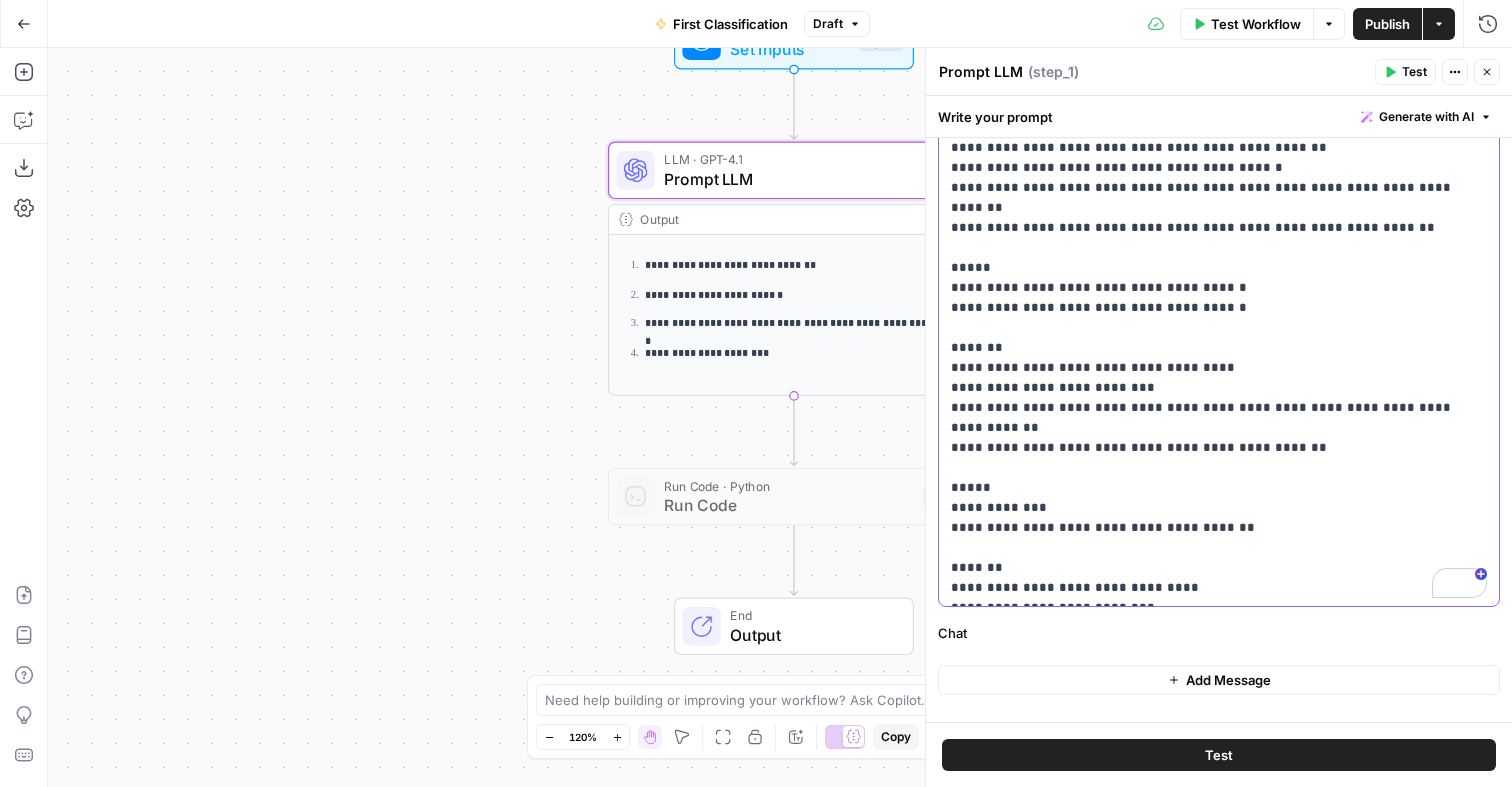 scroll, scrollTop: 7301, scrollLeft: 0, axis: vertical 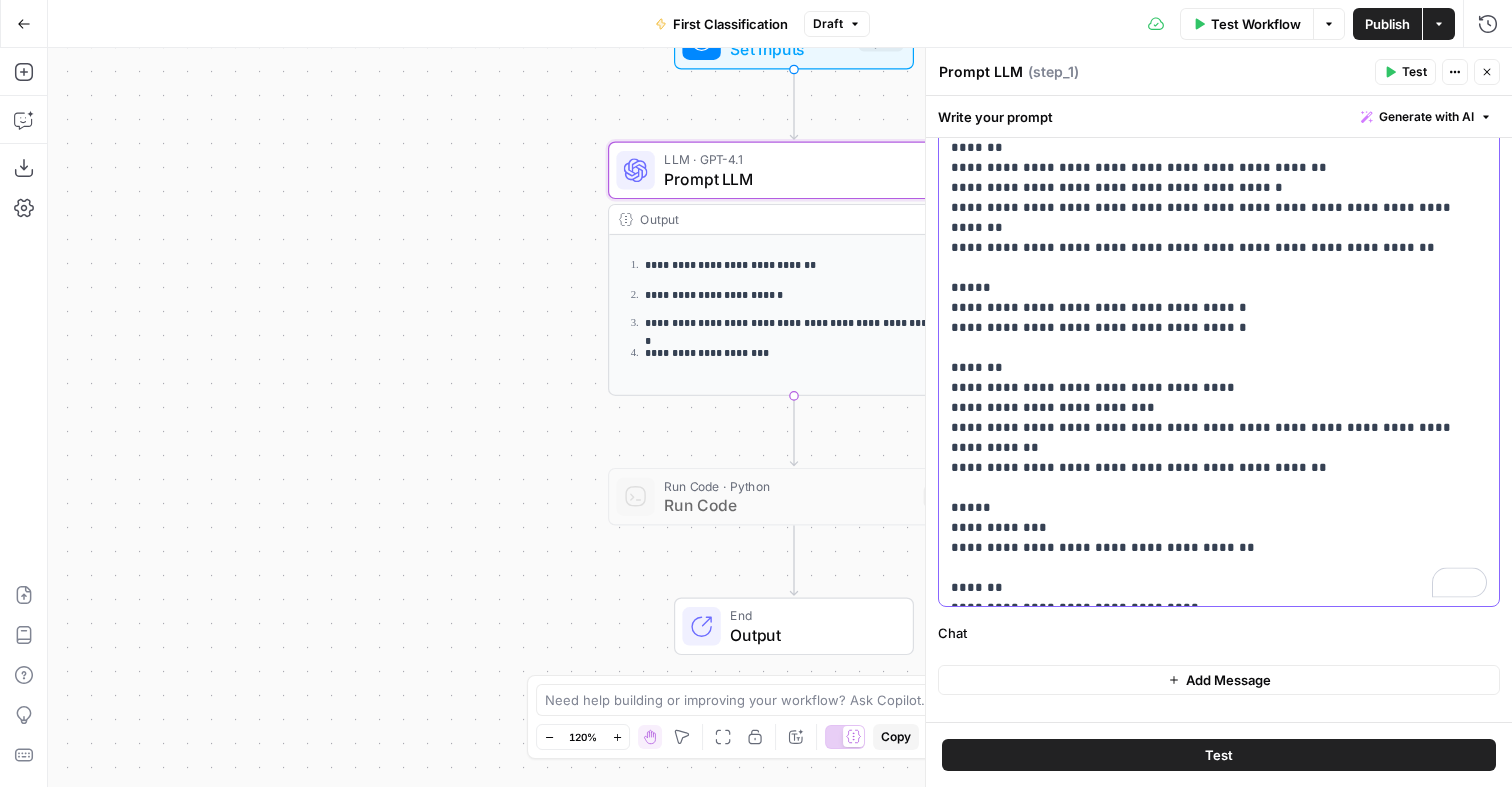 click on "**********" at bounding box center [1219, -3452] 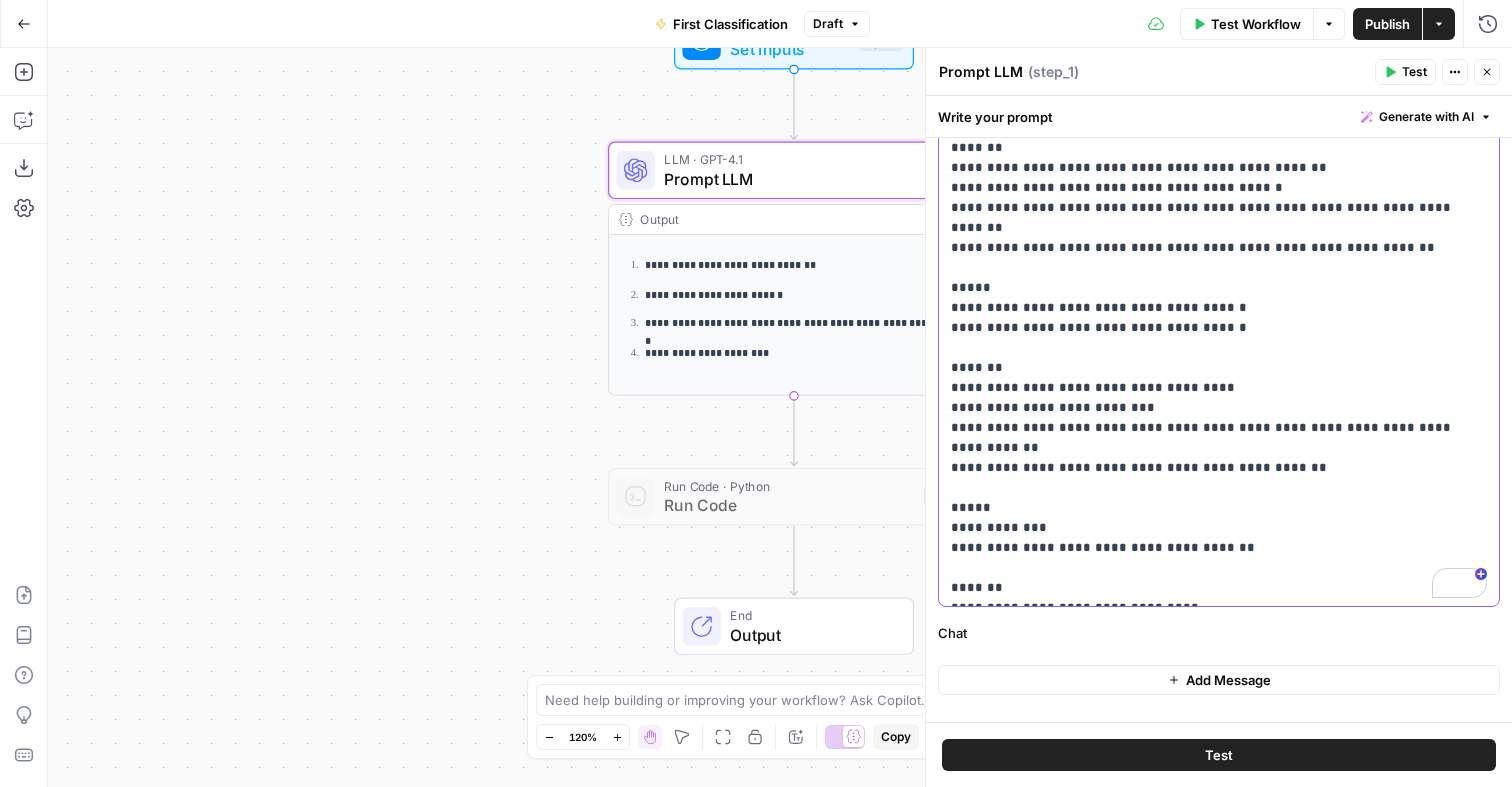 click on "**********" at bounding box center [1219, -3452] 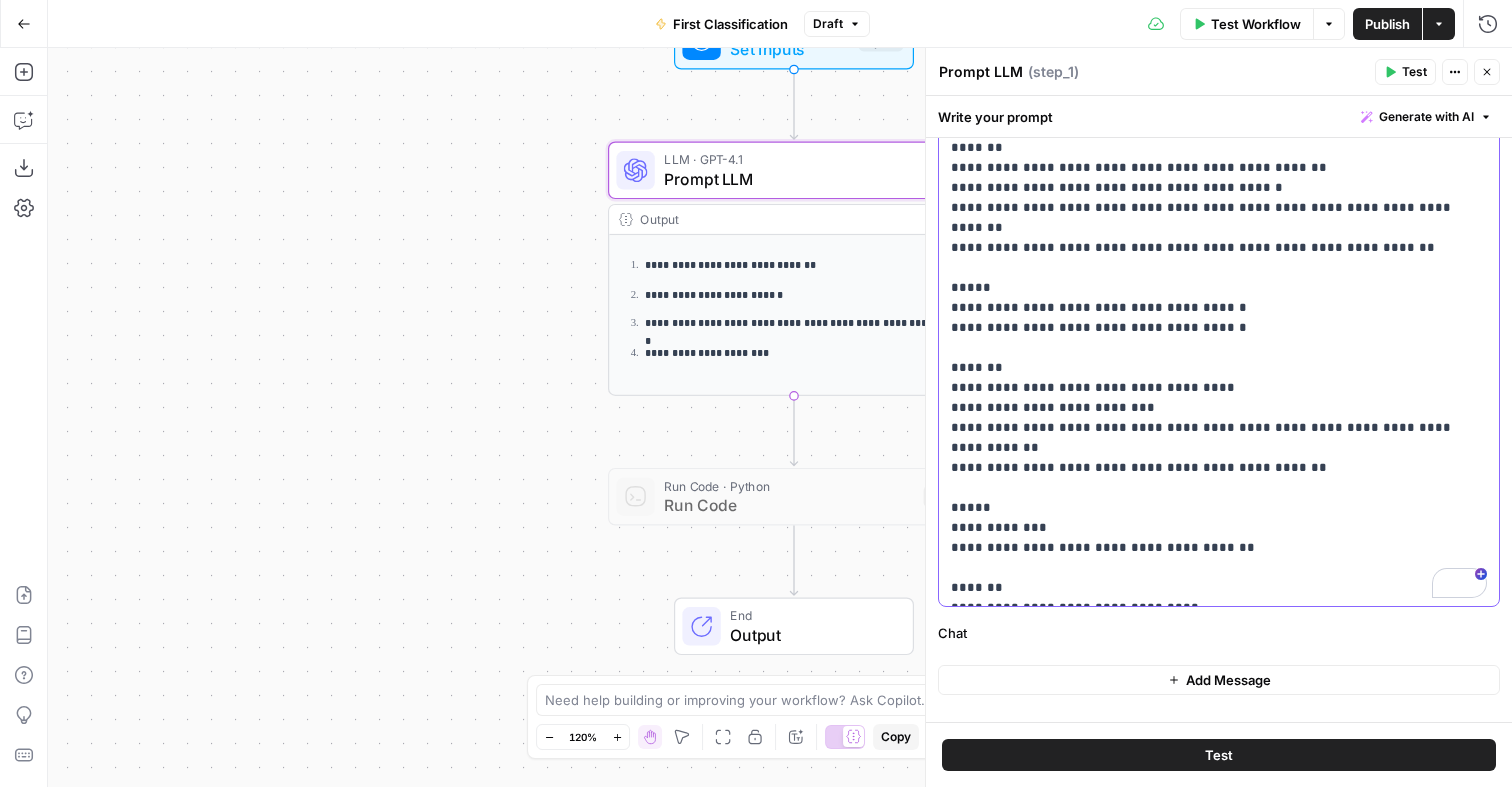 scroll, scrollTop: 7281, scrollLeft: 0, axis: vertical 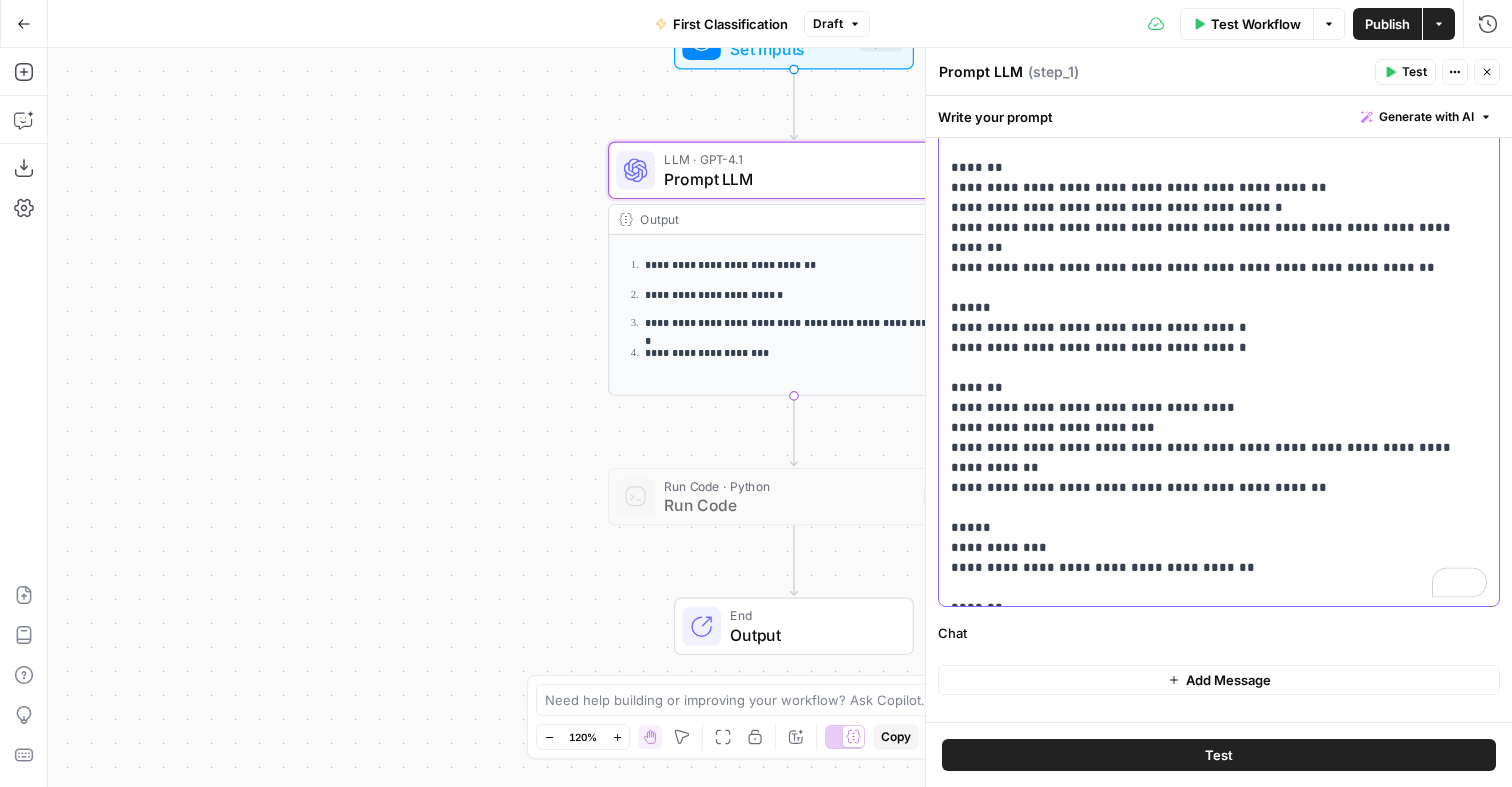 click on "**********" at bounding box center (1219, -3442) 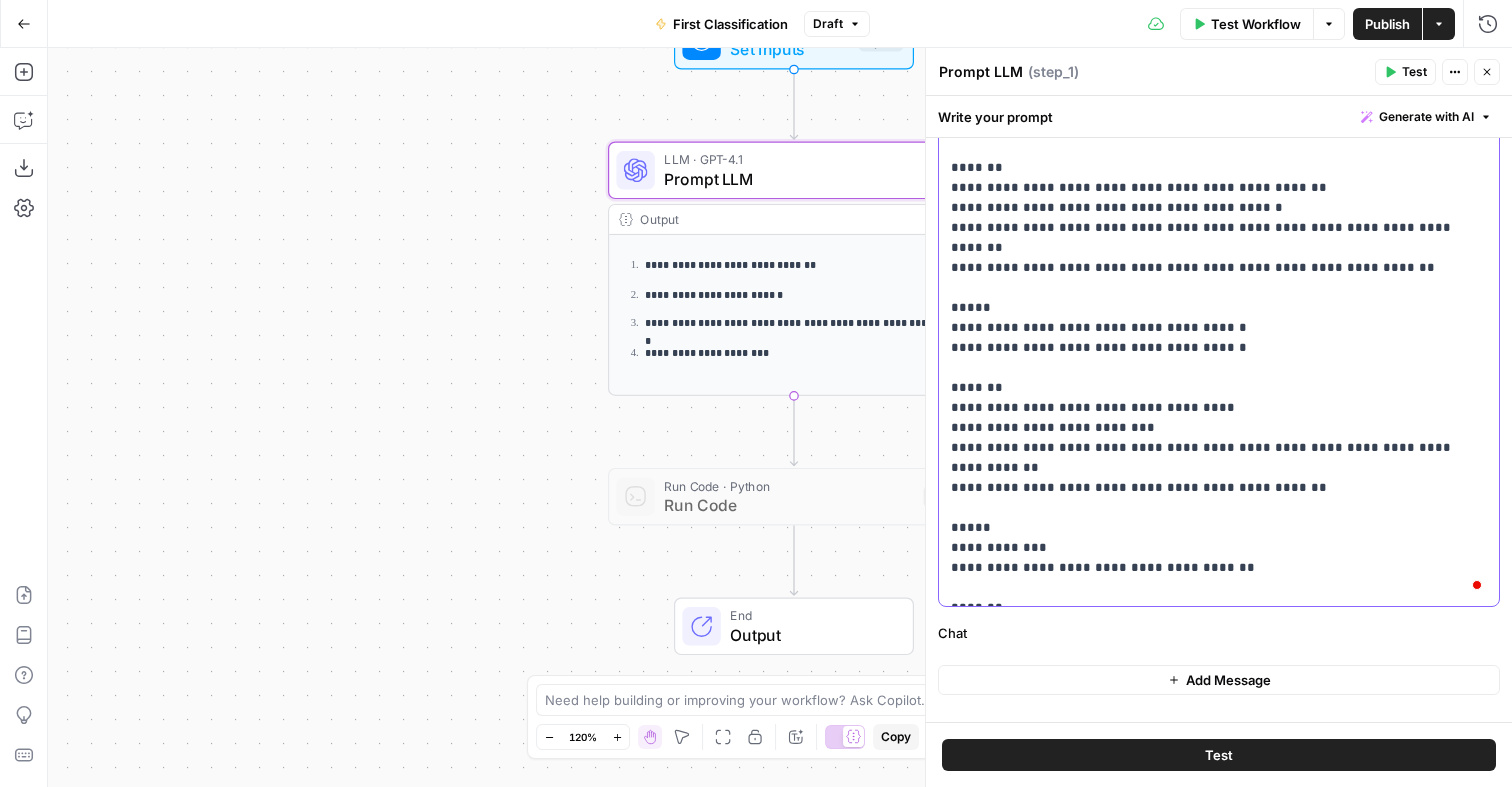 scroll, scrollTop: 7301, scrollLeft: 0, axis: vertical 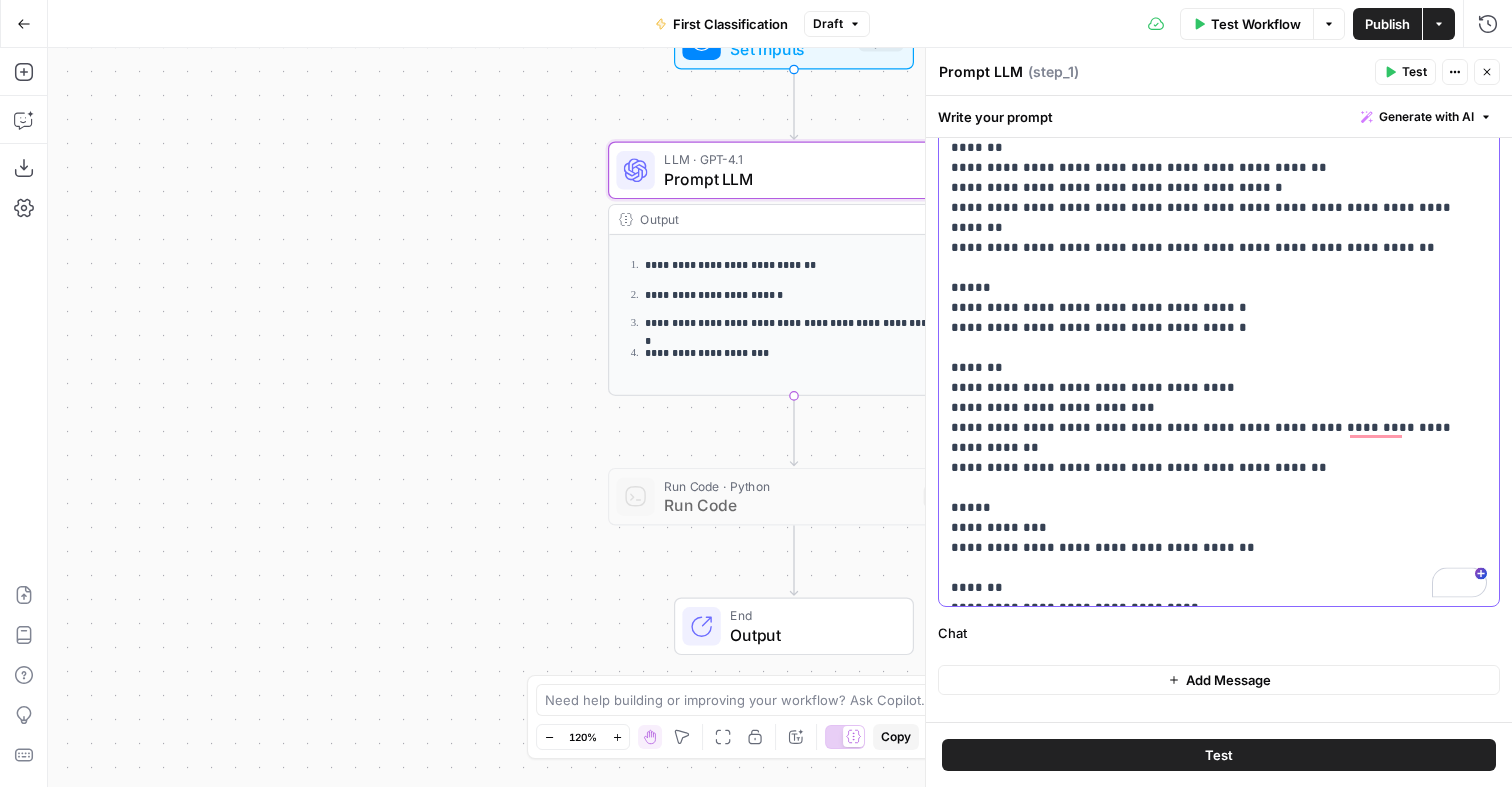drag, startPoint x: 1168, startPoint y: 453, endPoint x: 951, endPoint y: 443, distance: 217.23029 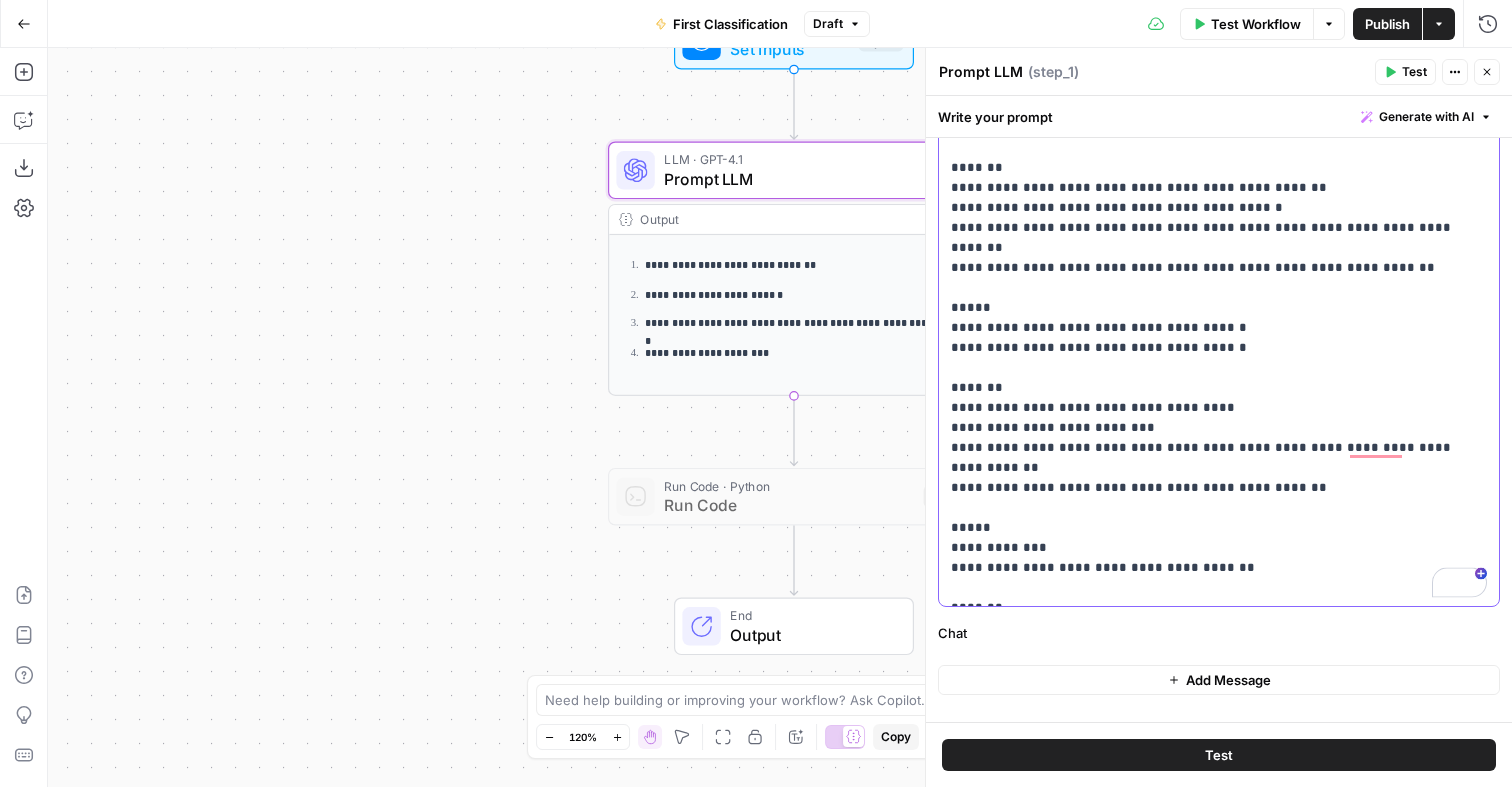 click on "**********" at bounding box center (1219, -3442) 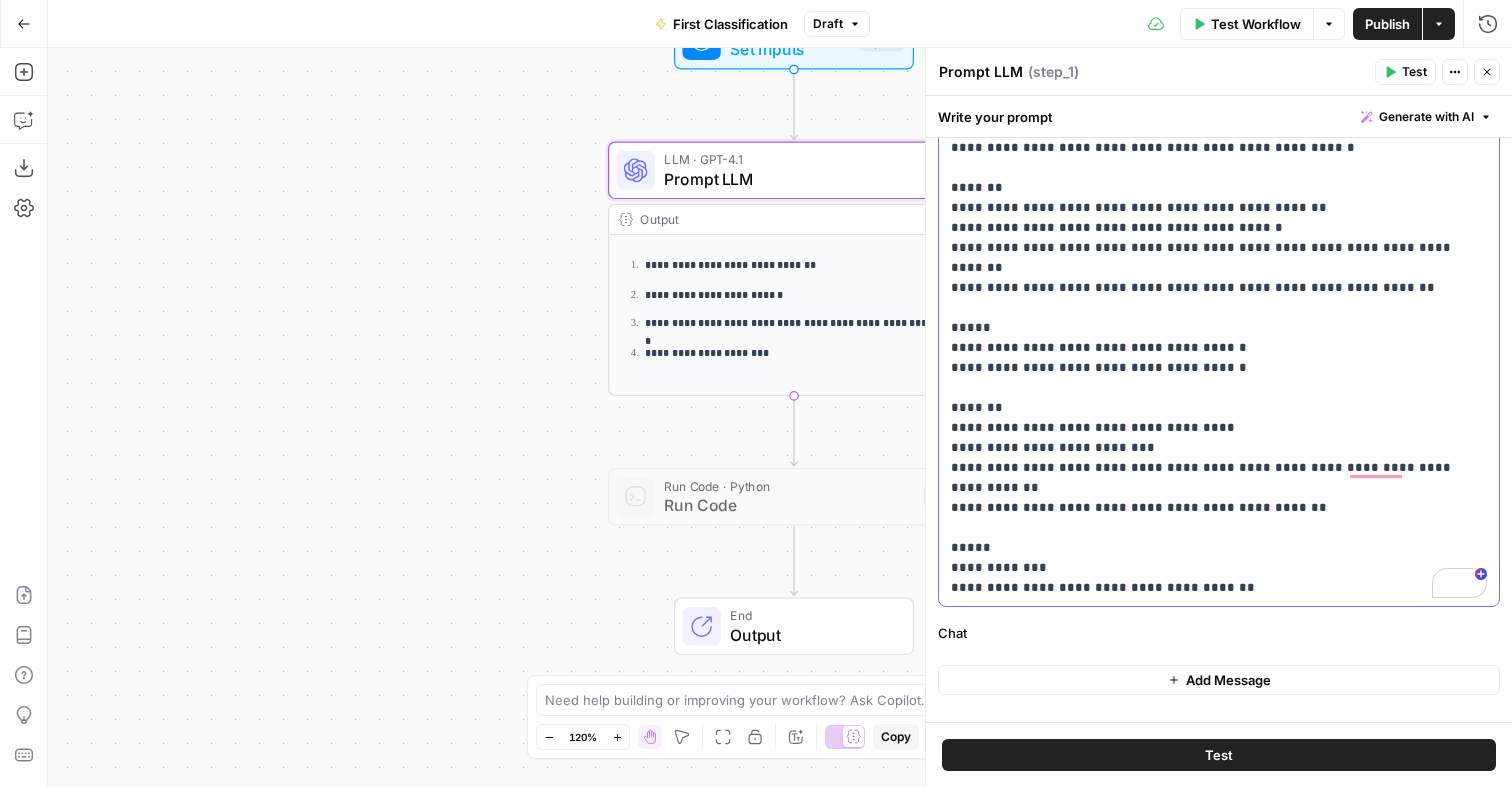 drag, startPoint x: 1416, startPoint y: 425, endPoint x: 941, endPoint y: 342, distance: 482.19705 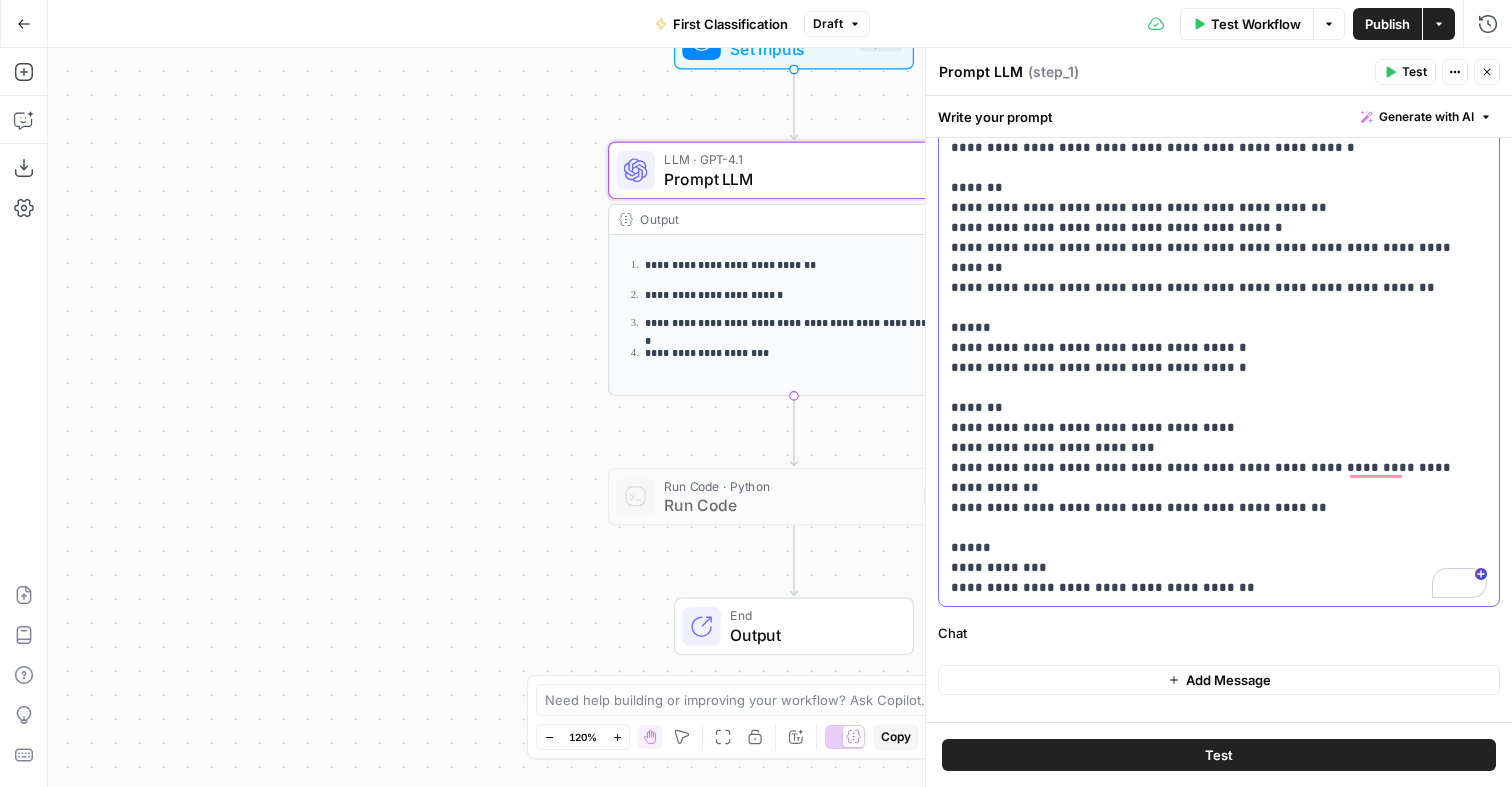 click on "**********" at bounding box center [1219, 198] 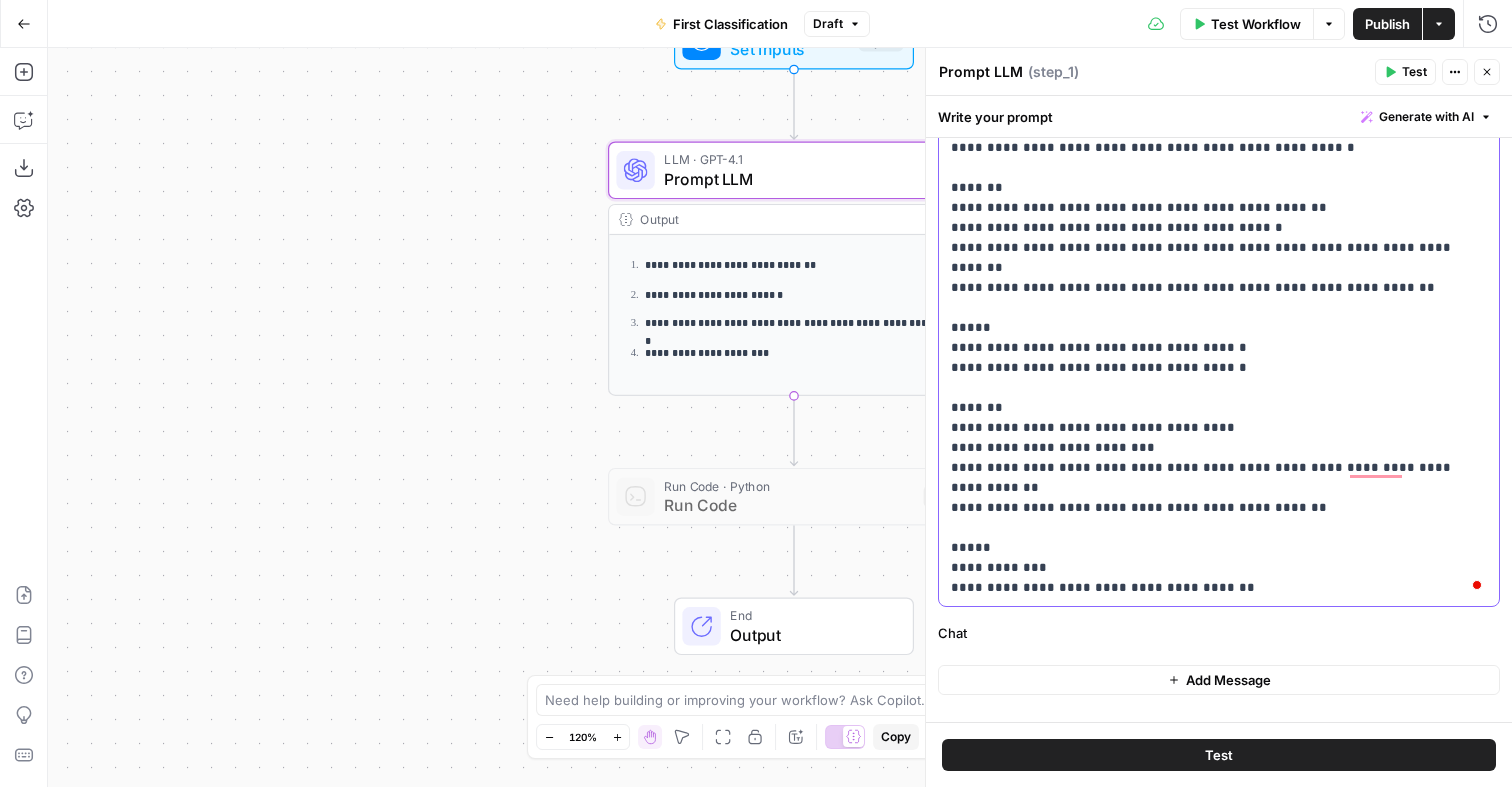 scroll, scrollTop: 7281, scrollLeft: 0, axis: vertical 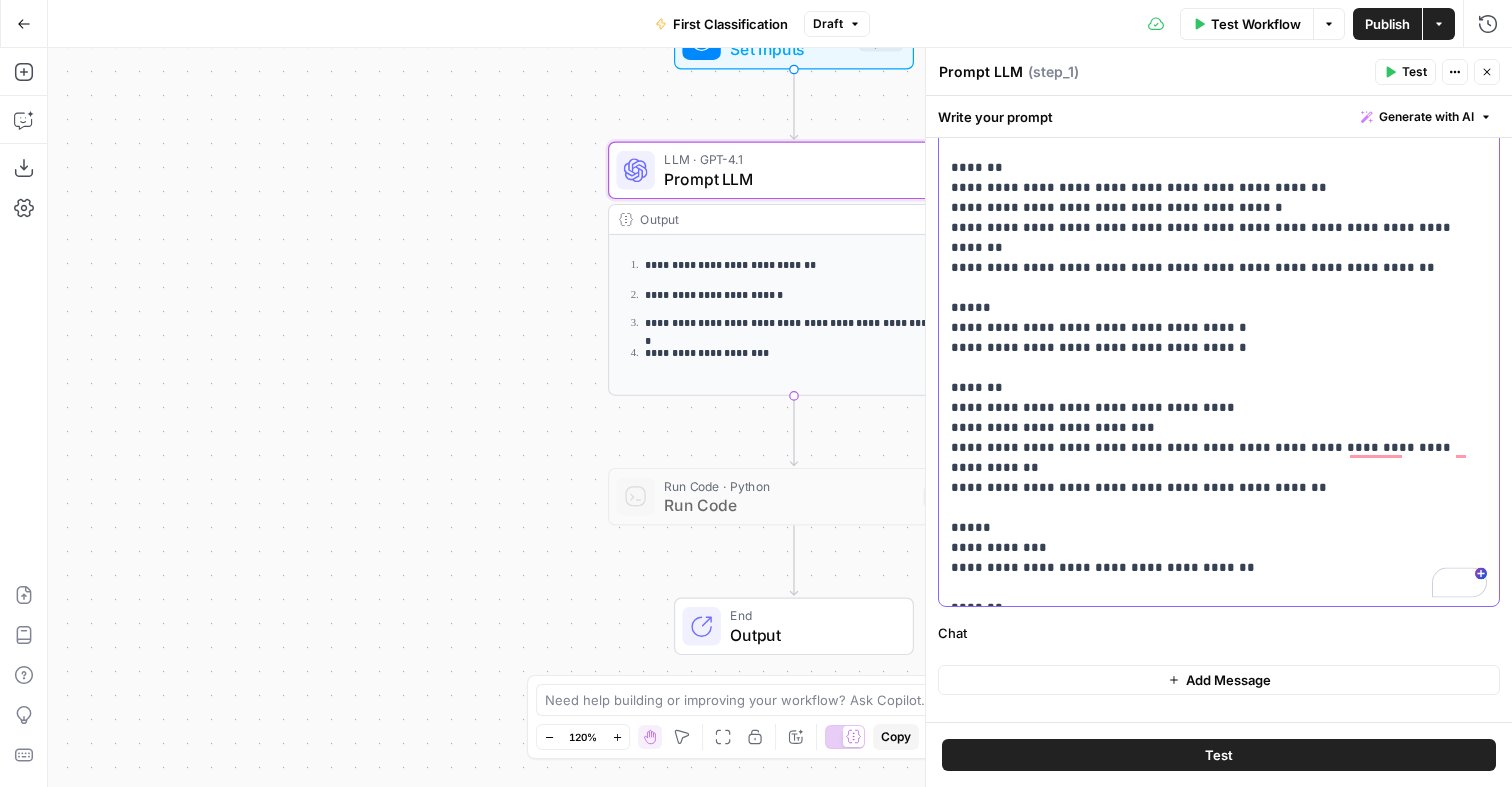 drag, startPoint x: 1324, startPoint y: 590, endPoint x: 1281, endPoint y: 472, distance: 125.59061 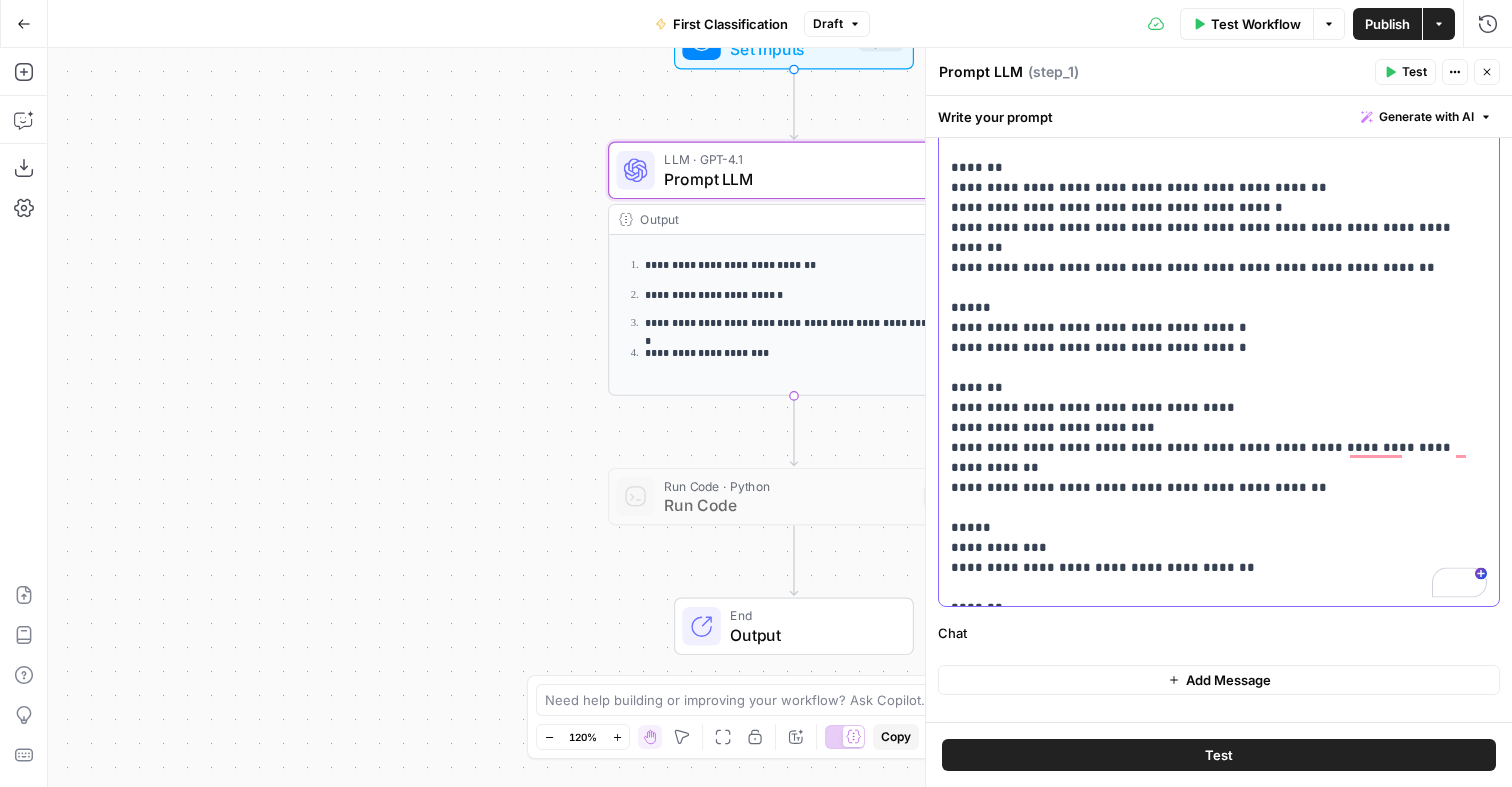 click on "**********" at bounding box center (1219, -3442) 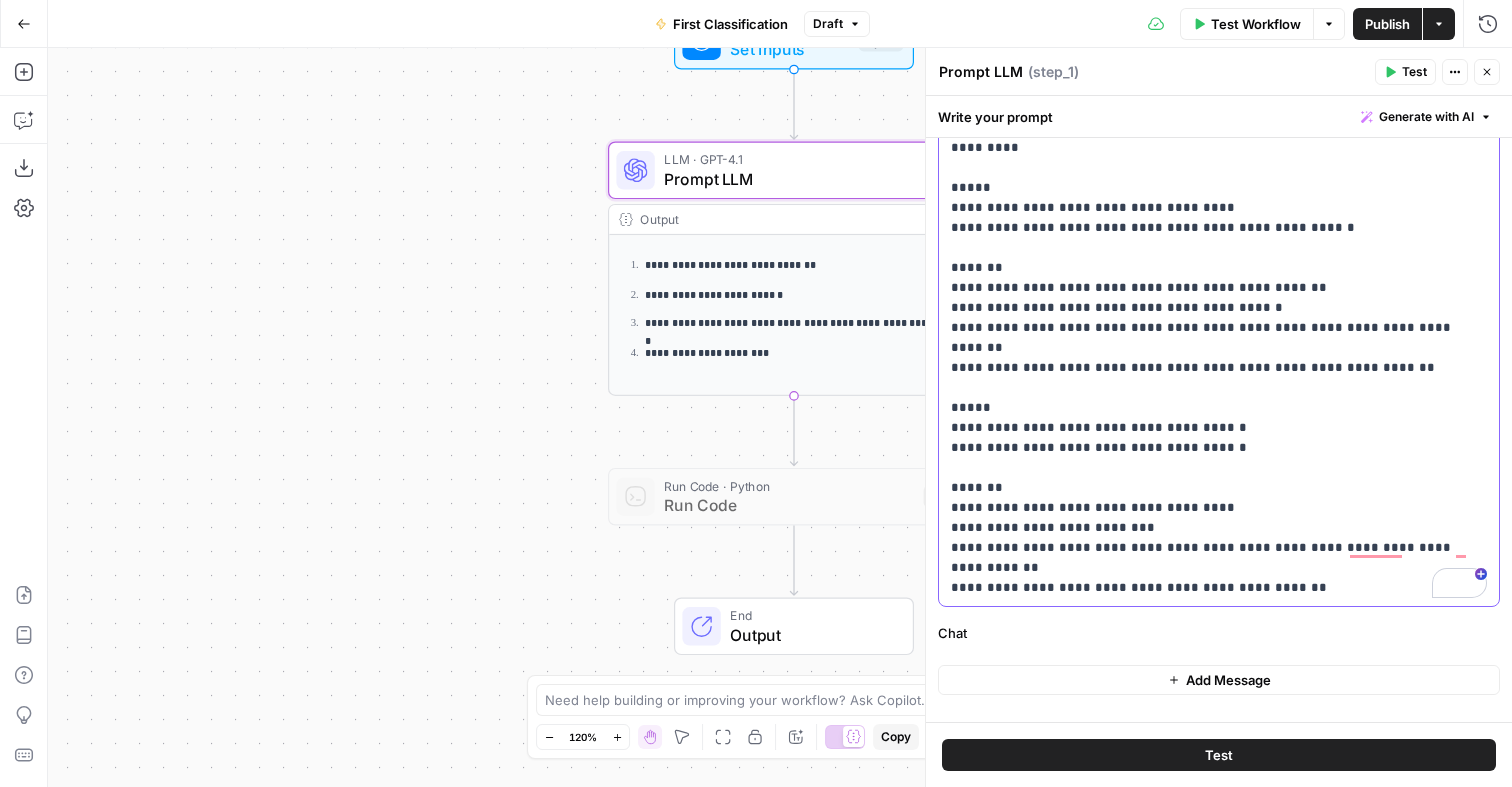 scroll, scrollTop: 7261, scrollLeft: 0, axis: vertical 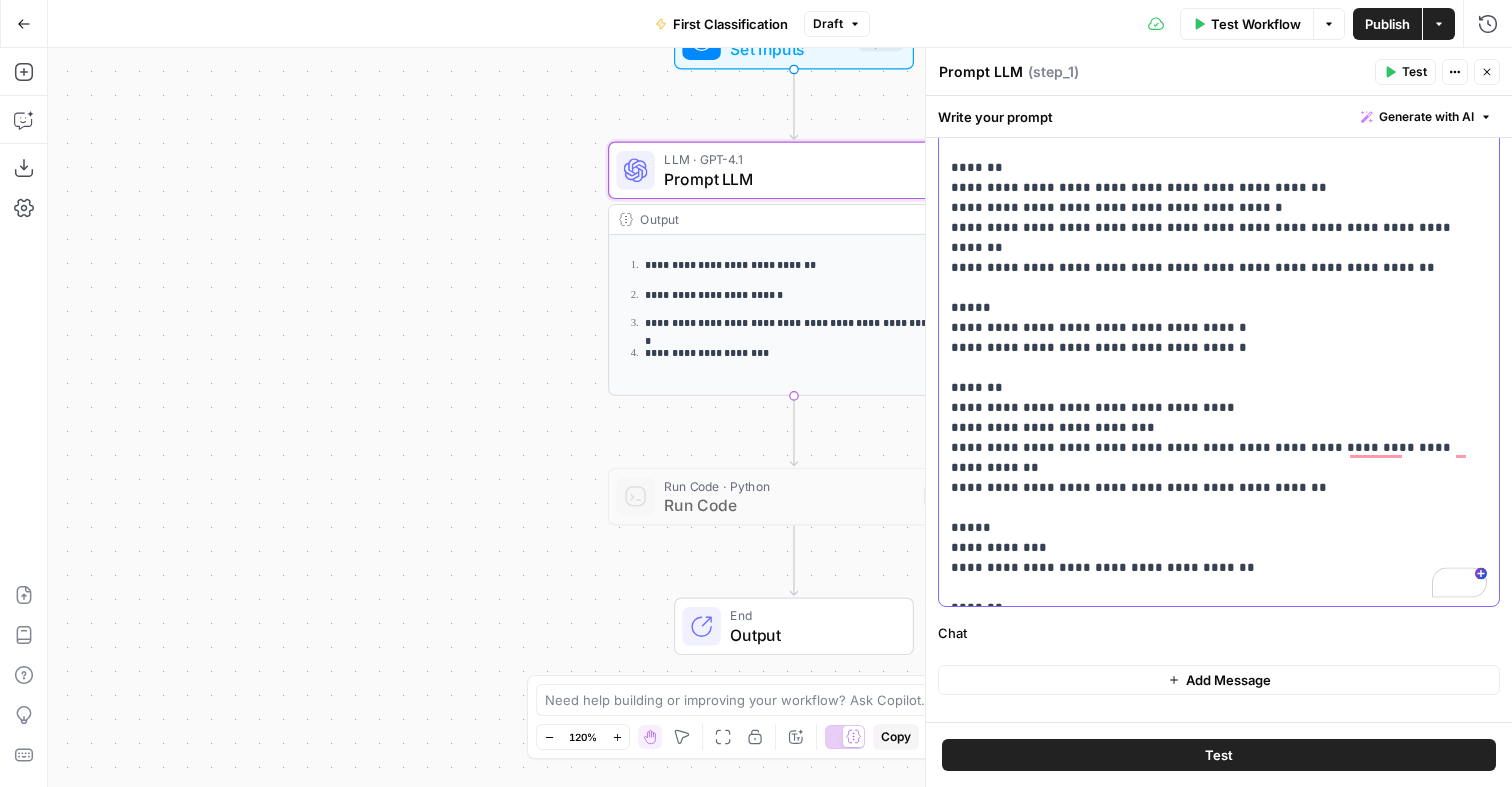 click on "**********" at bounding box center [1219, -3442] 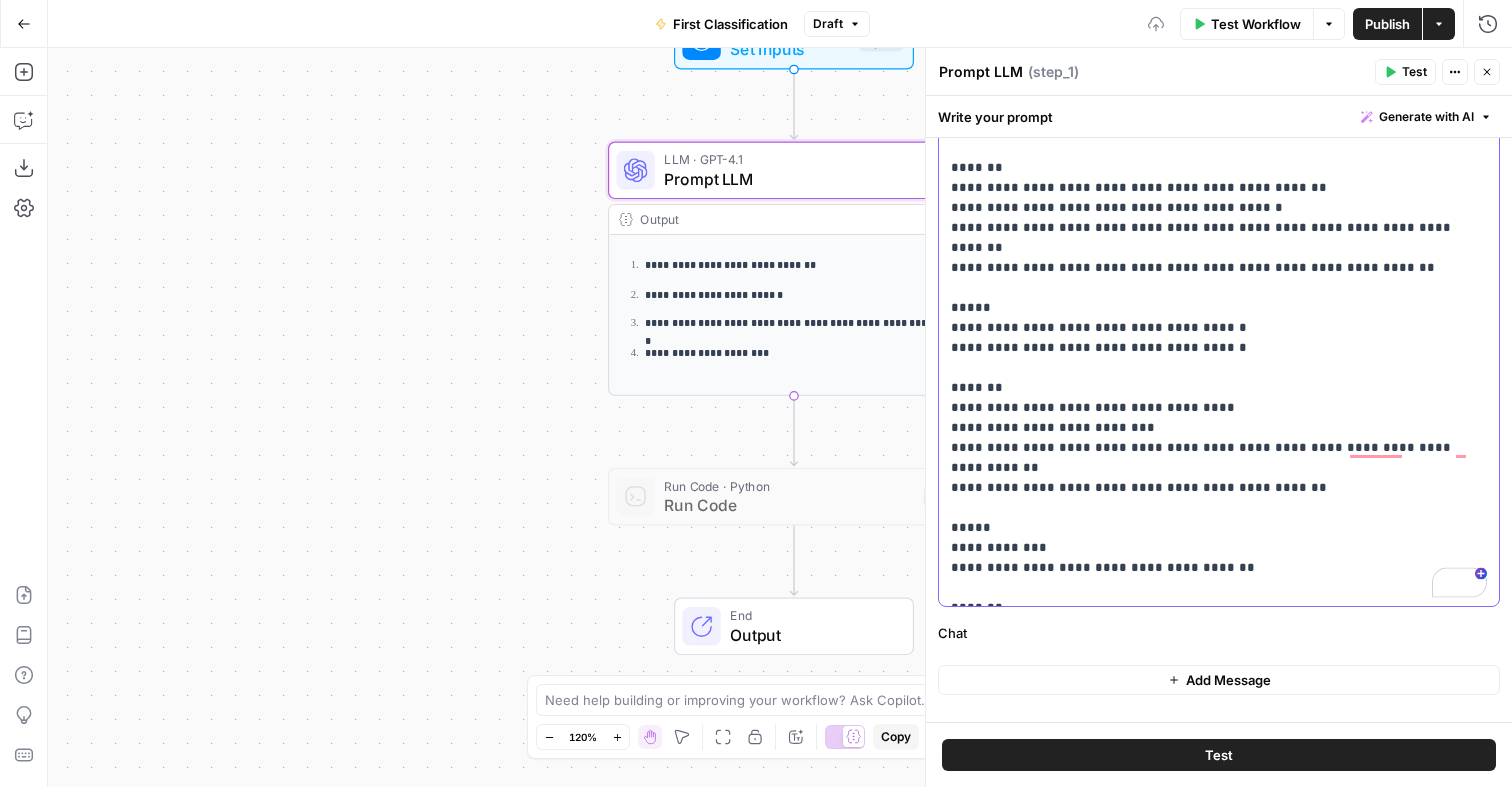 scroll, scrollTop: 7301, scrollLeft: 0, axis: vertical 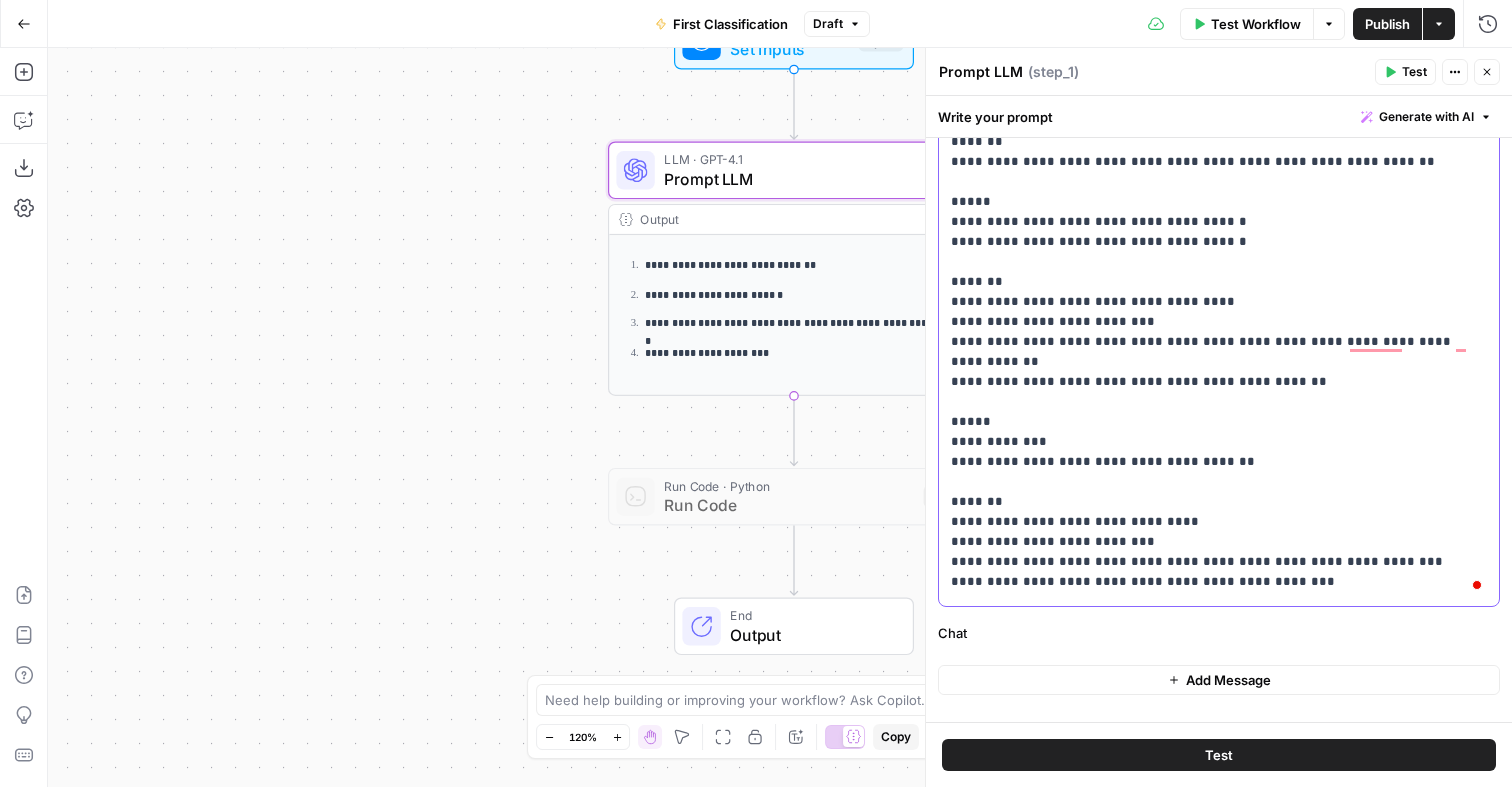 click on "**********" at bounding box center (1219, -3488) 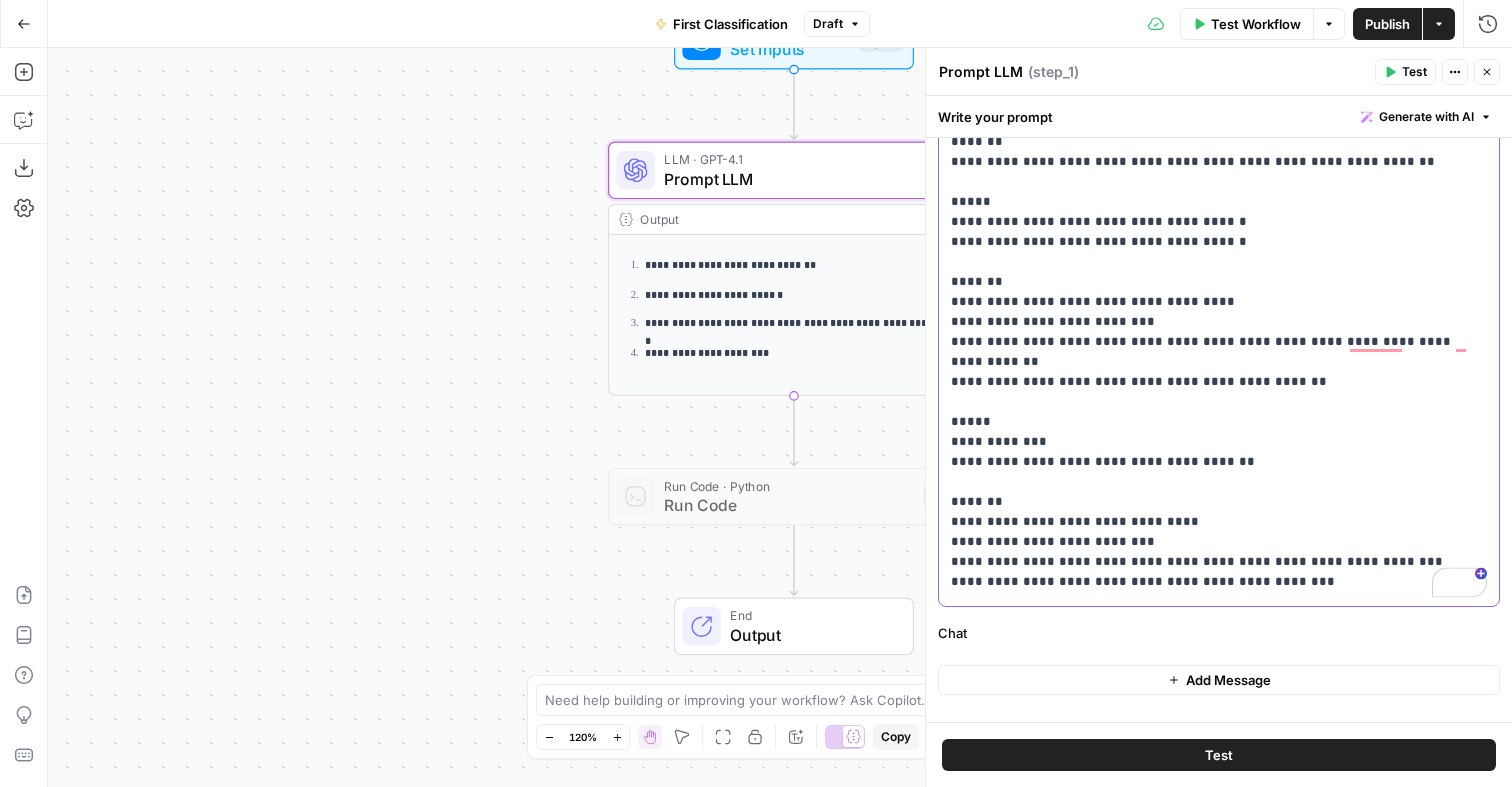 drag, startPoint x: 1113, startPoint y: 376, endPoint x: 1025, endPoint y: 377, distance: 88.005684 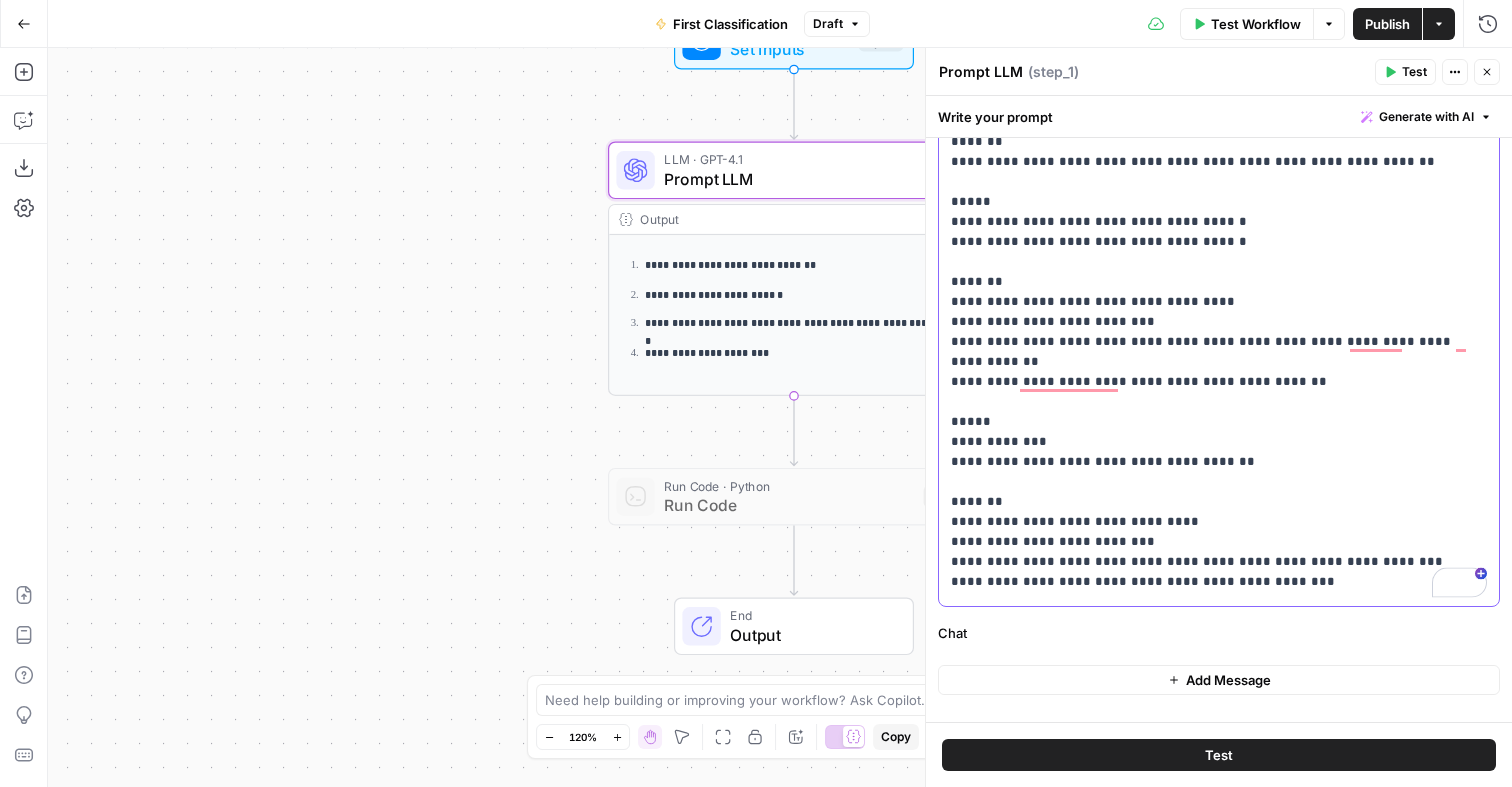 drag, startPoint x: 1143, startPoint y: 523, endPoint x: 1045, endPoint y: 520, distance: 98.045906 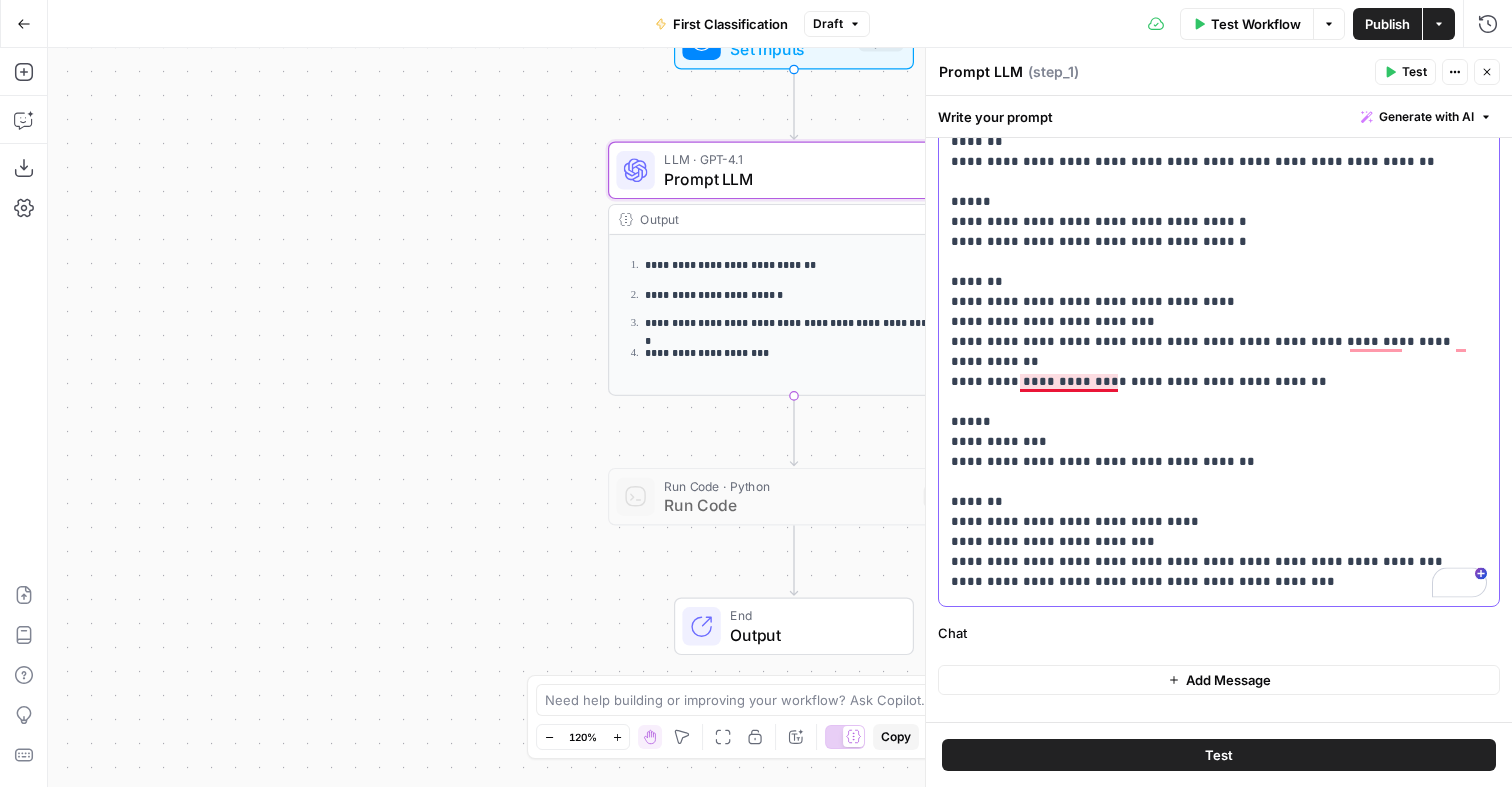click on "**********" at bounding box center (1219, -3488) 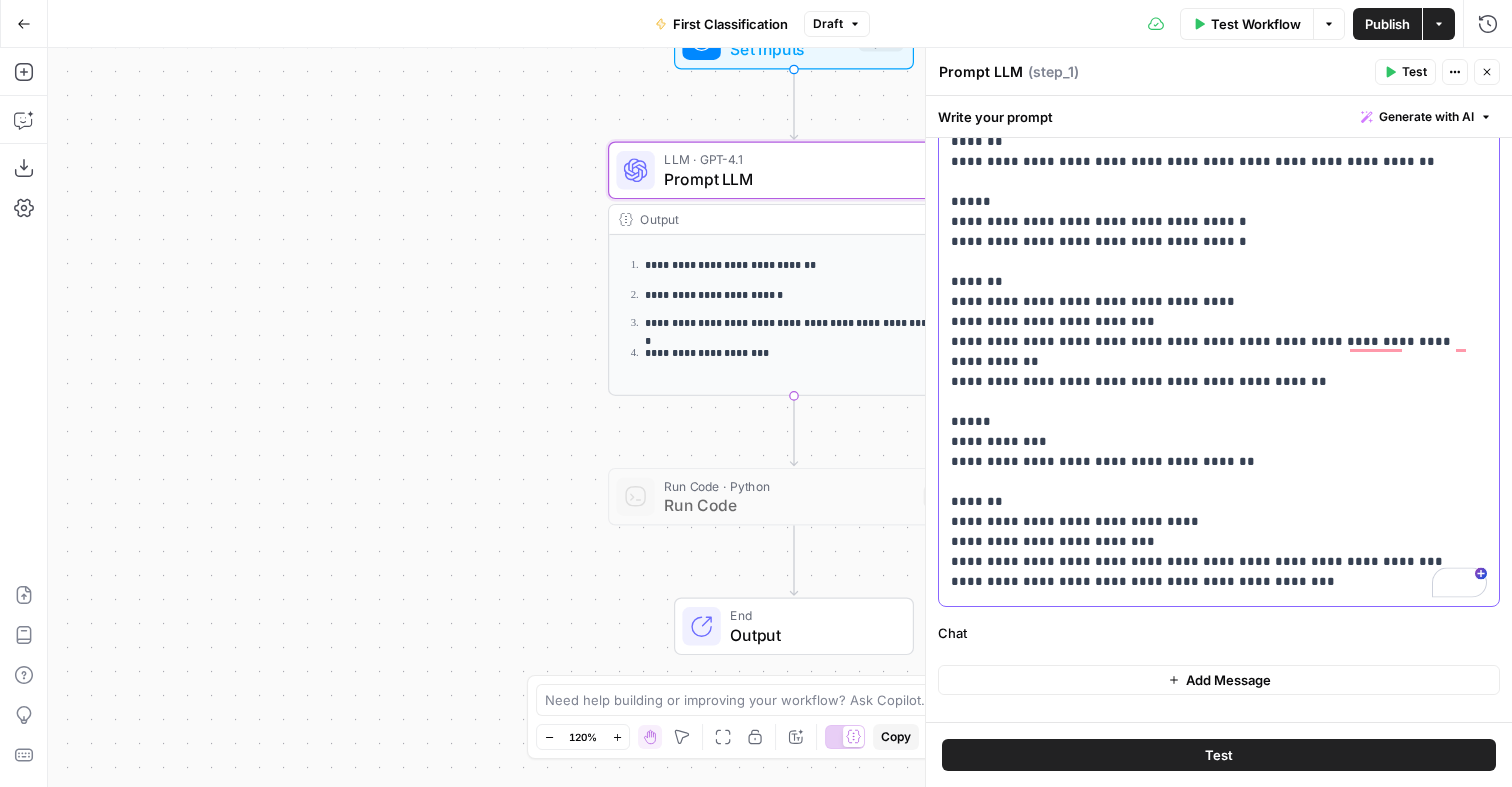 click on "**********" at bounding box center (1219, -3488) 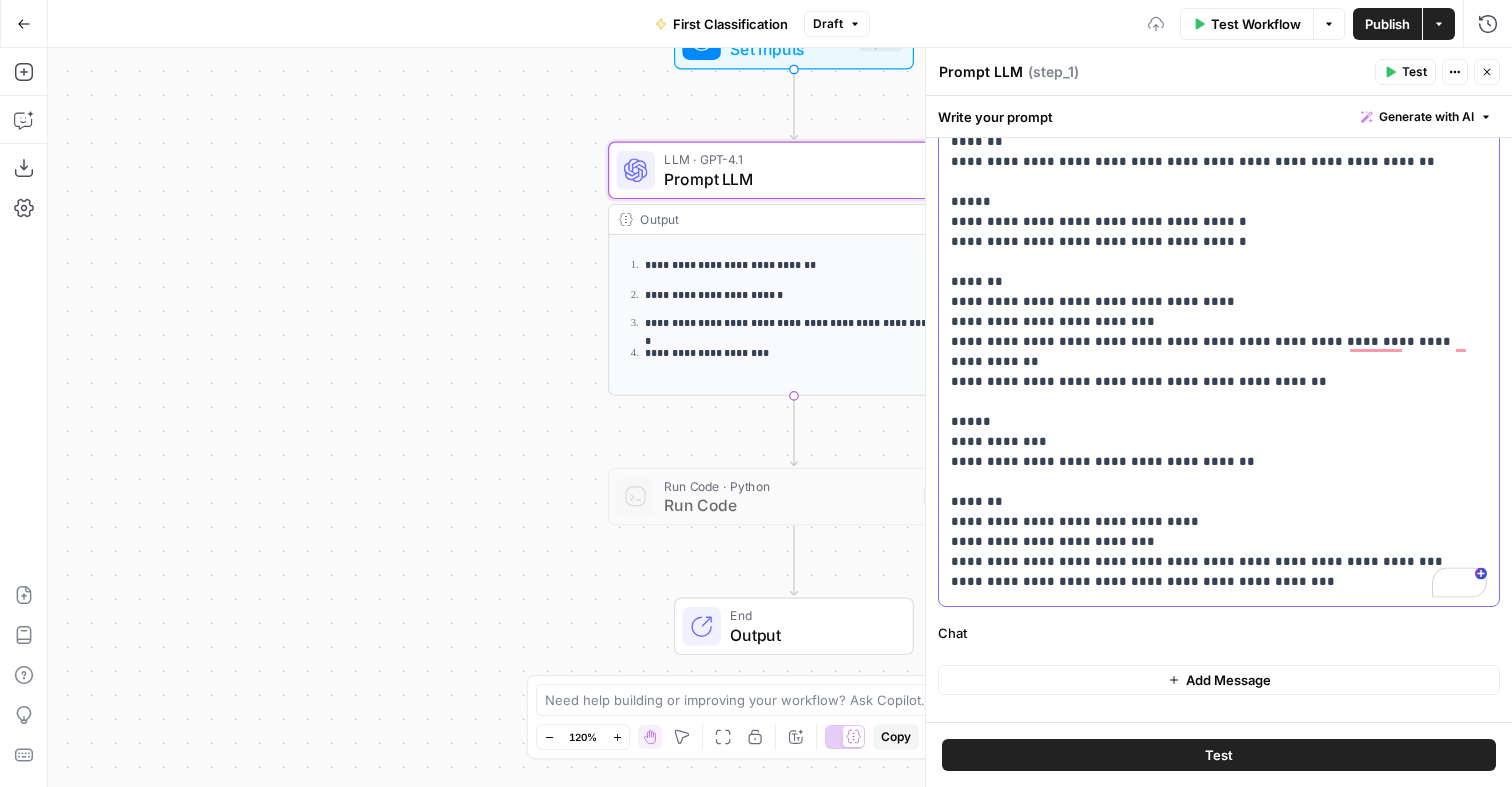 click on "**********" at bounding box center [1219, -3488] 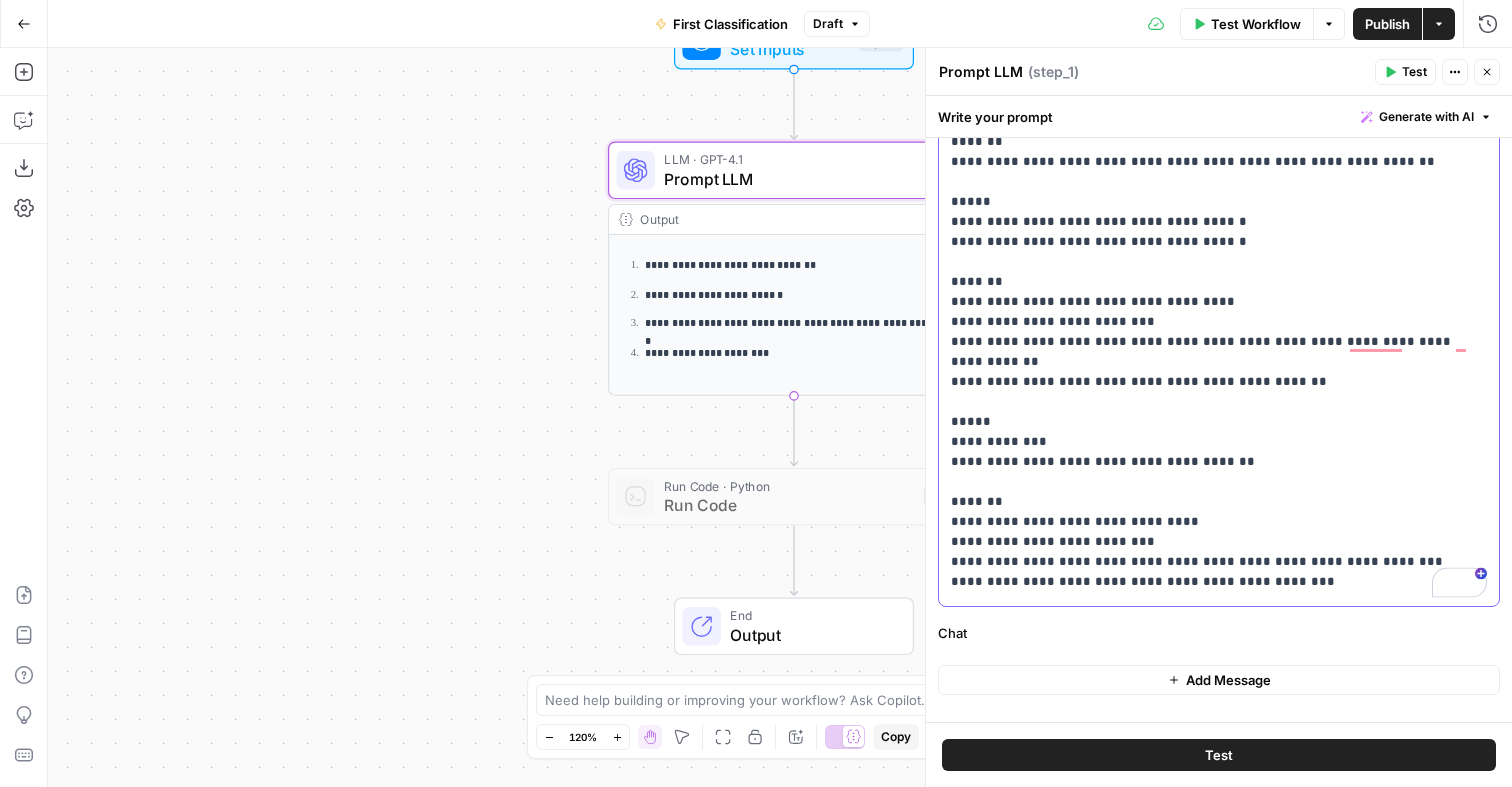click on "**********" at bounding box center (1219, -3488) 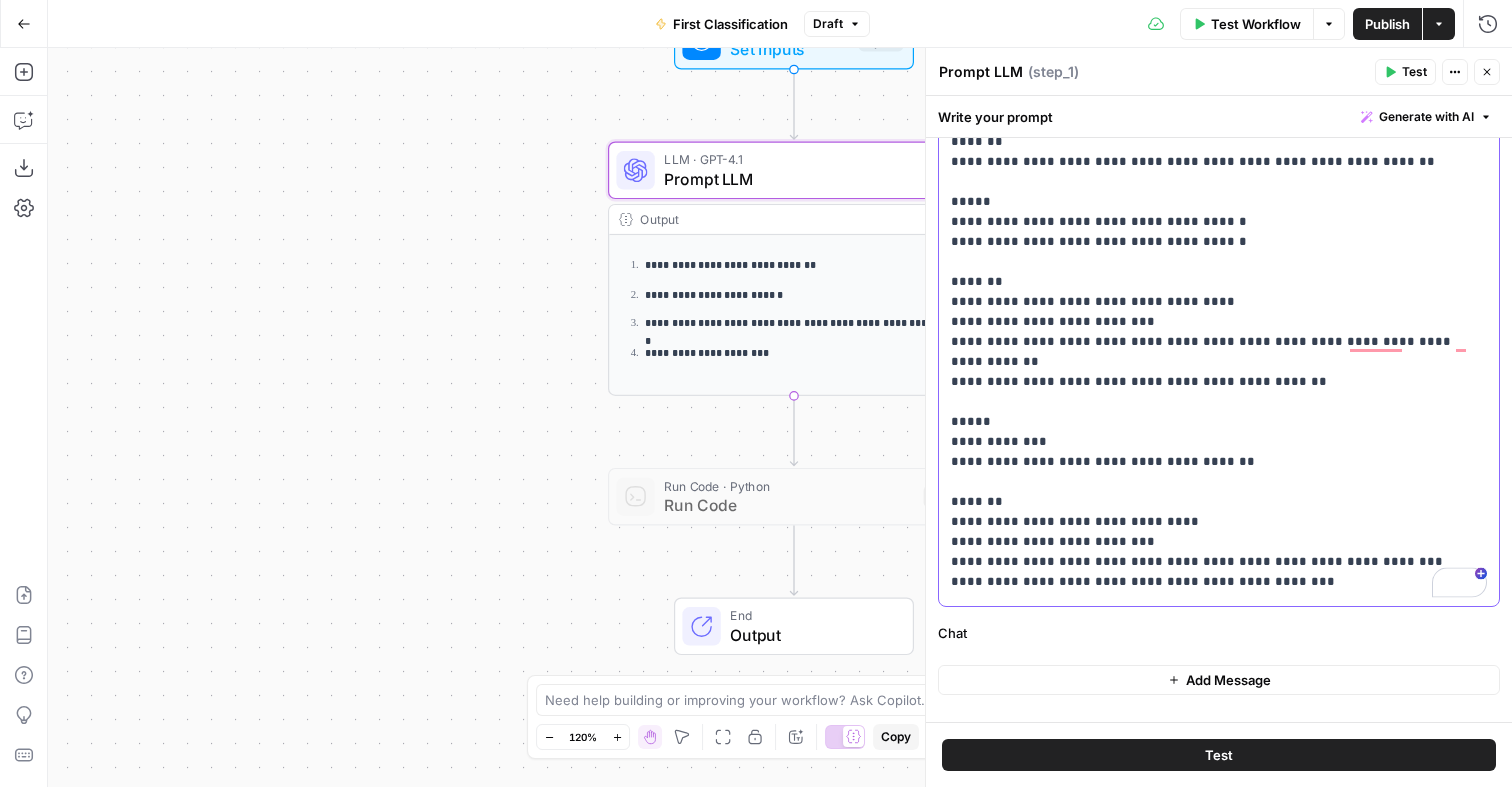drag, startPoint x: 1149, startPoint y: 393, endPoint x: 1058, endPoint y: 397, distance: 91.08787 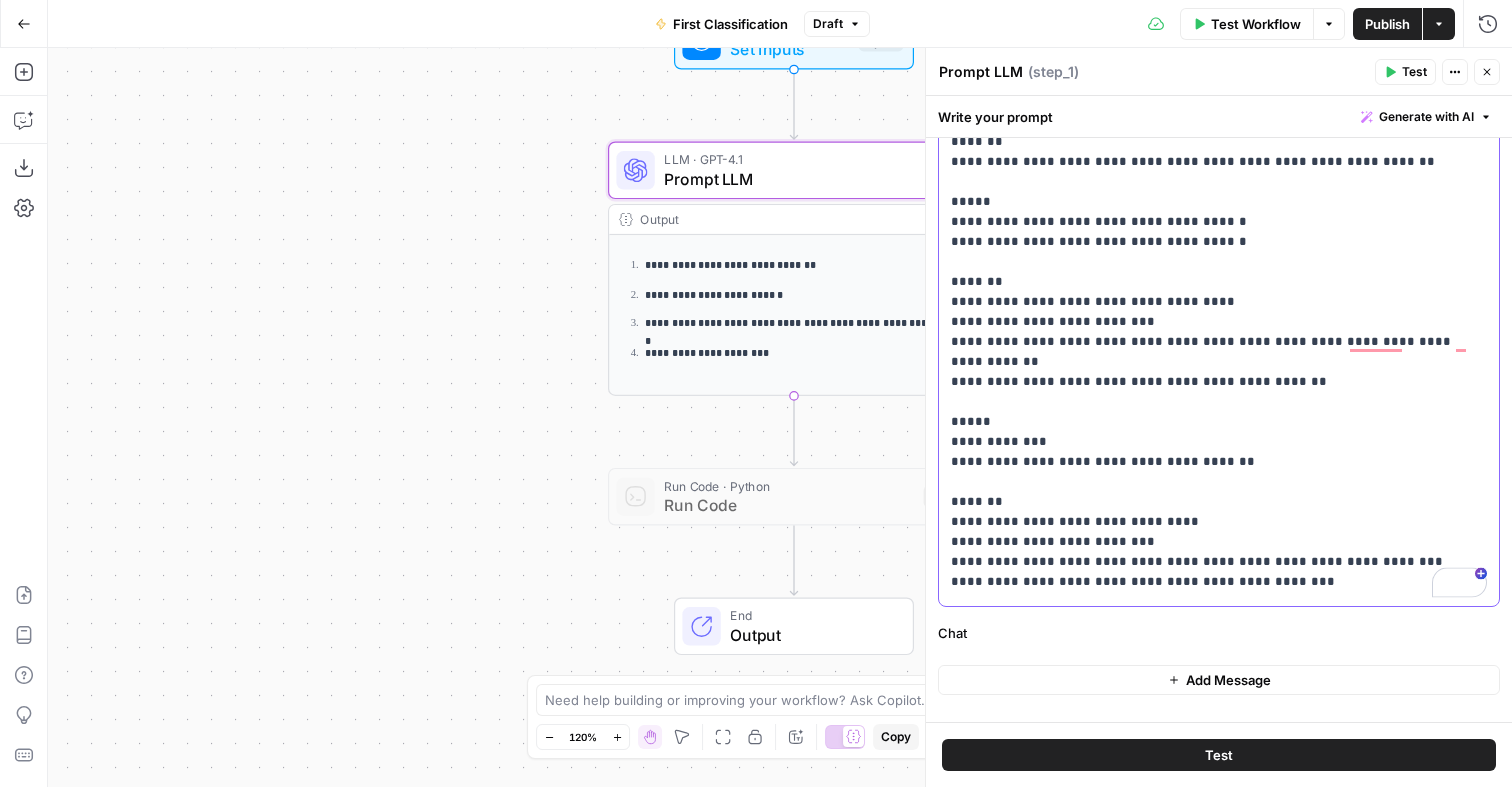 click on "**********" at bounding box center [1219, -3488] 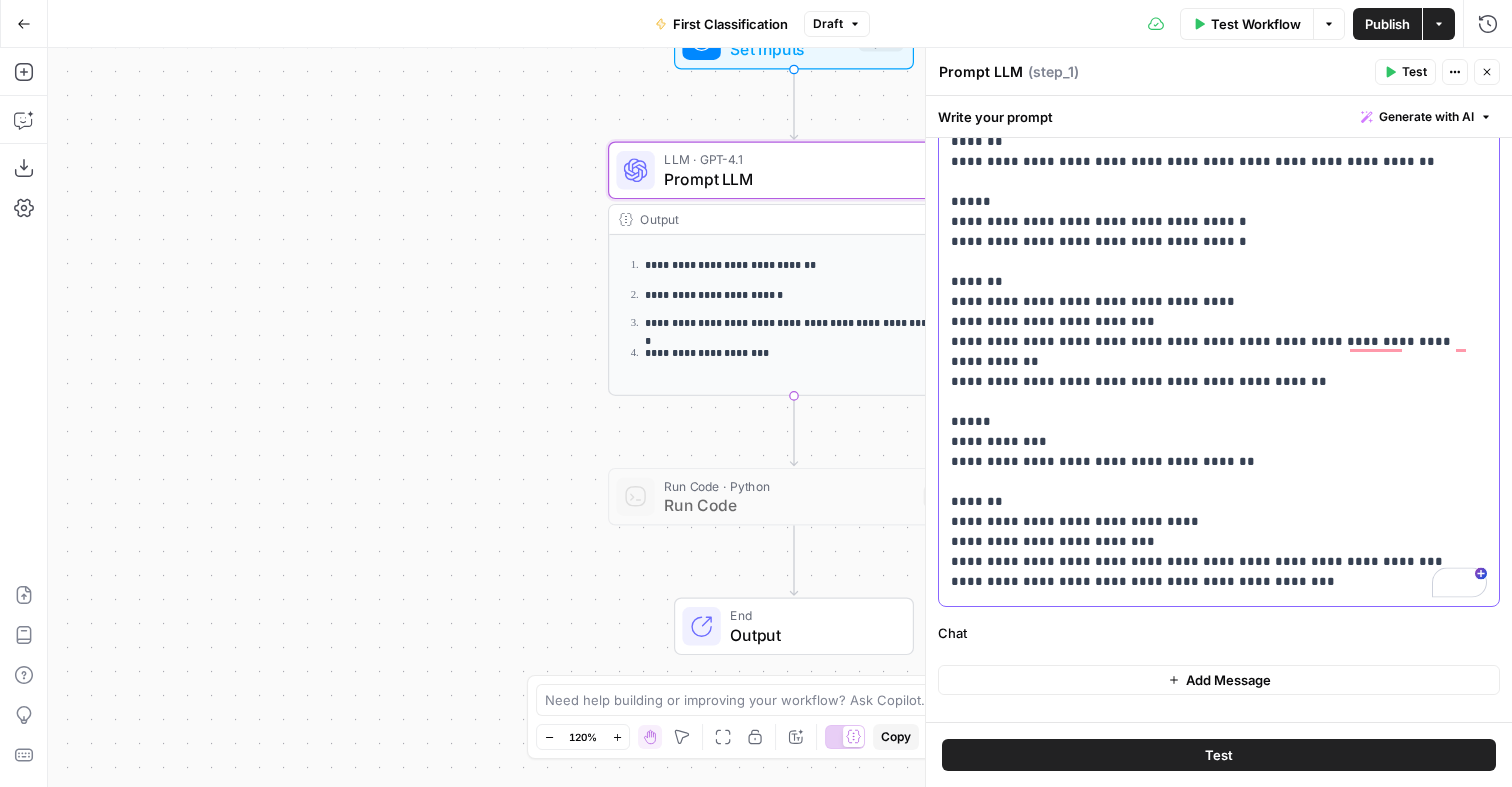 click on "**********" at bounding box center (1219, -3488) 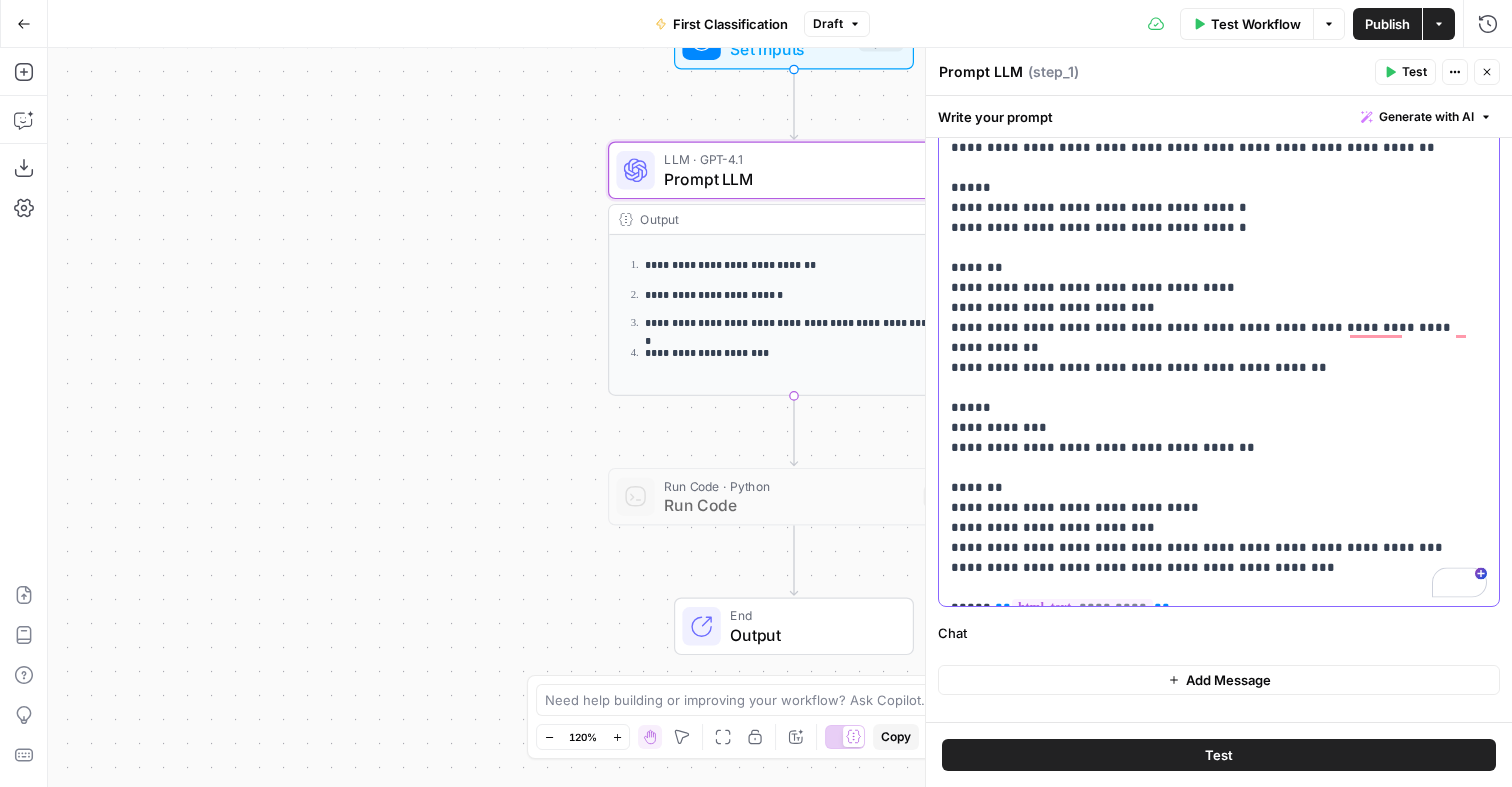 drag, startPoint x: 1076, startPoint y: 547, endPoint x: 1326, endPoint y: 545, distance: 250.008 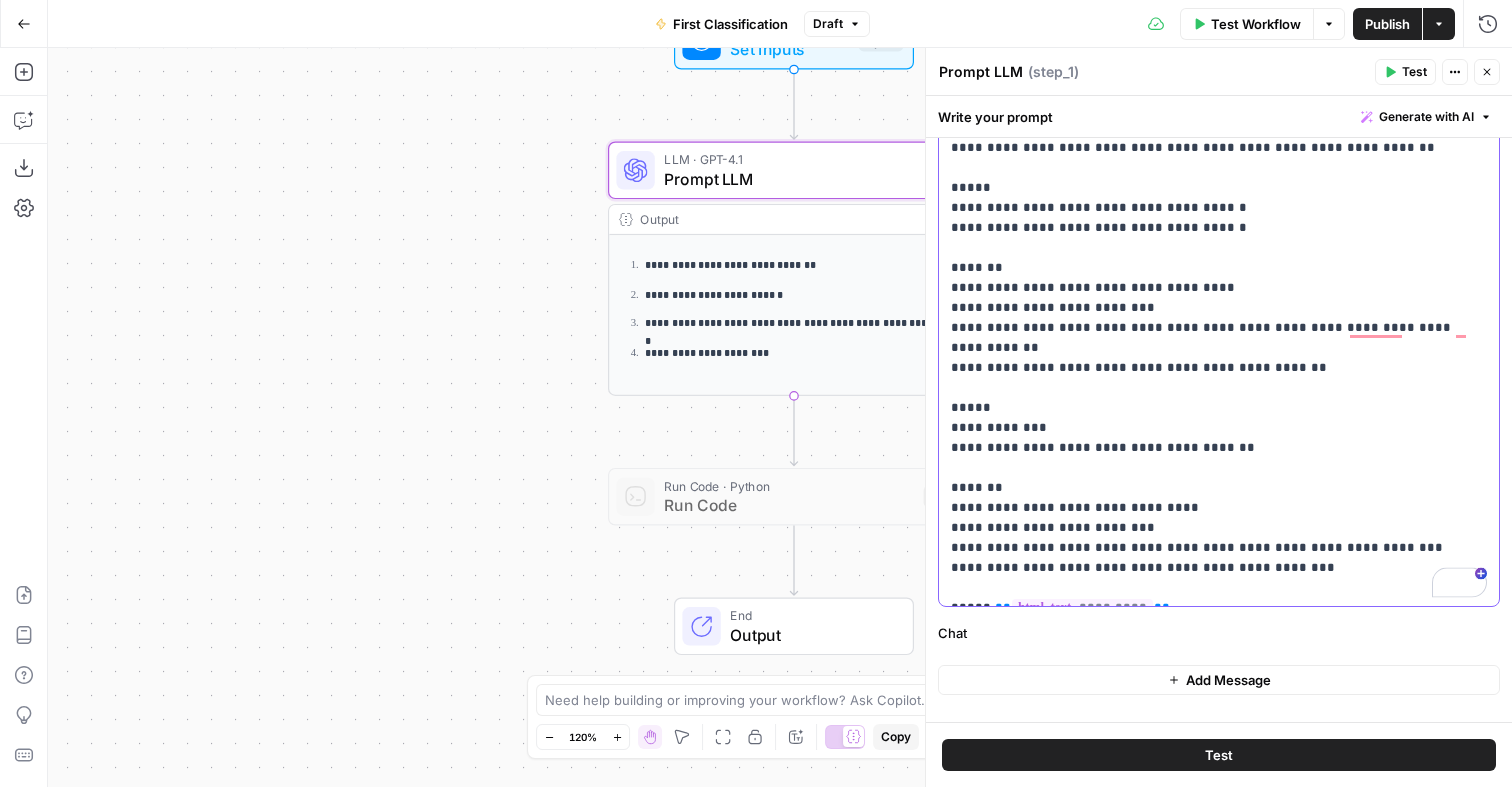 click on "**********" at bounding box center [1219, -3502] 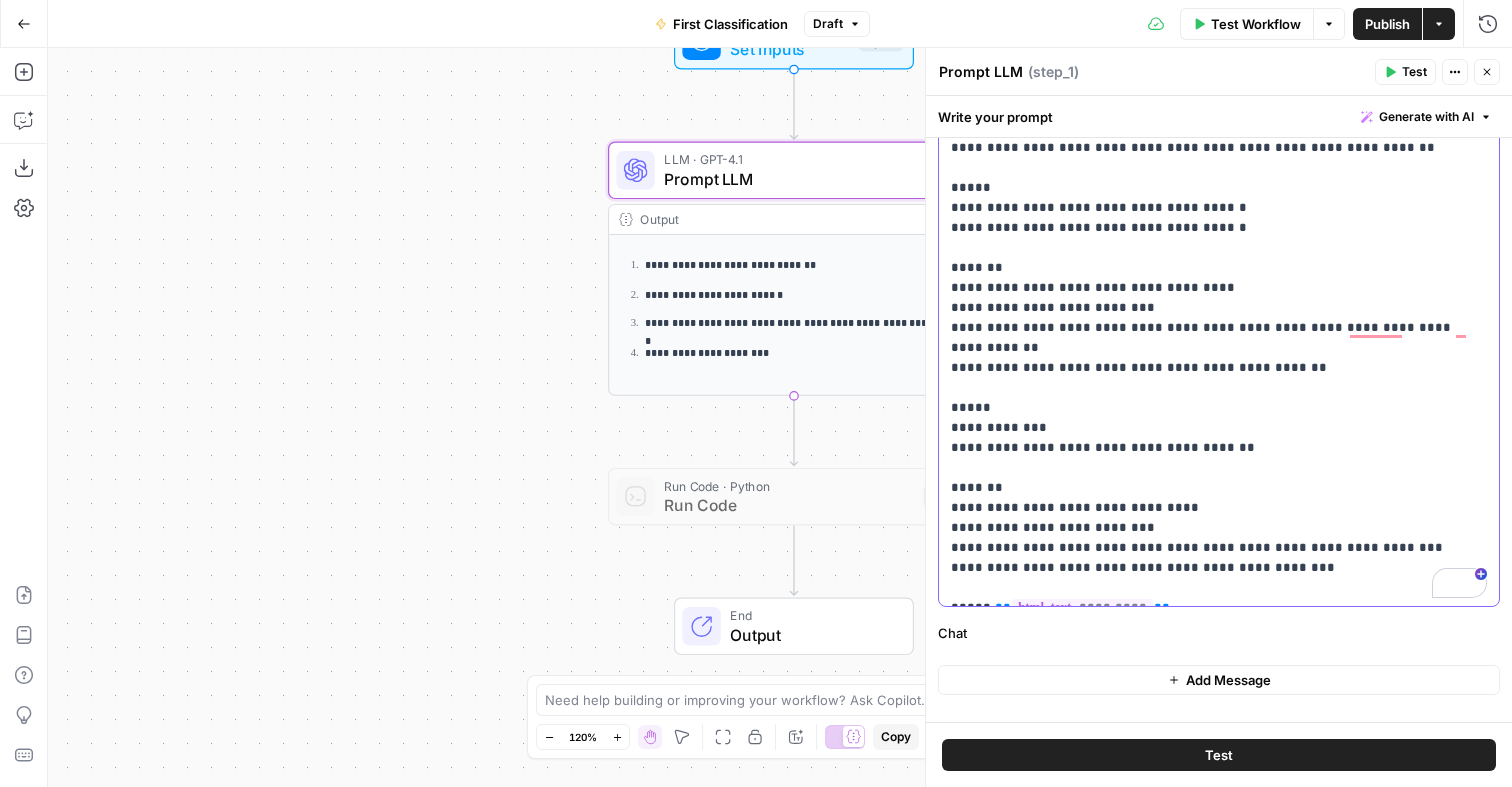 click on "**********" at bounding box center (1219, -3502) 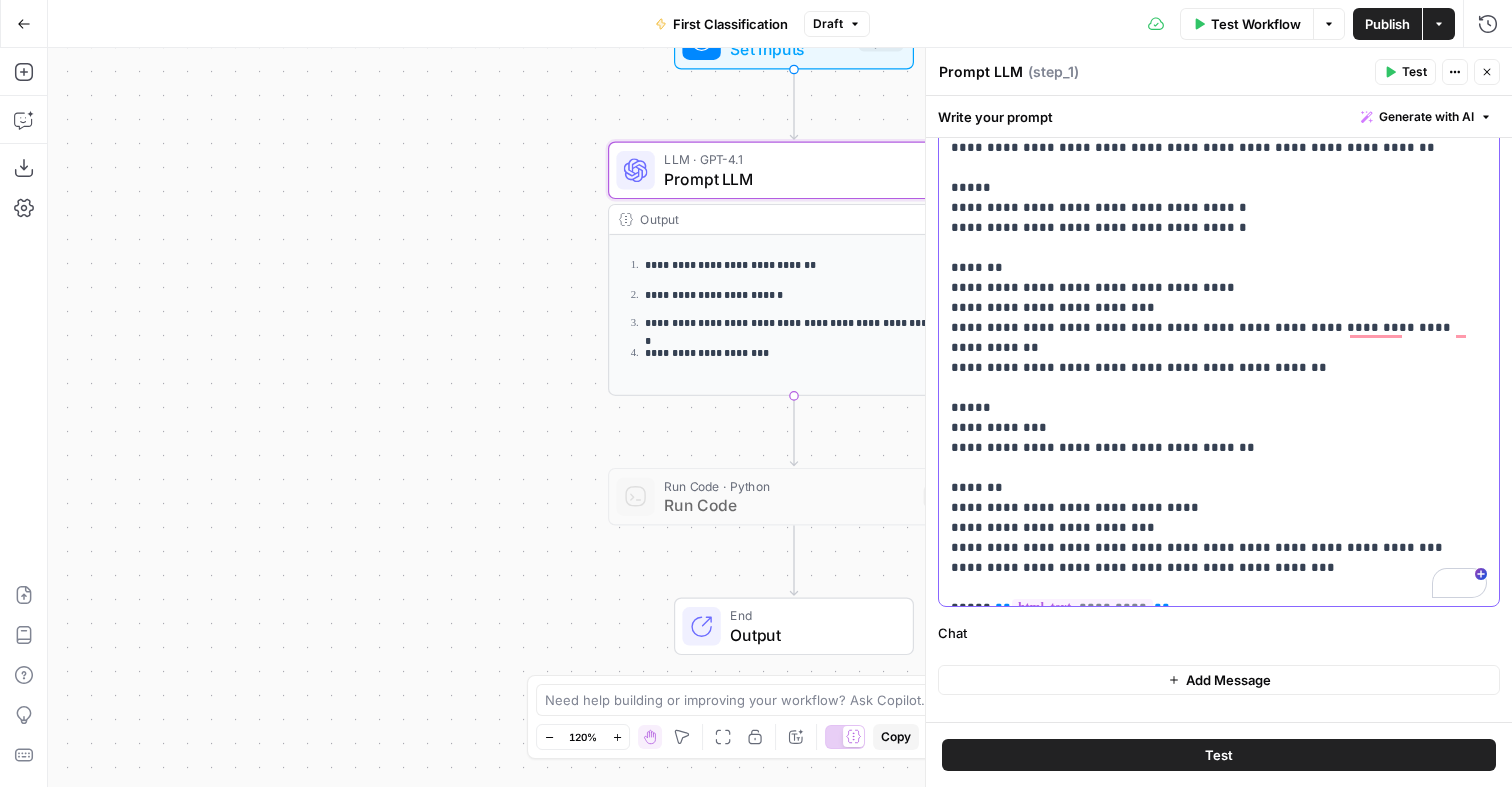 click on "**********" at bounding box center (1219, -3502) 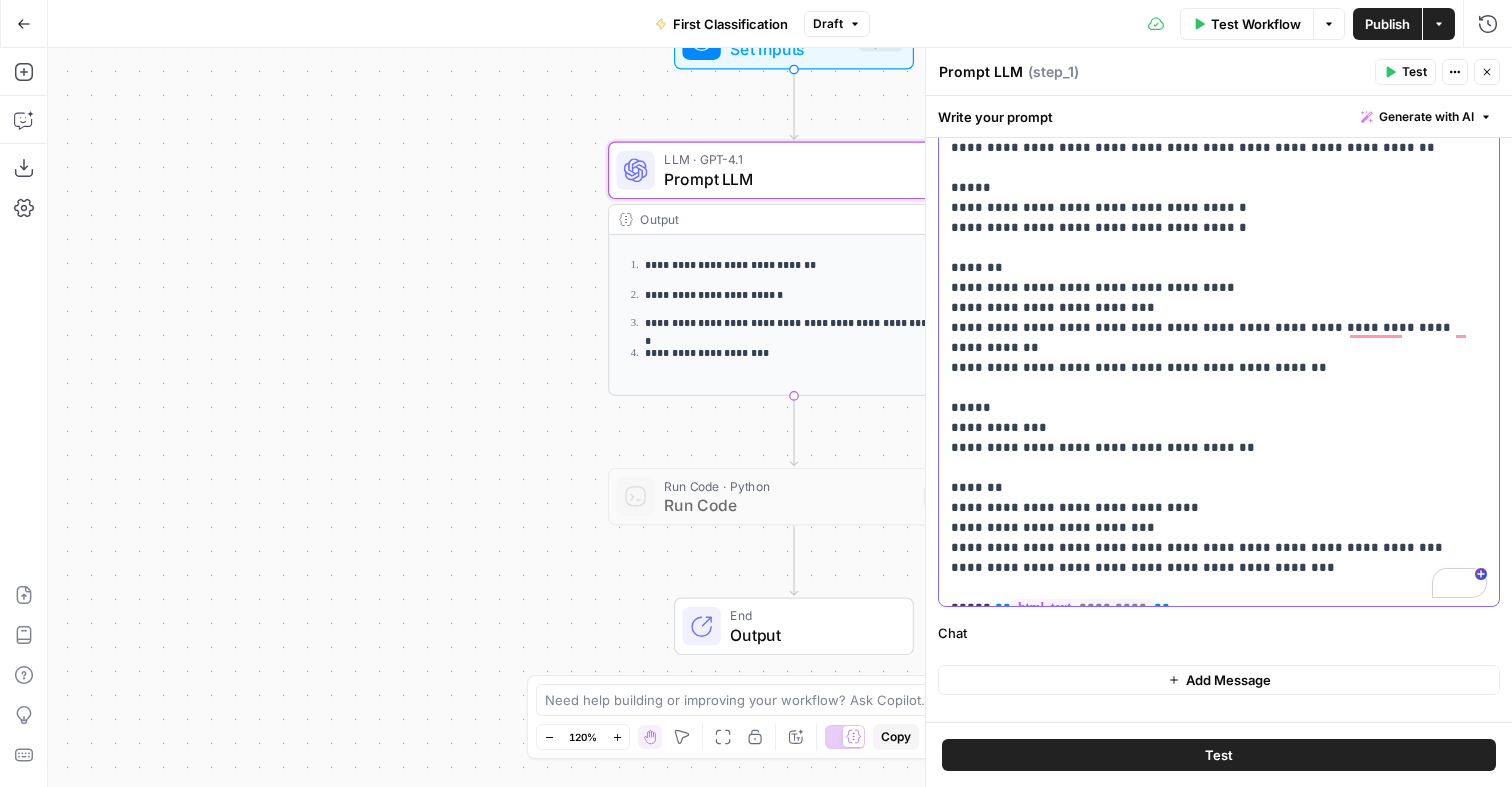 click on "**********" at bounding box center [1219, -3502] 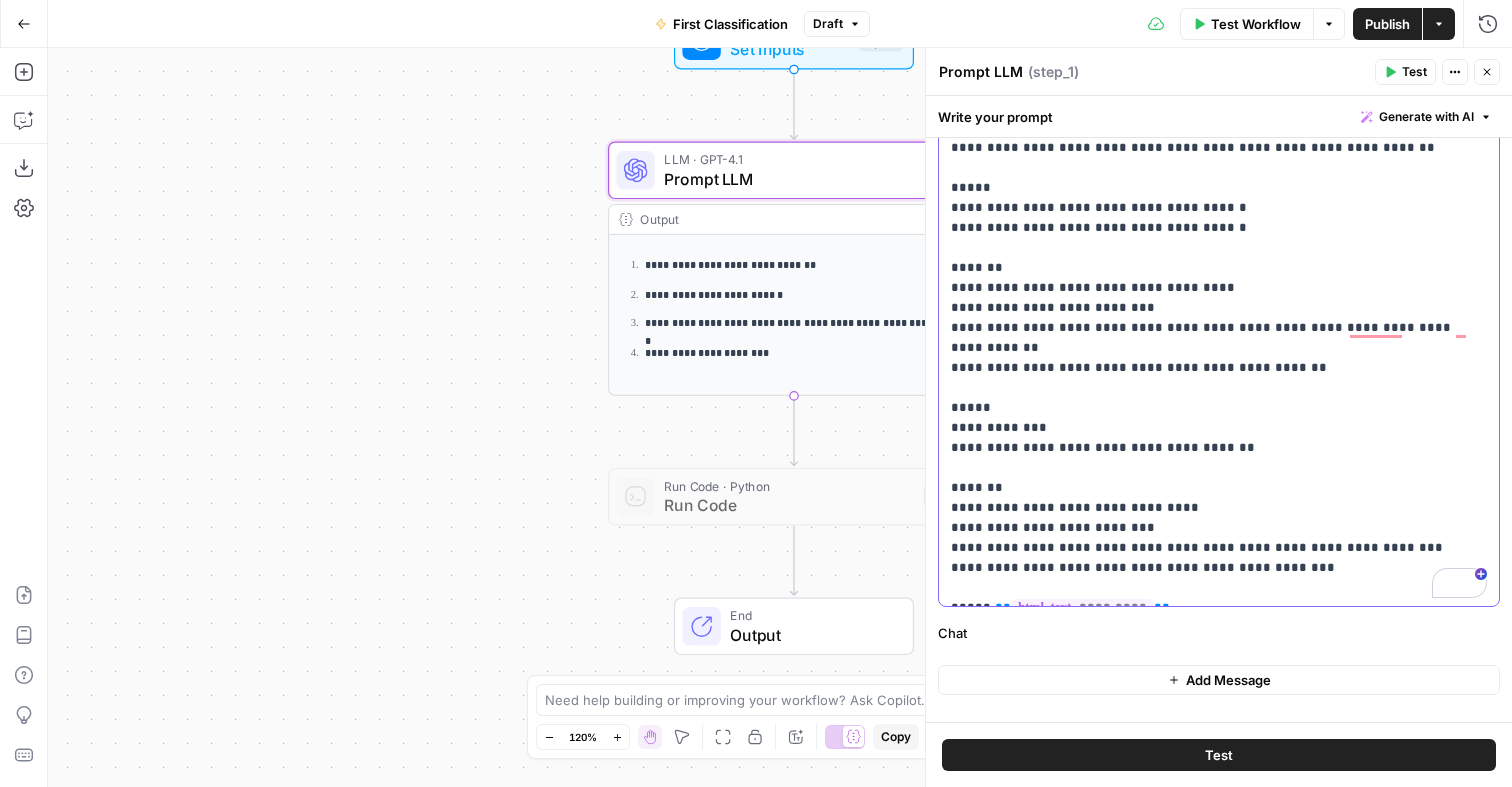 click on "**********" at bounding box center [1219, -3502] 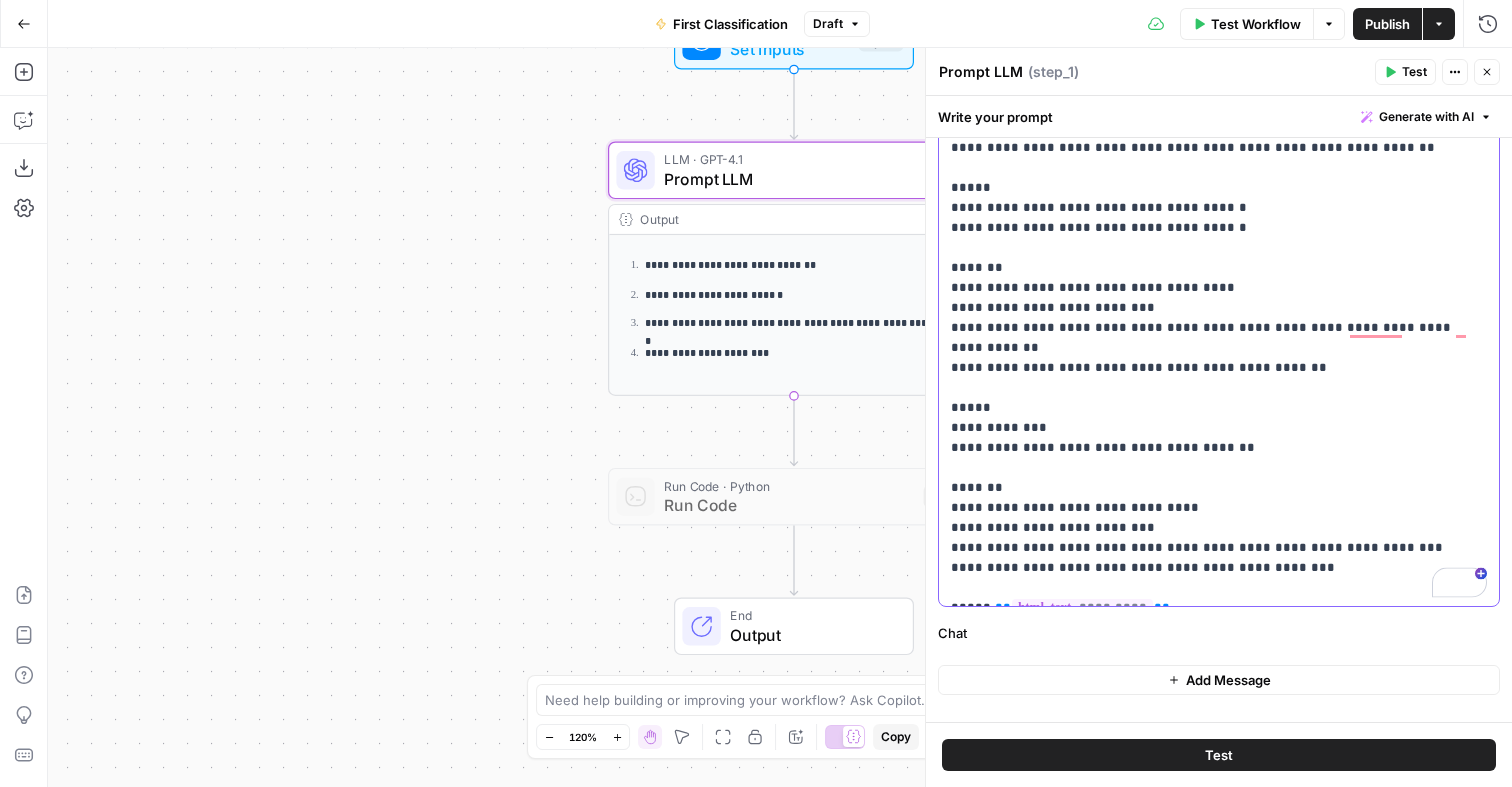 click on "**********" at bounding box center [1219, -3502] 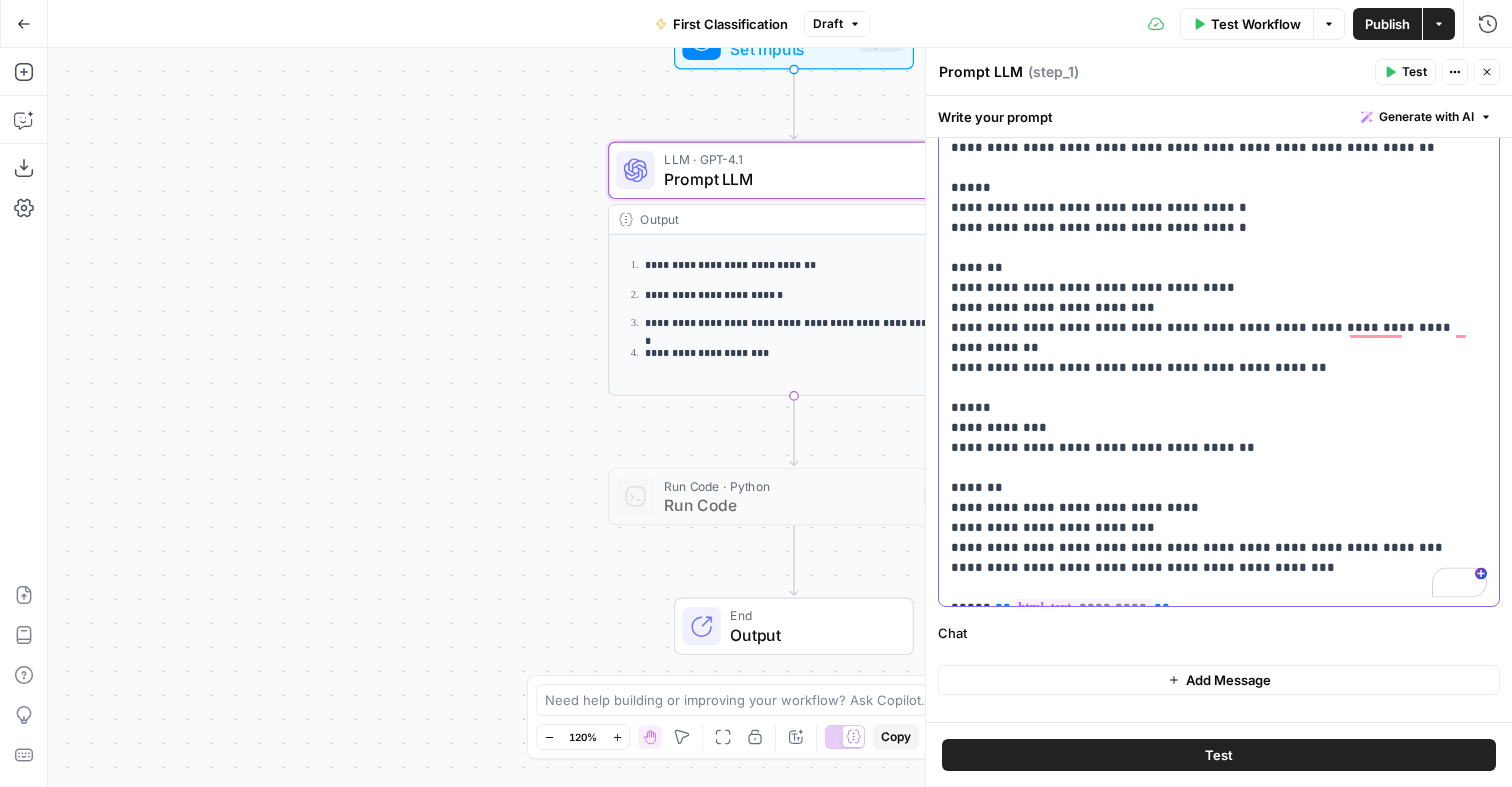 click on "**********" at bounding box center [1219, -3502] 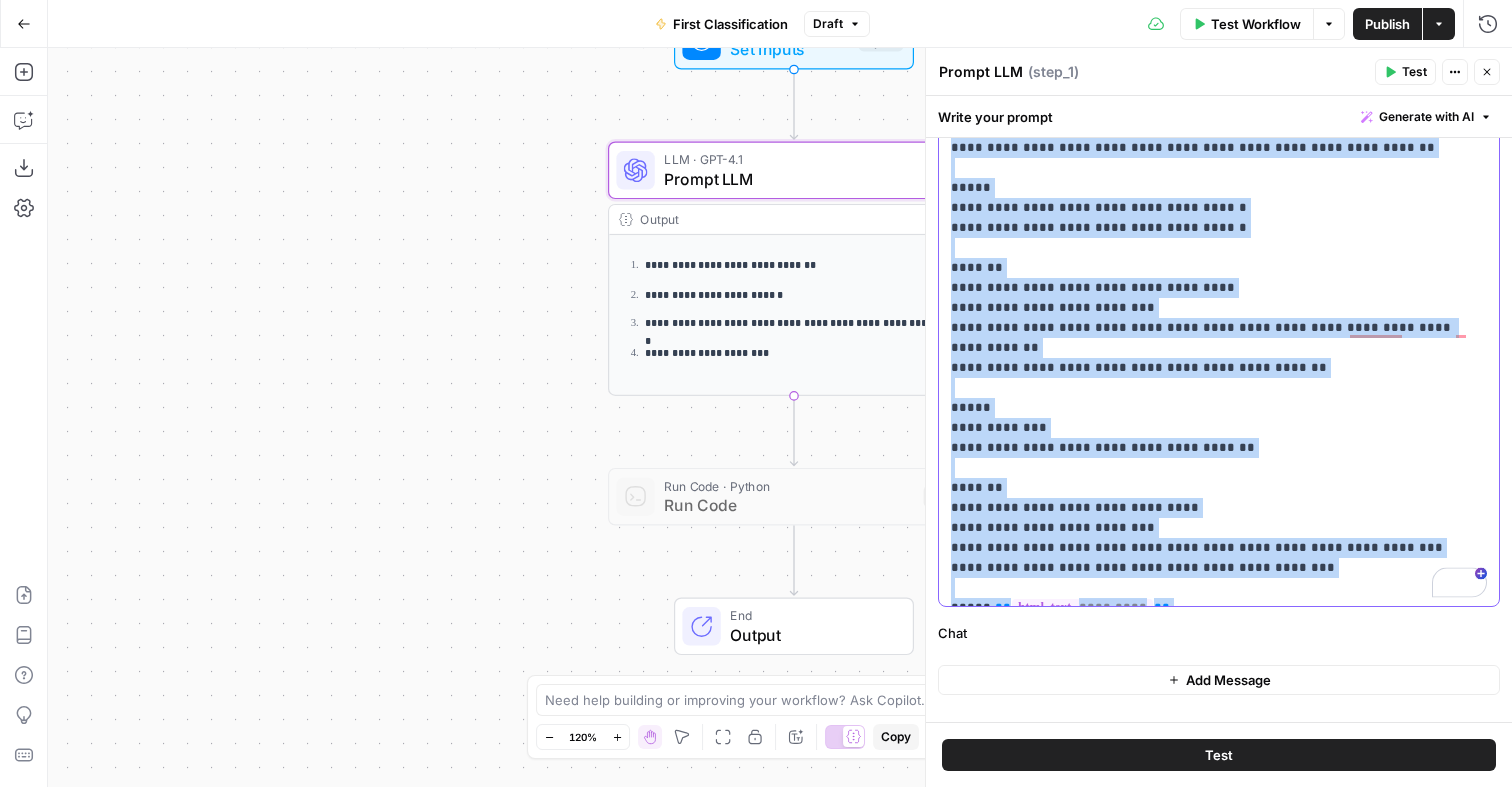 click on "**********" at bounding box center (1219, -3502) 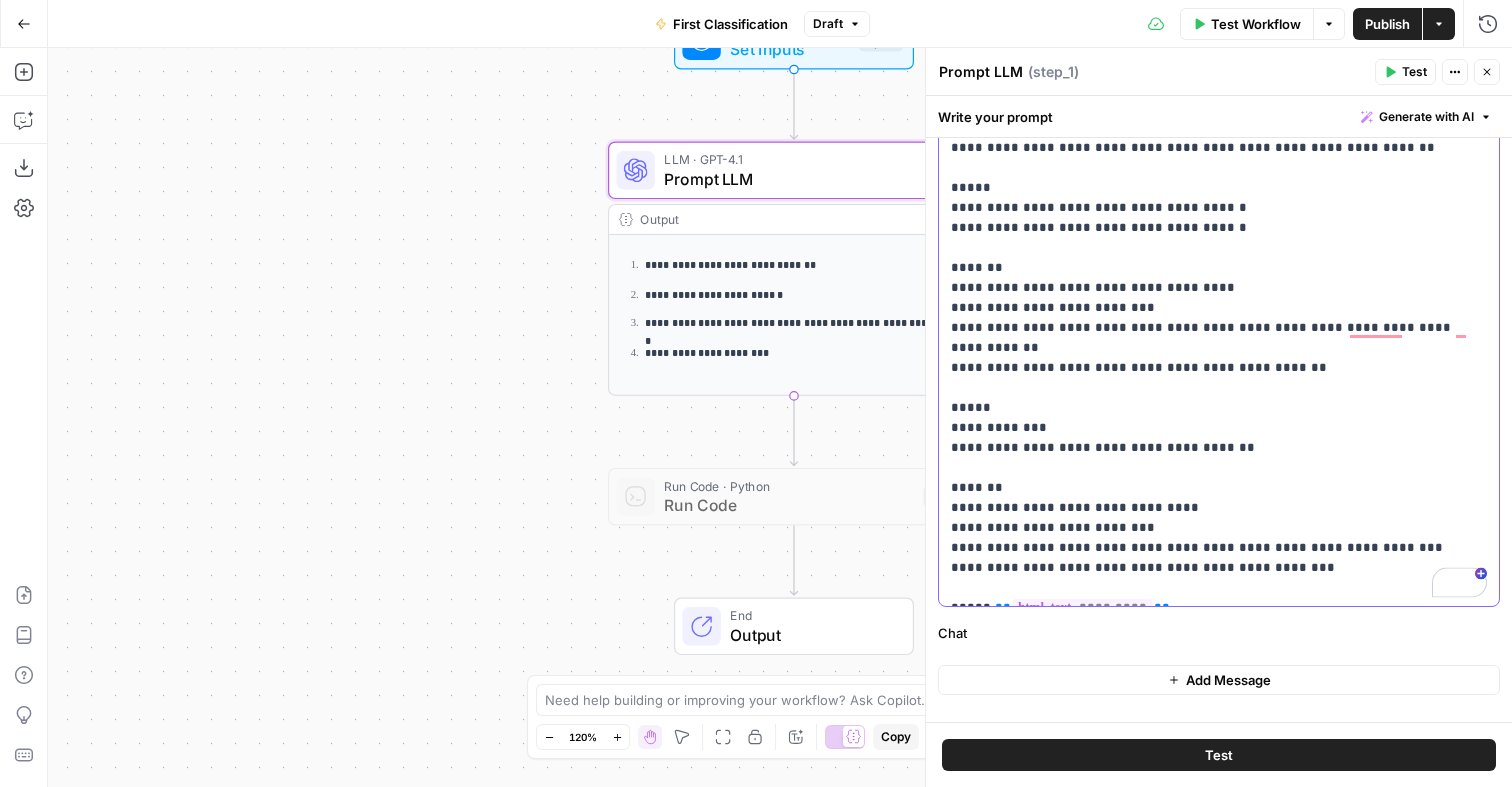 click on "**********" at bounding box center [1219, -3502] 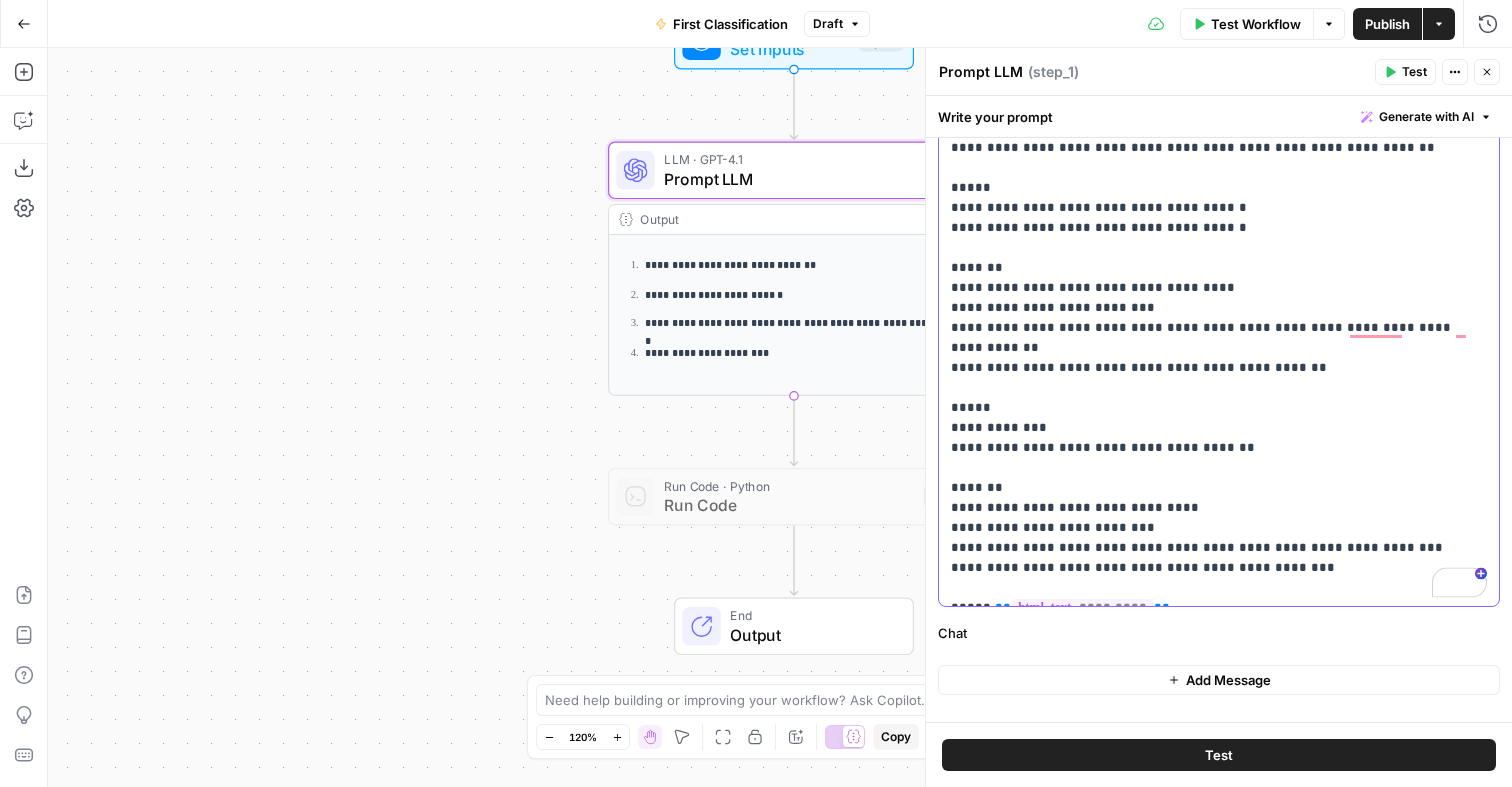 click on "**********" at bounding box center [1219, -3502] 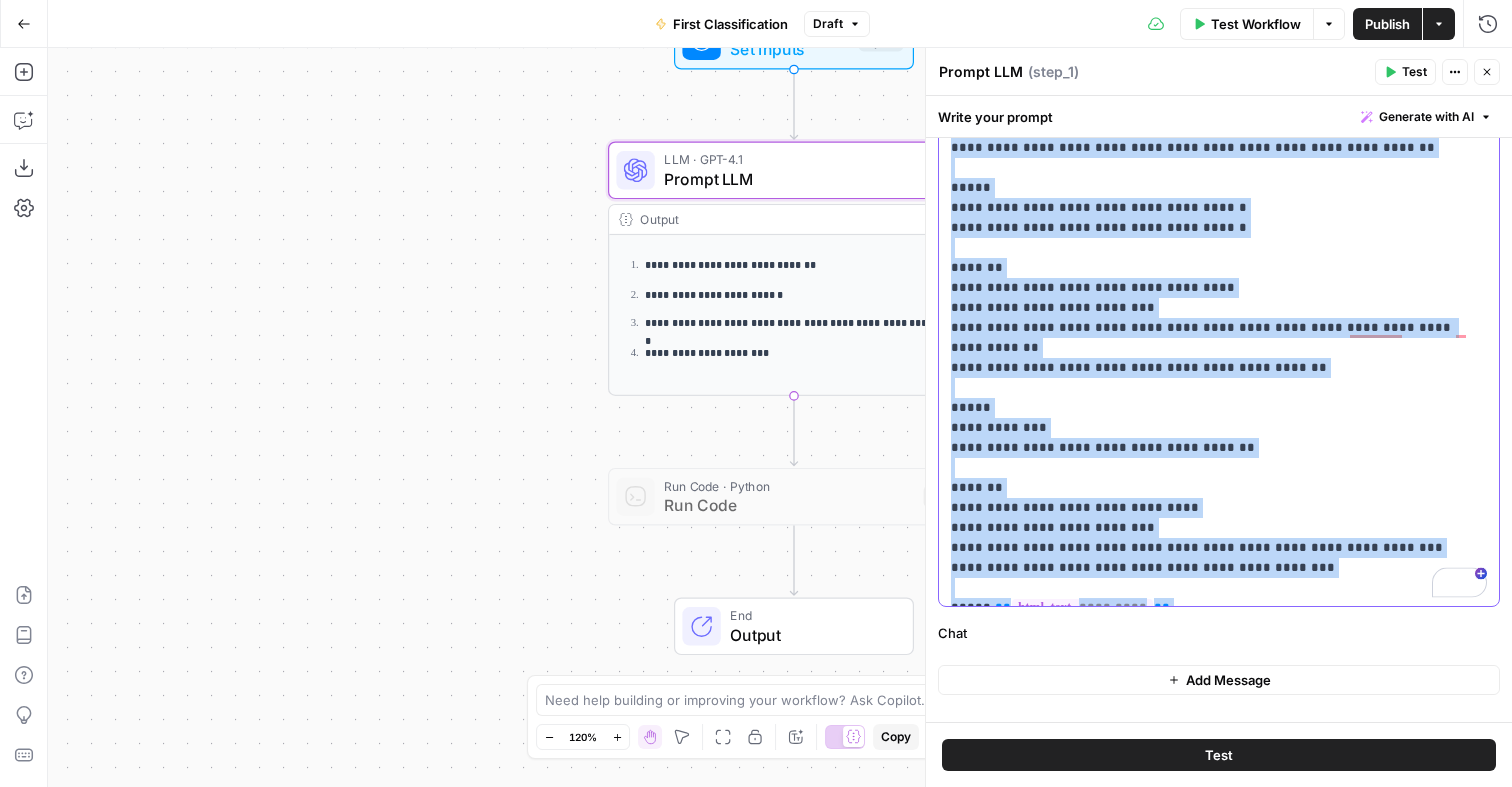 click on "**********" at bounding box center [1219, -3502] 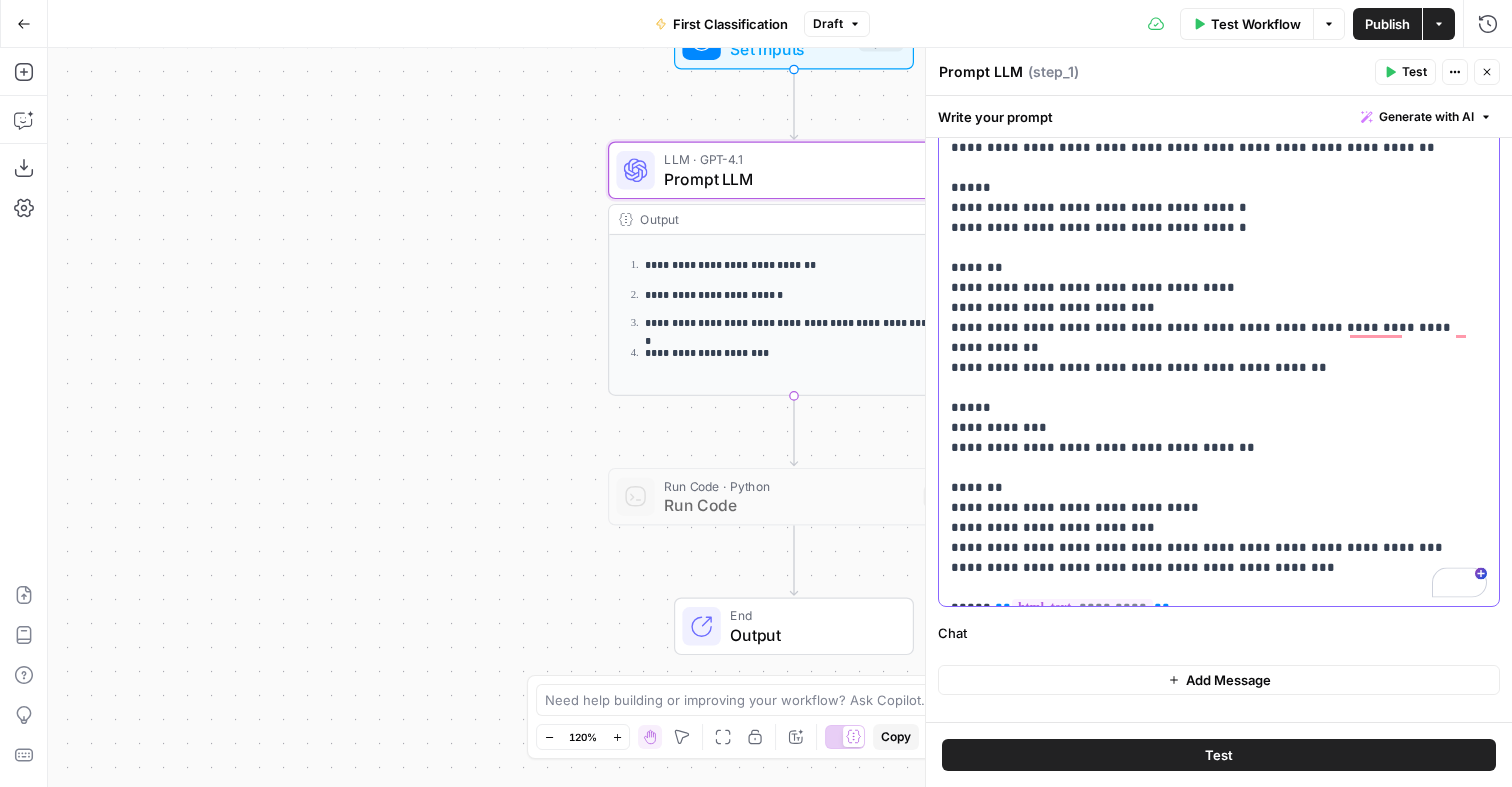 click on "**********" at bounding box center [1219, -3502] 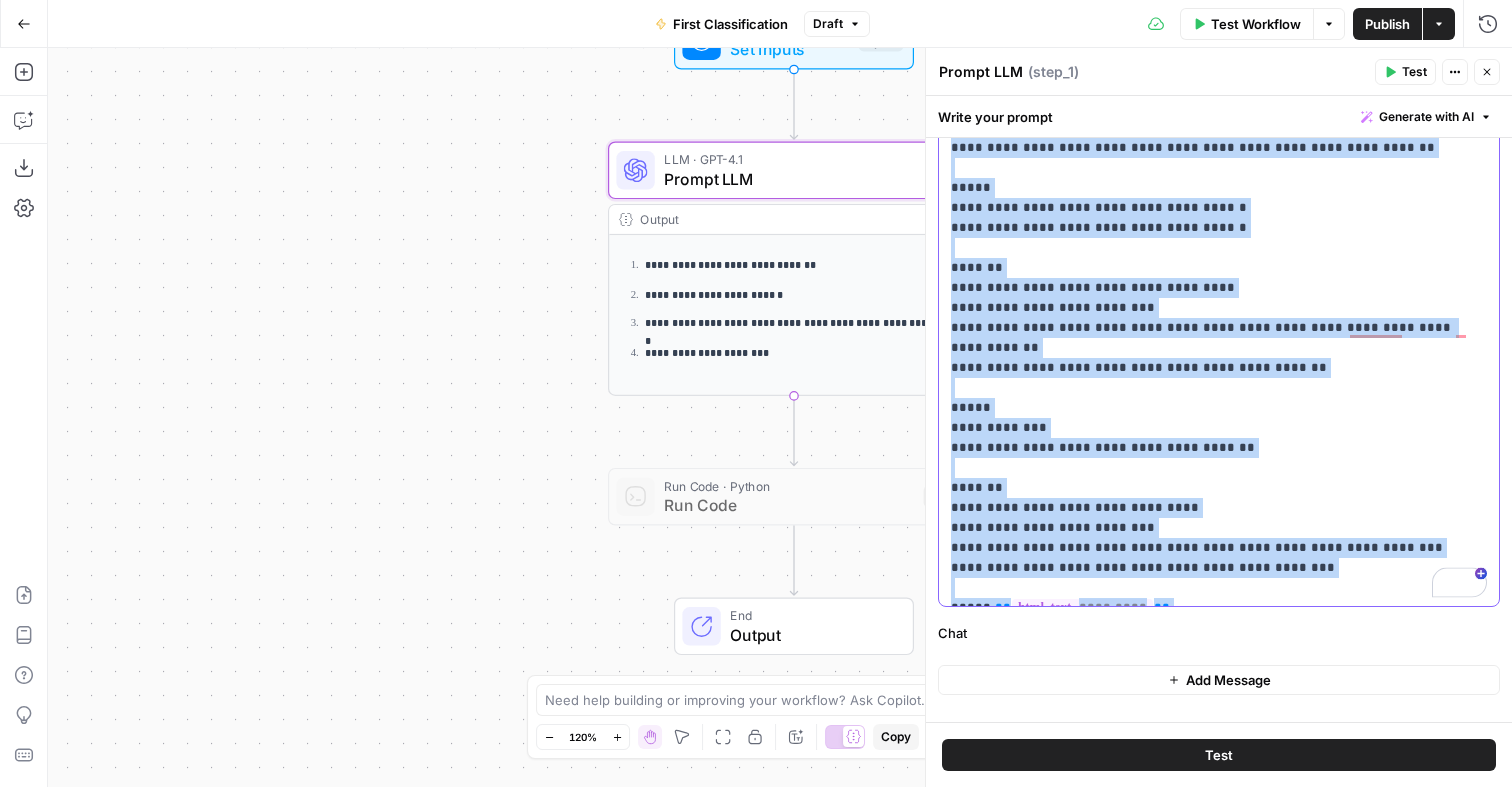 click on "**********" at bounding box center (1219, -3502) 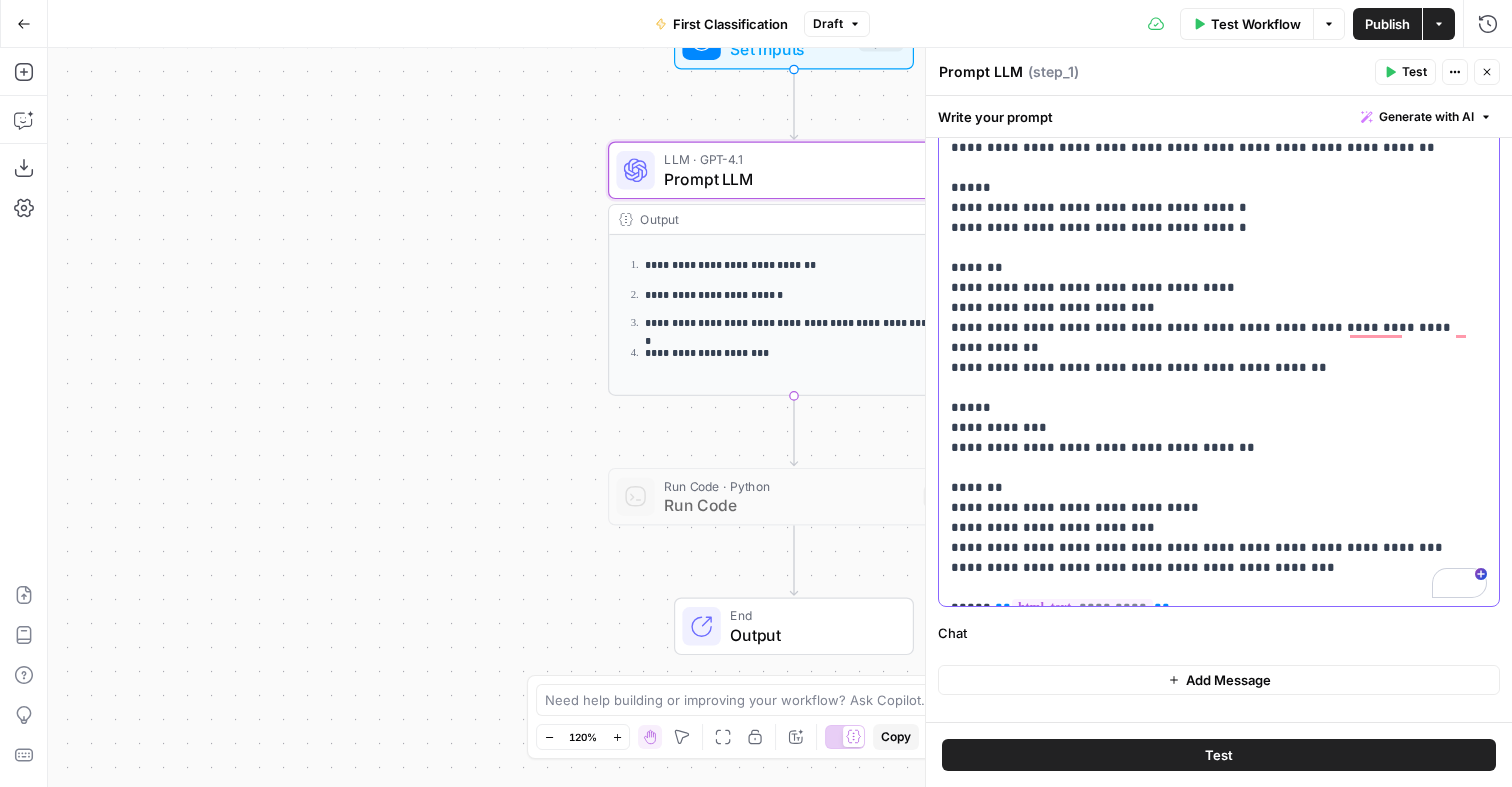 click on "**********" at bounding box center (1219, -3502) 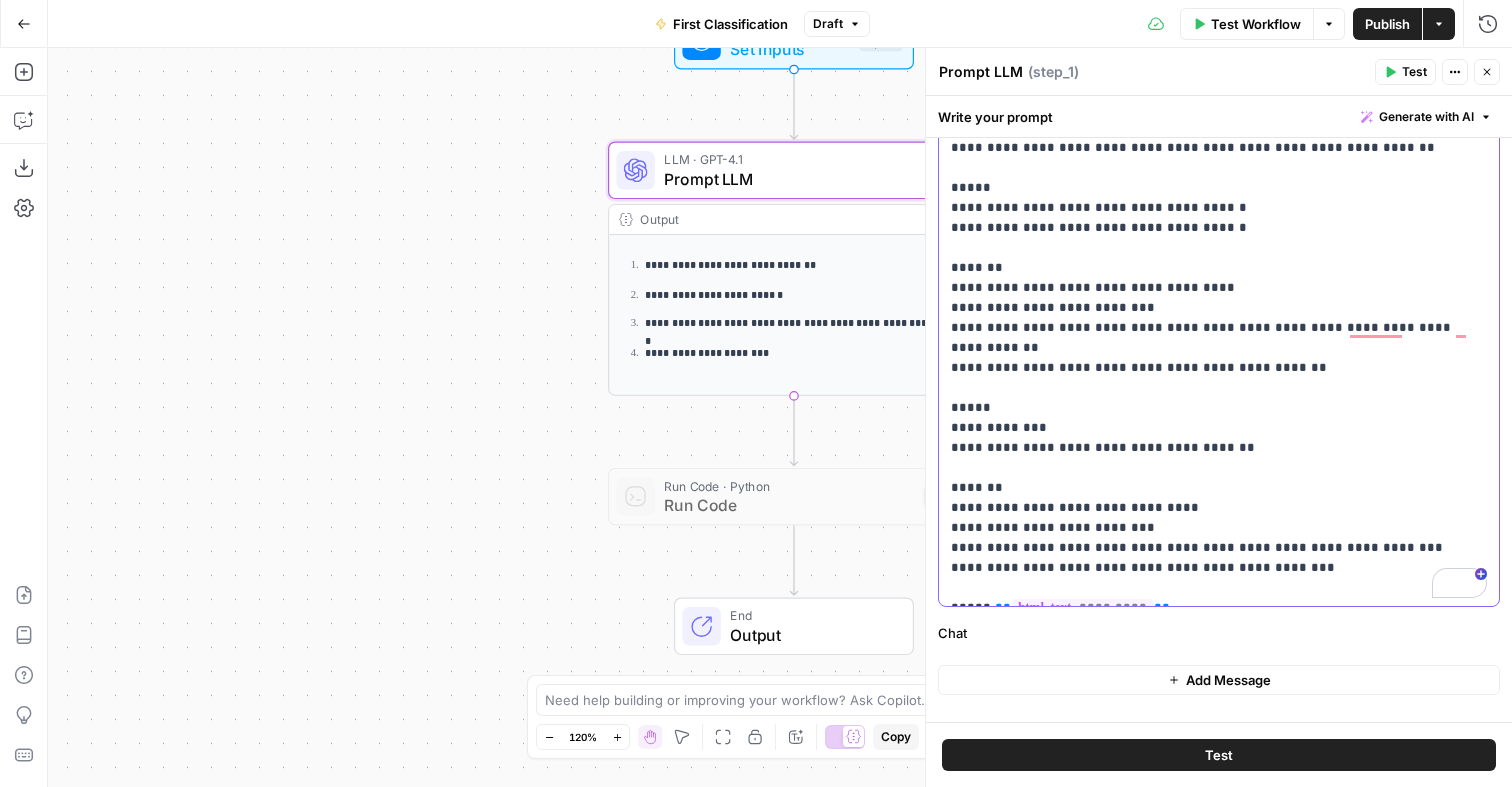 drag, startPoint x: 1152, startPoint y: 395, endPoint x: 1063, endPoint y: 390, distance: 89.140335 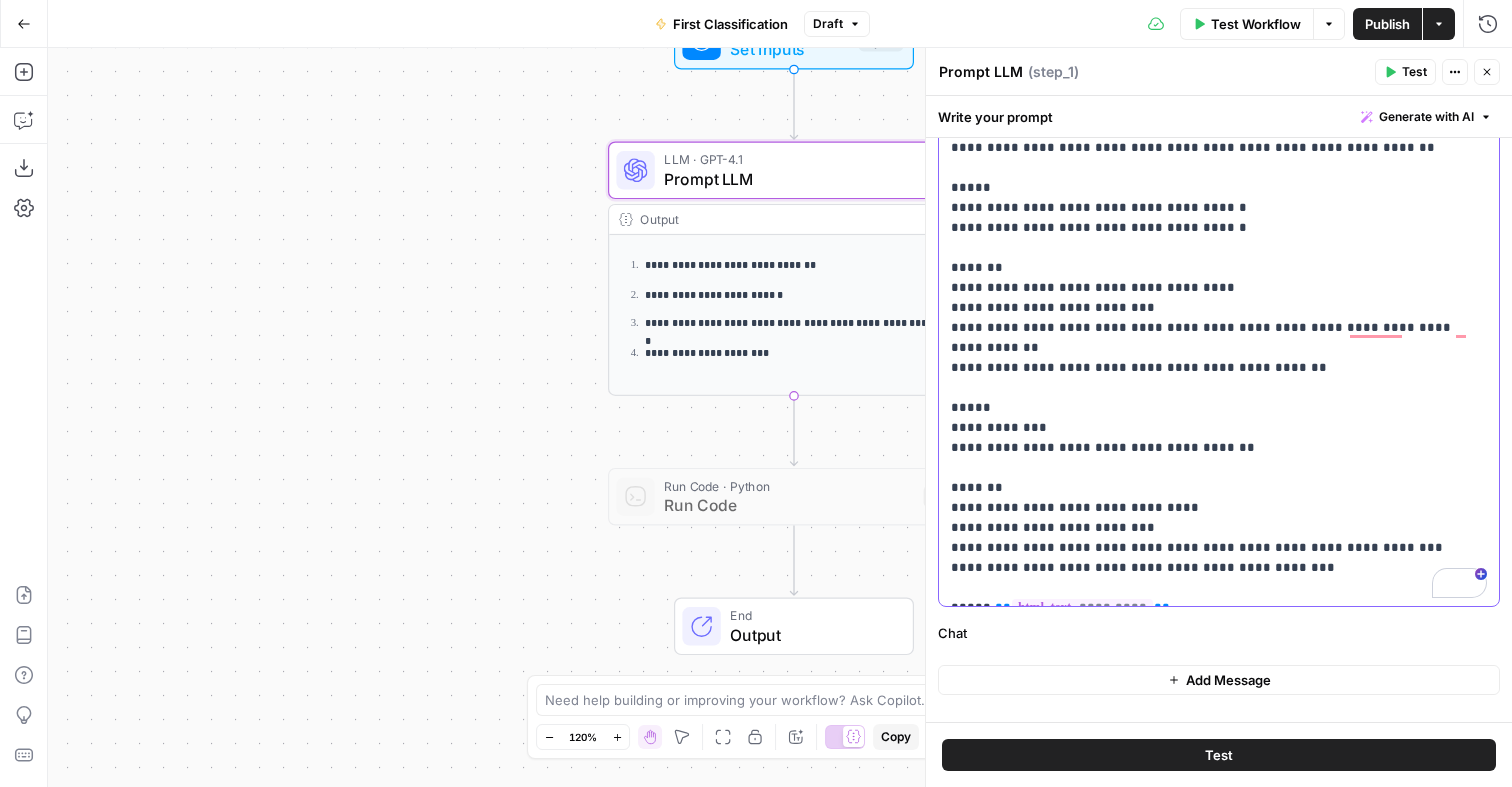 click on "**********" at bounding box center (1219, -3502) 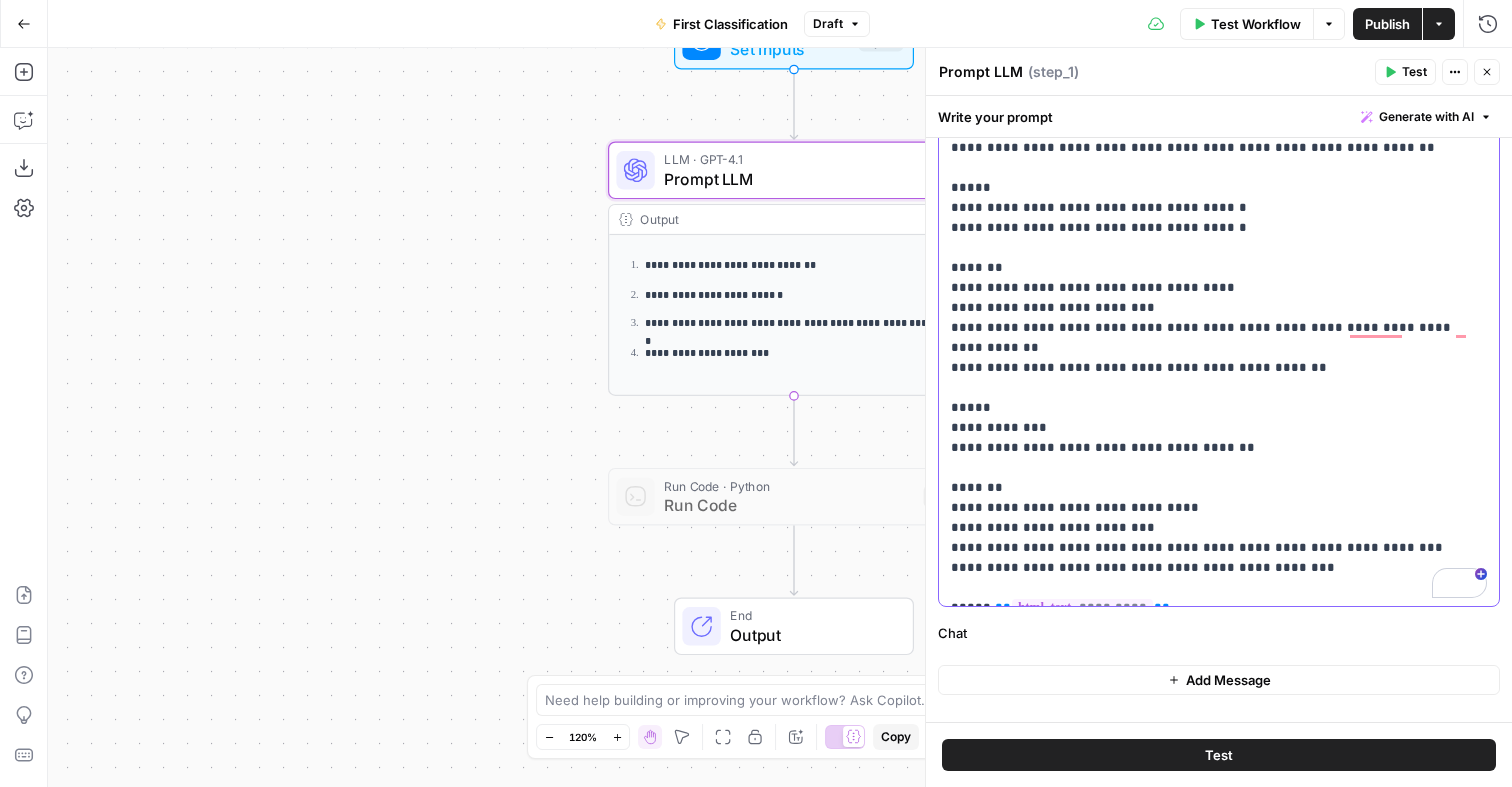 drag, startPoint x: 1071, startPoint y: 410, endPoint x: 985, endPoint y: 409, distance: 86.00581 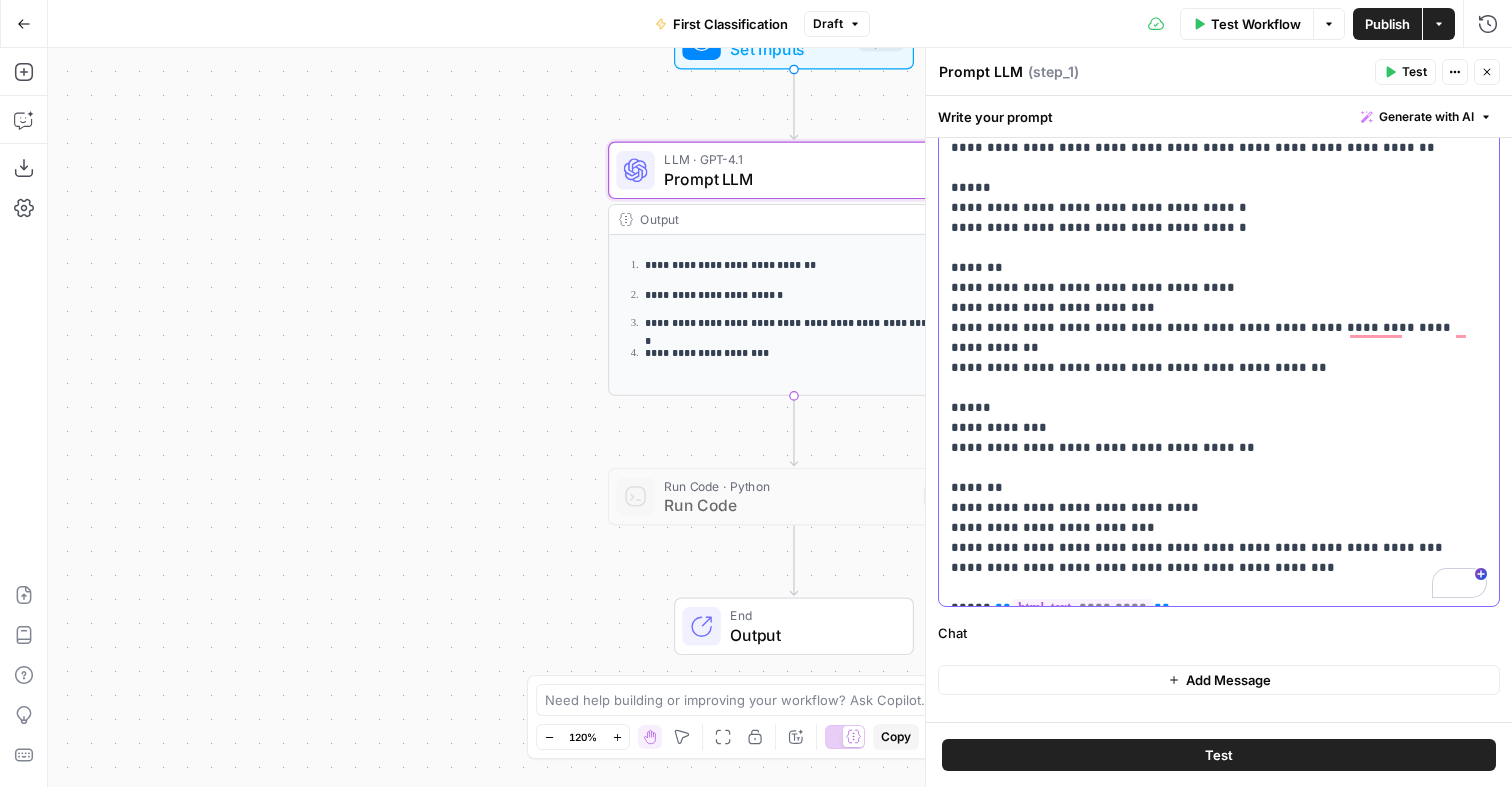 click on "**********" at bounding box center [1219, -3502] 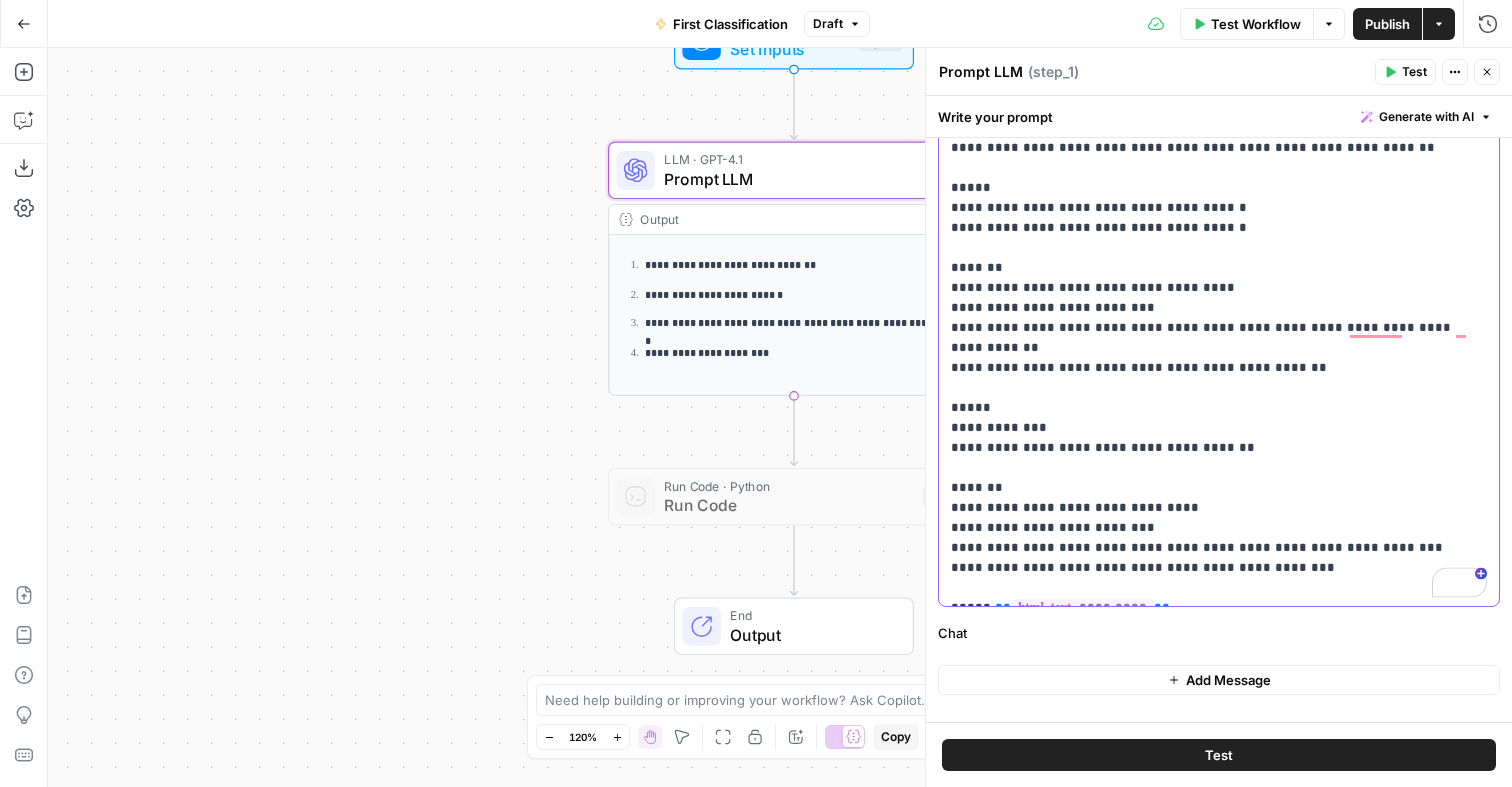 drag, startPoint x: 1022, startPoint y: 589, endPoint x: 1354, endPoint y: 588, distance: 332.0015 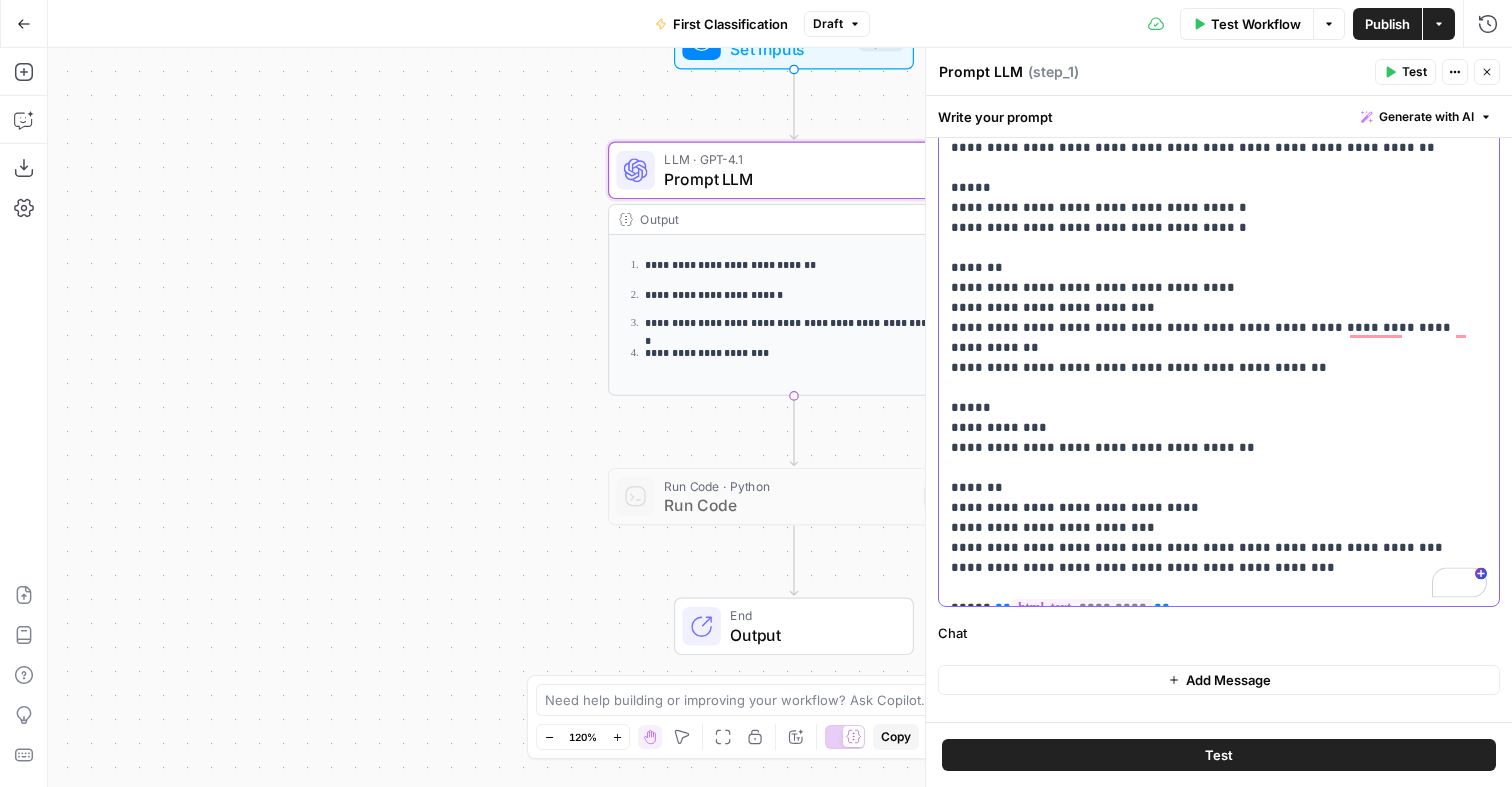 click on "**********" at bounding box center (1219, -3502) 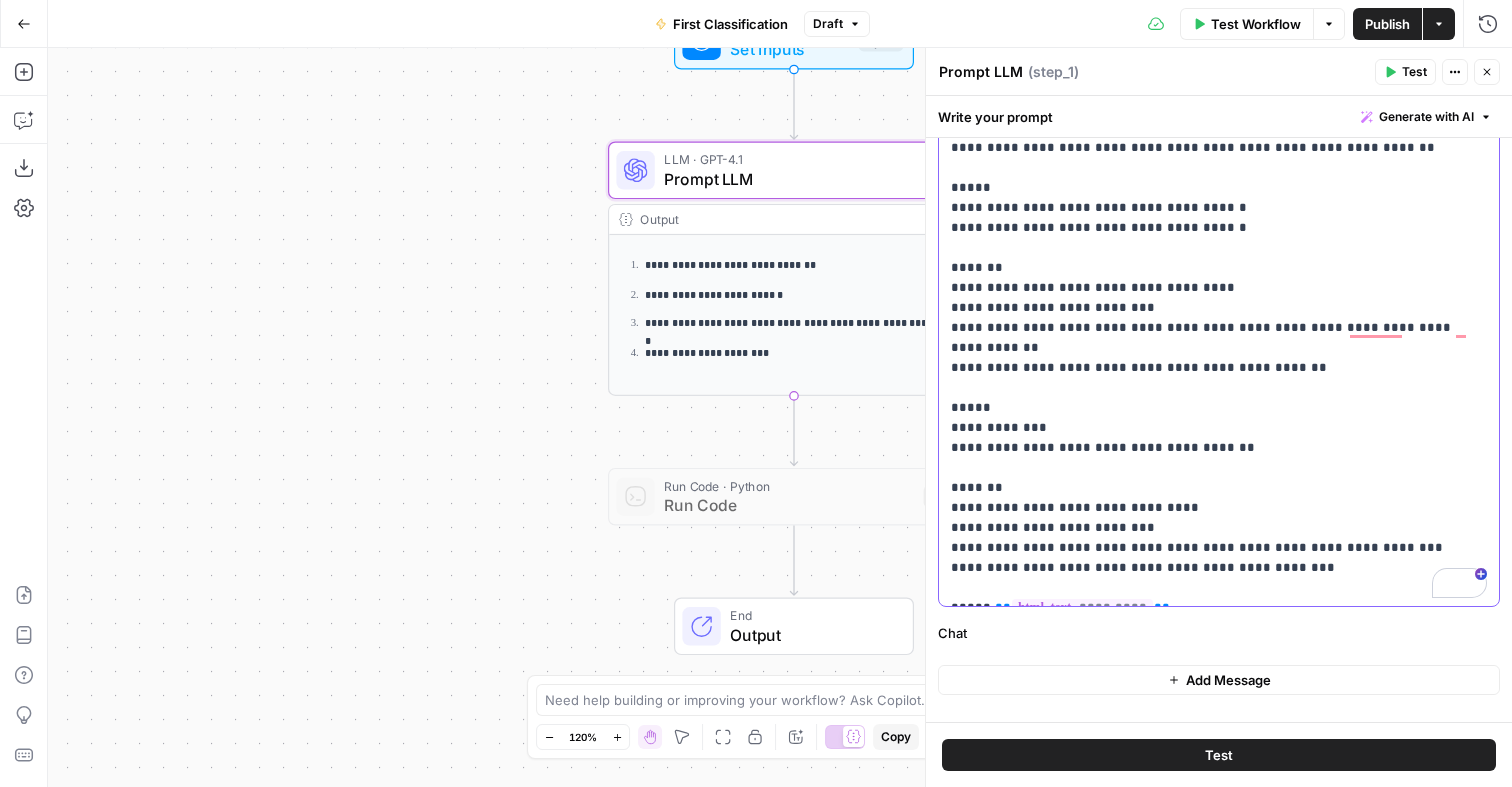 drag, startPoint x: 1034, startPoint y: 449, endPoint x: 1434, endPoint y: 451, distance: 400.005 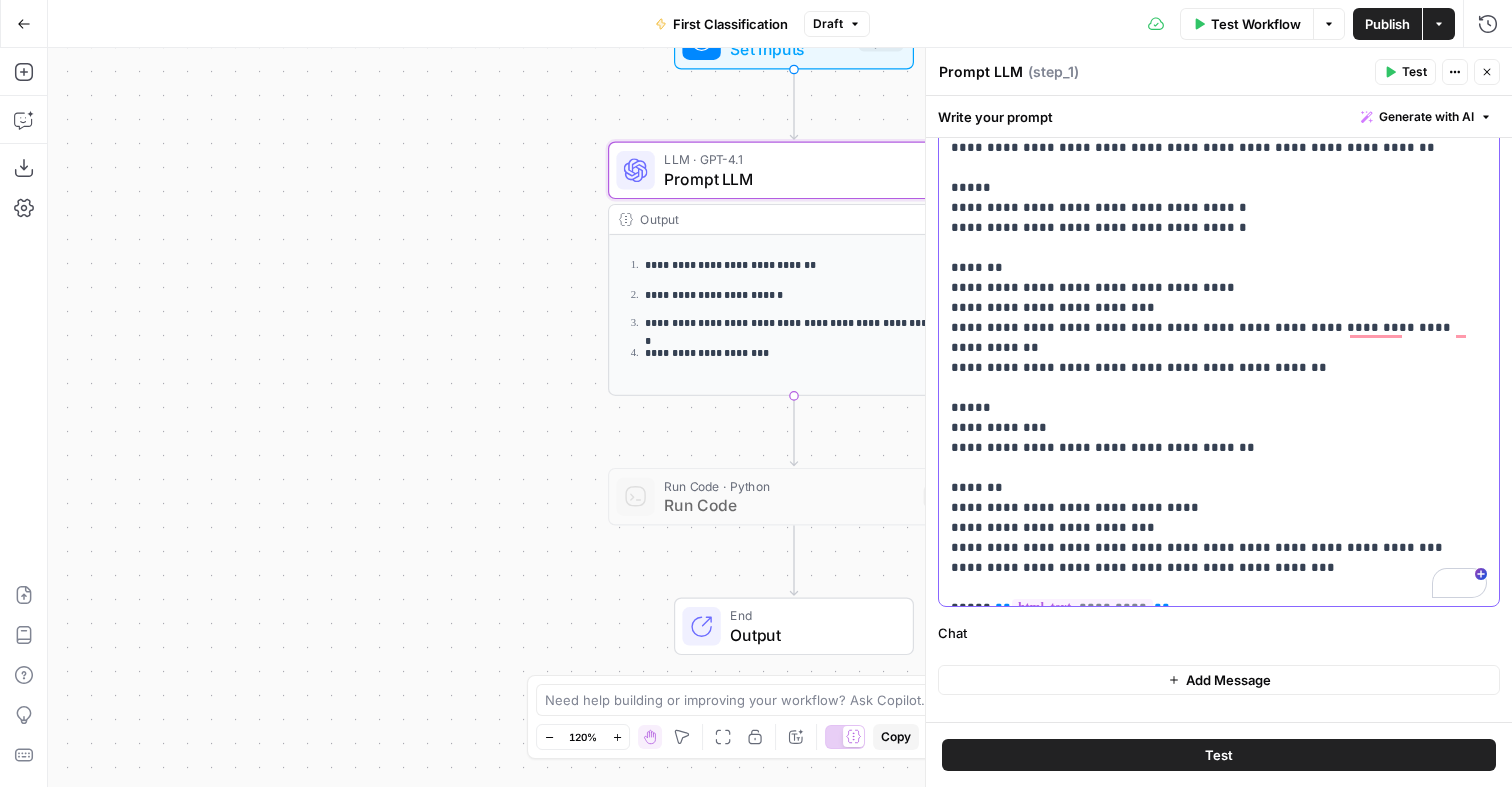 click on "**********" at bounding box center (1219, -3502) 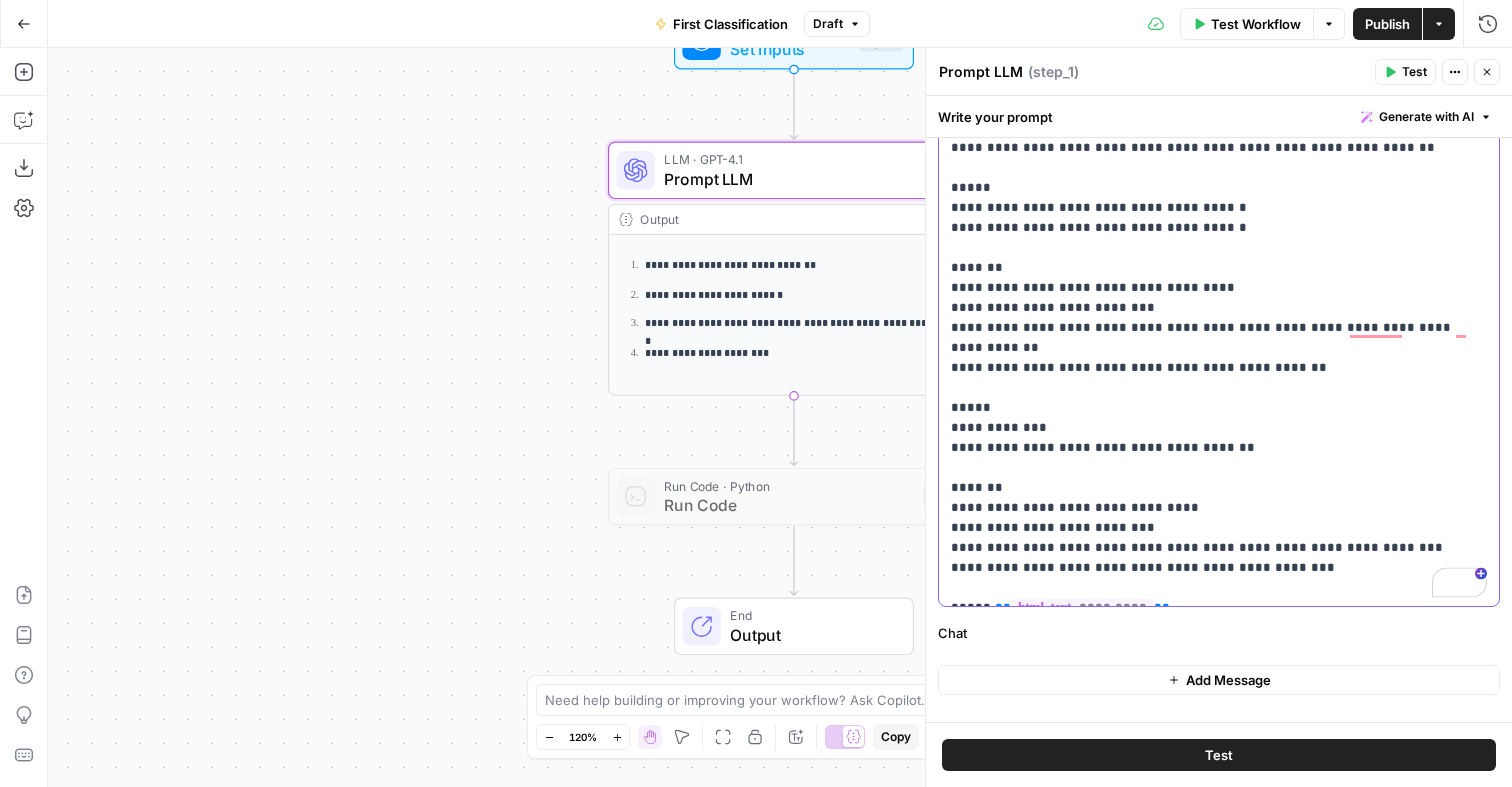 drag, startPoint x: 1226, startPoint y: 471, endPoint x: 1368, endPoint y: 601, distance: 192.52013 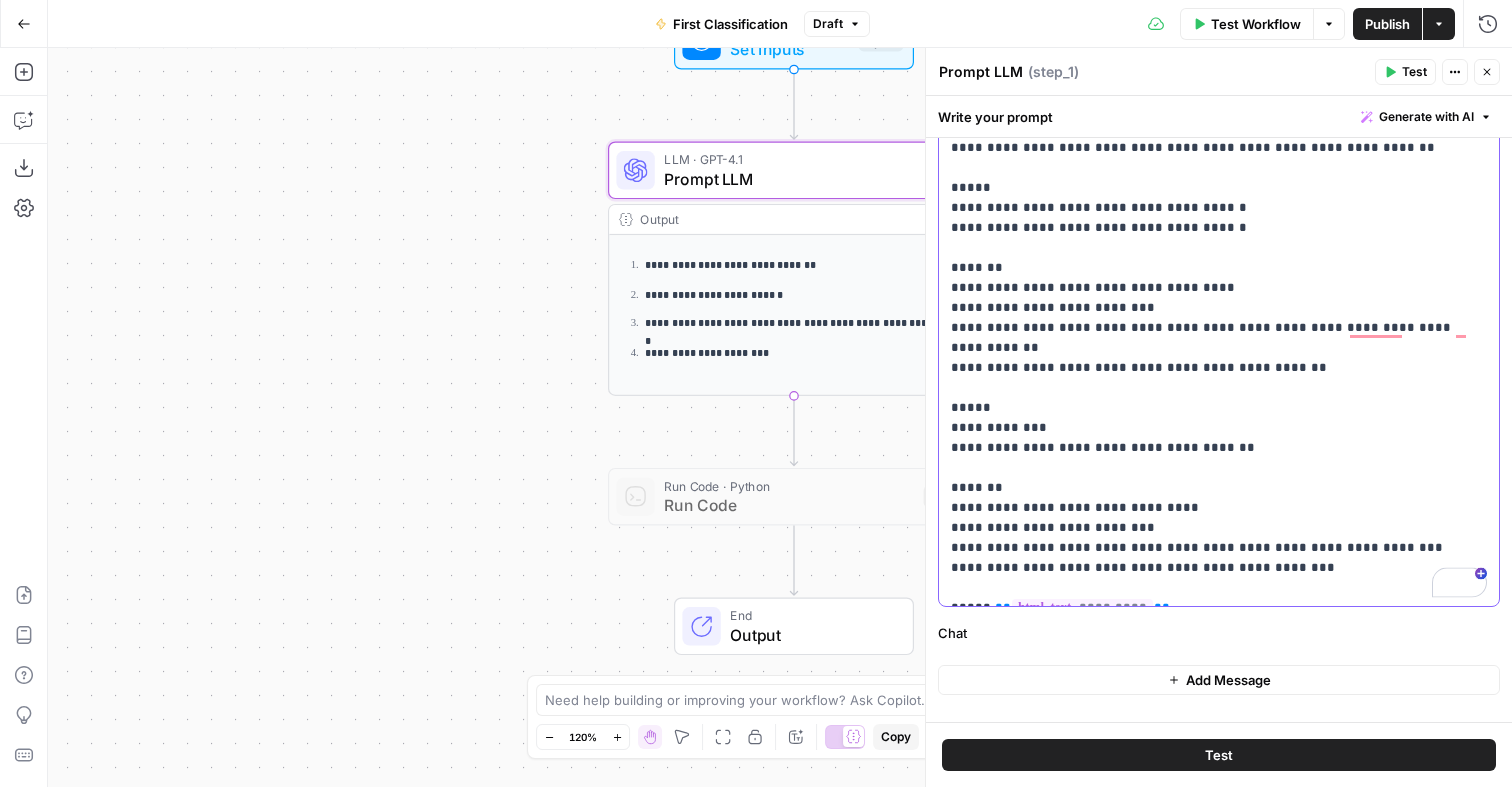 click on "**********" at bounding box center (1219, 198) 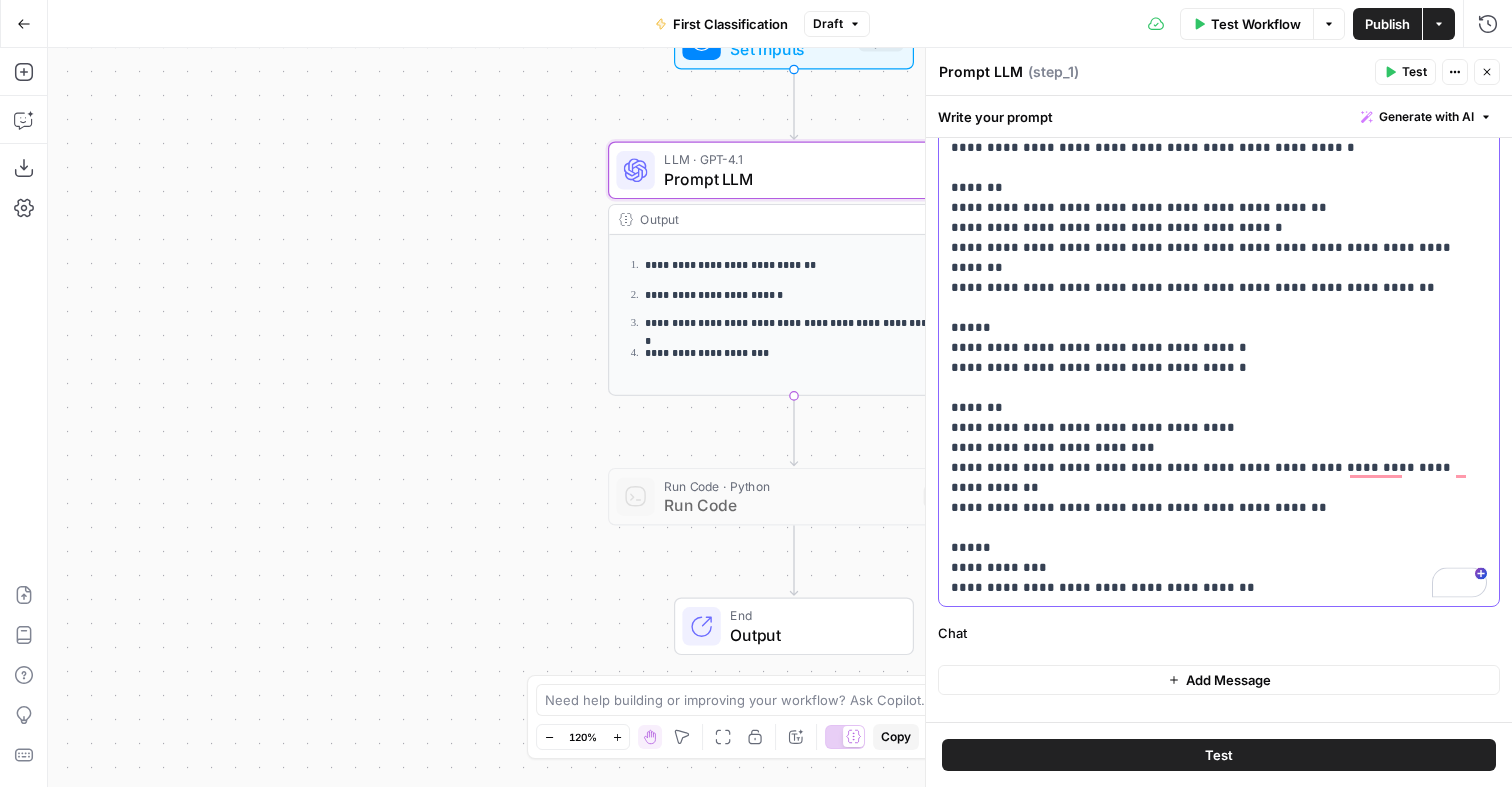 drag, startPoint x: 1245, startPoint y: 588, endPoint x: 1318, endPoint y: 588, distance: 73 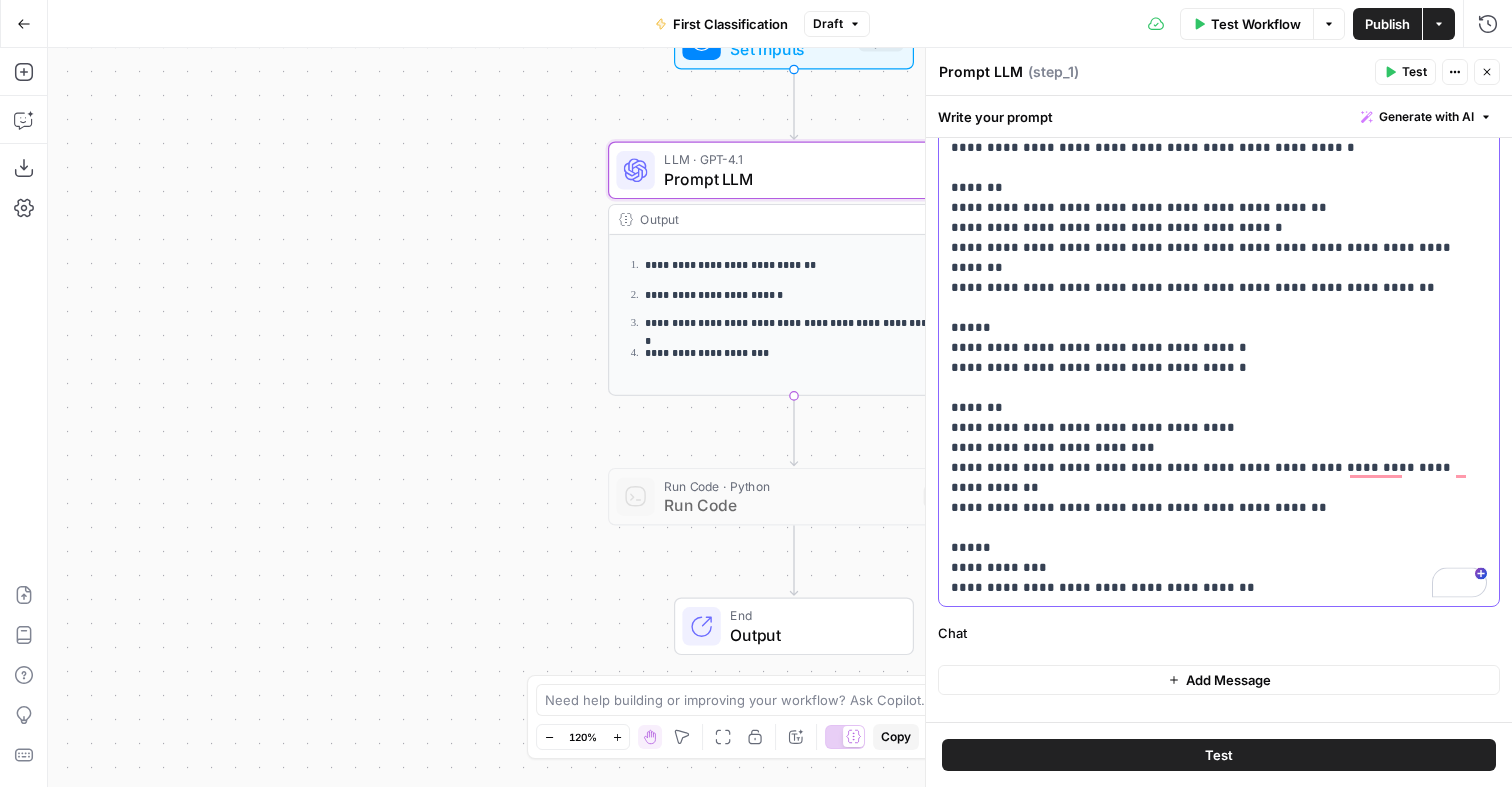 click on "**********" at bounding box center (1219, -3432) 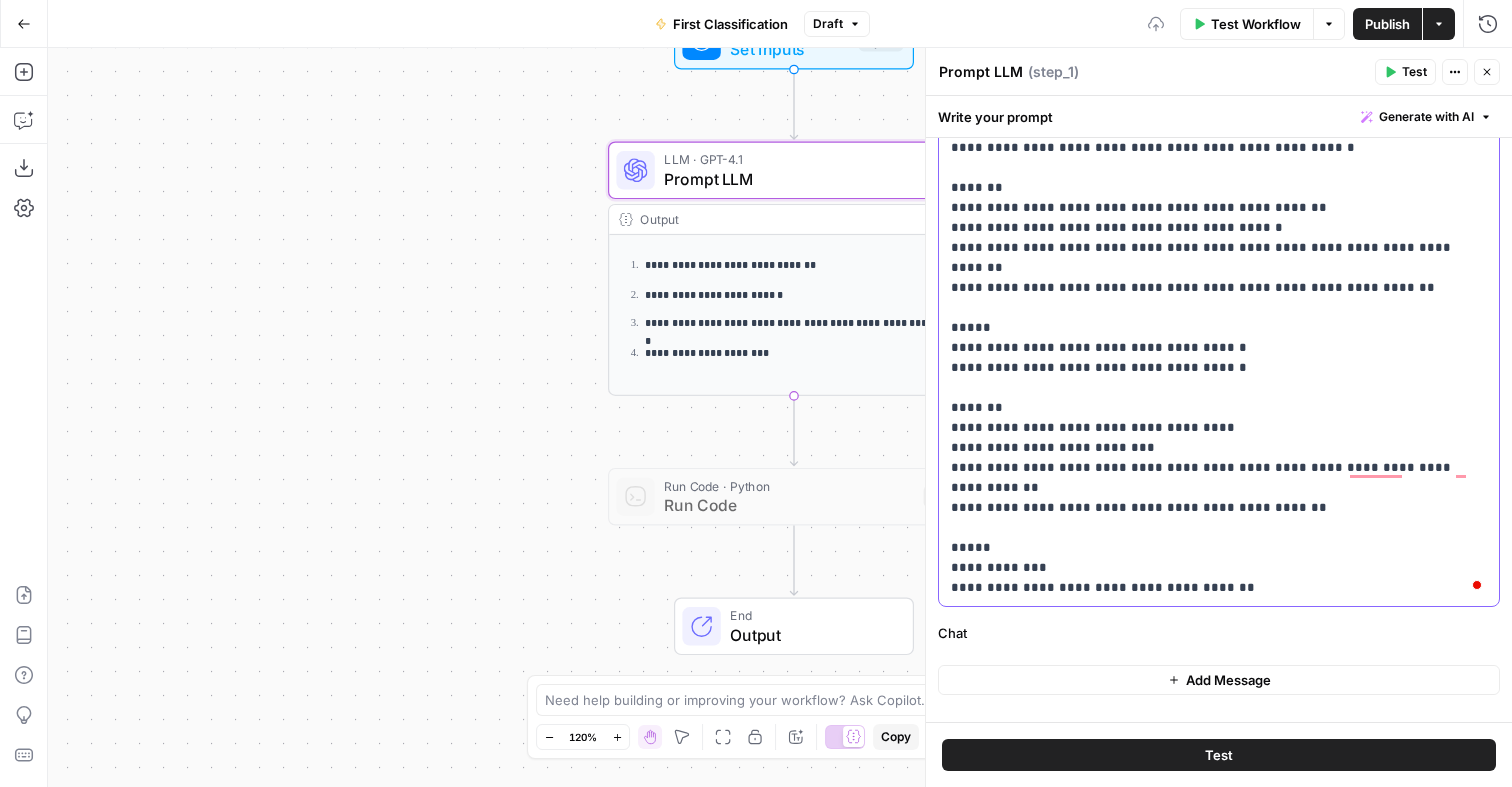 click on "**********" at bounding box center [1219, -3432] 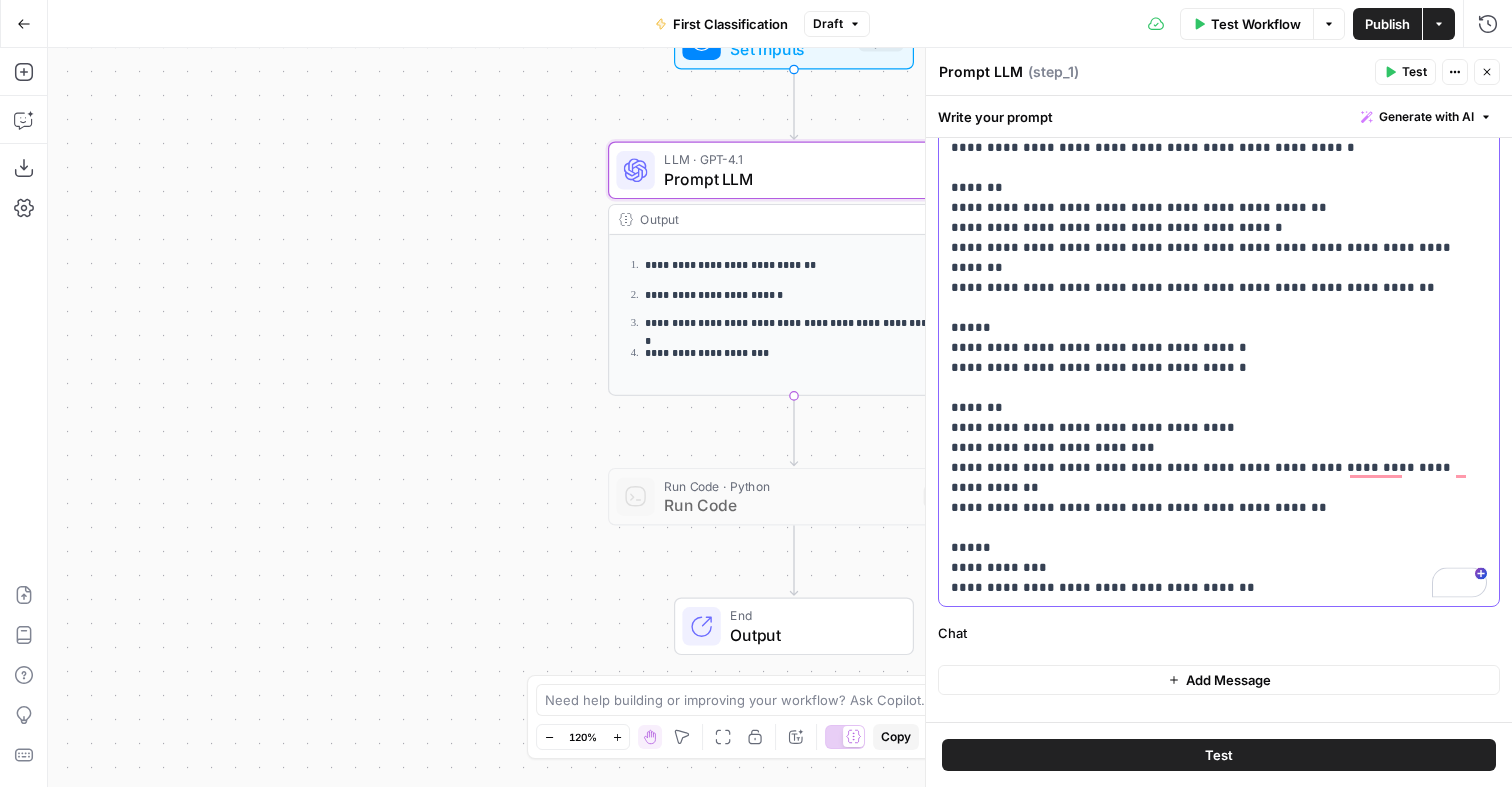 click on "**********" at bounding box center (1219, -3432) 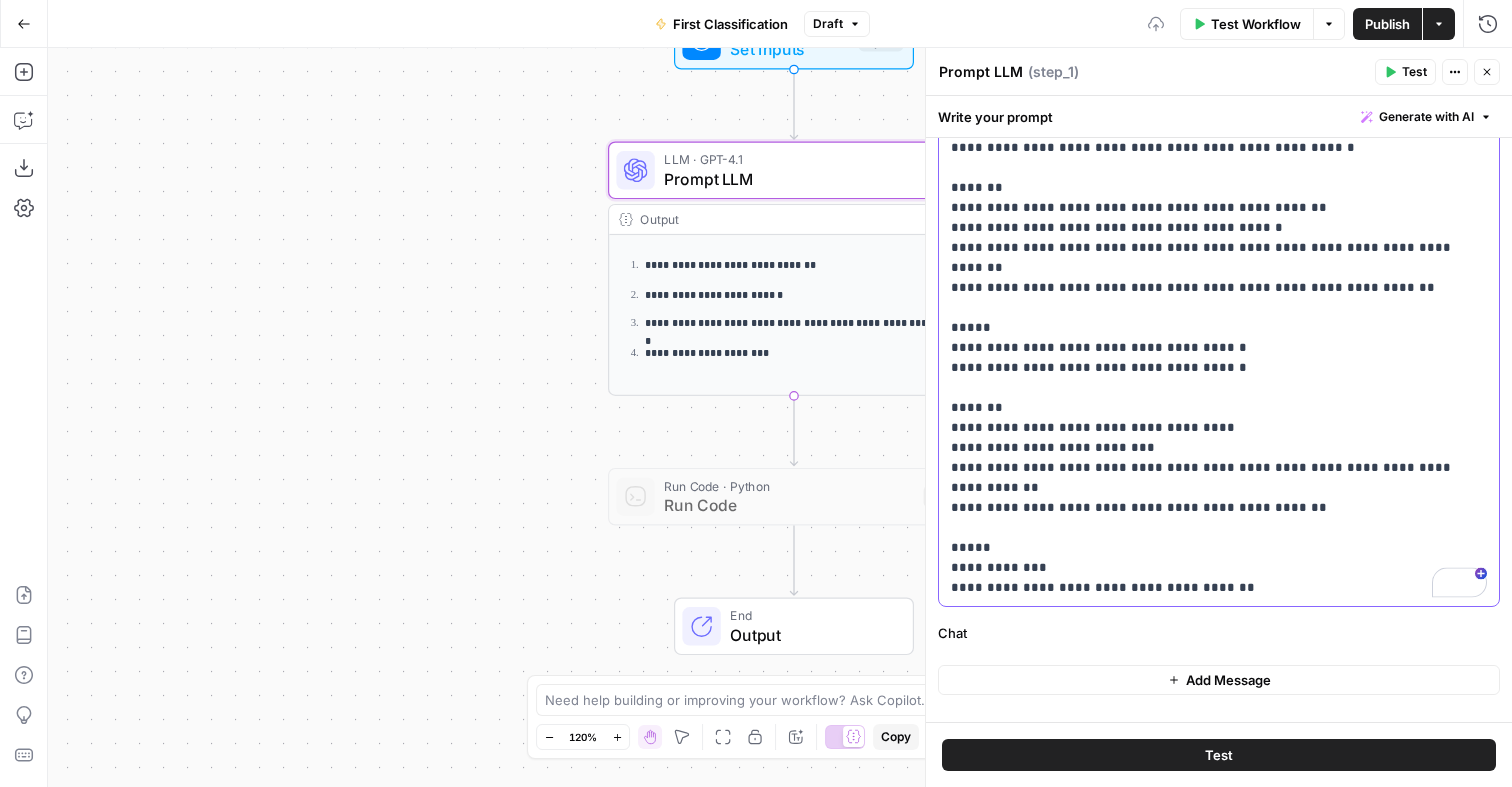 click on "**********" at bounding box center [1219, -3432] 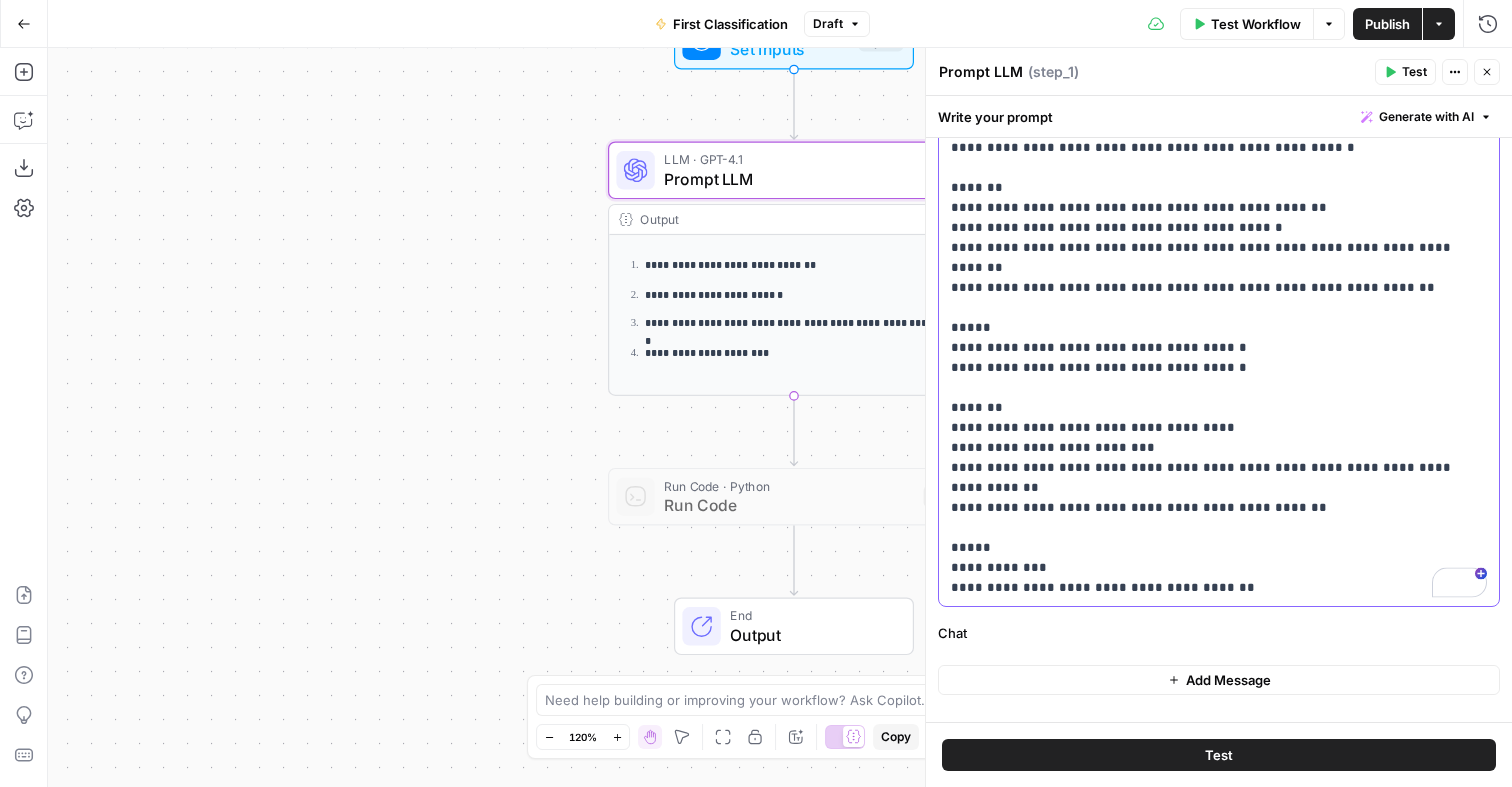 scroll, scrollTop: 7229, scrollLeft: 0, axis: vertical 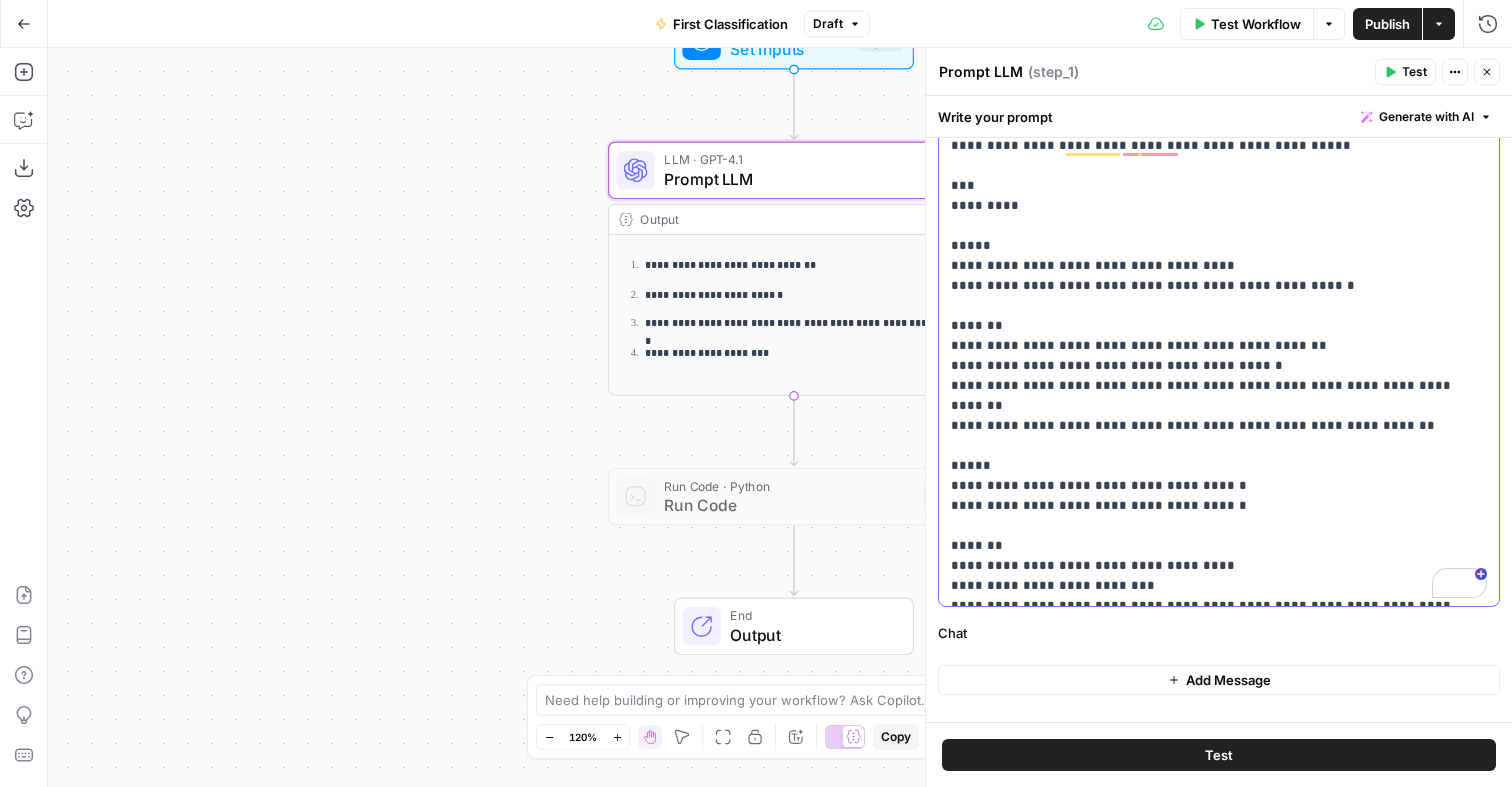 click on "**********" at bounding box center [1219, -3294] 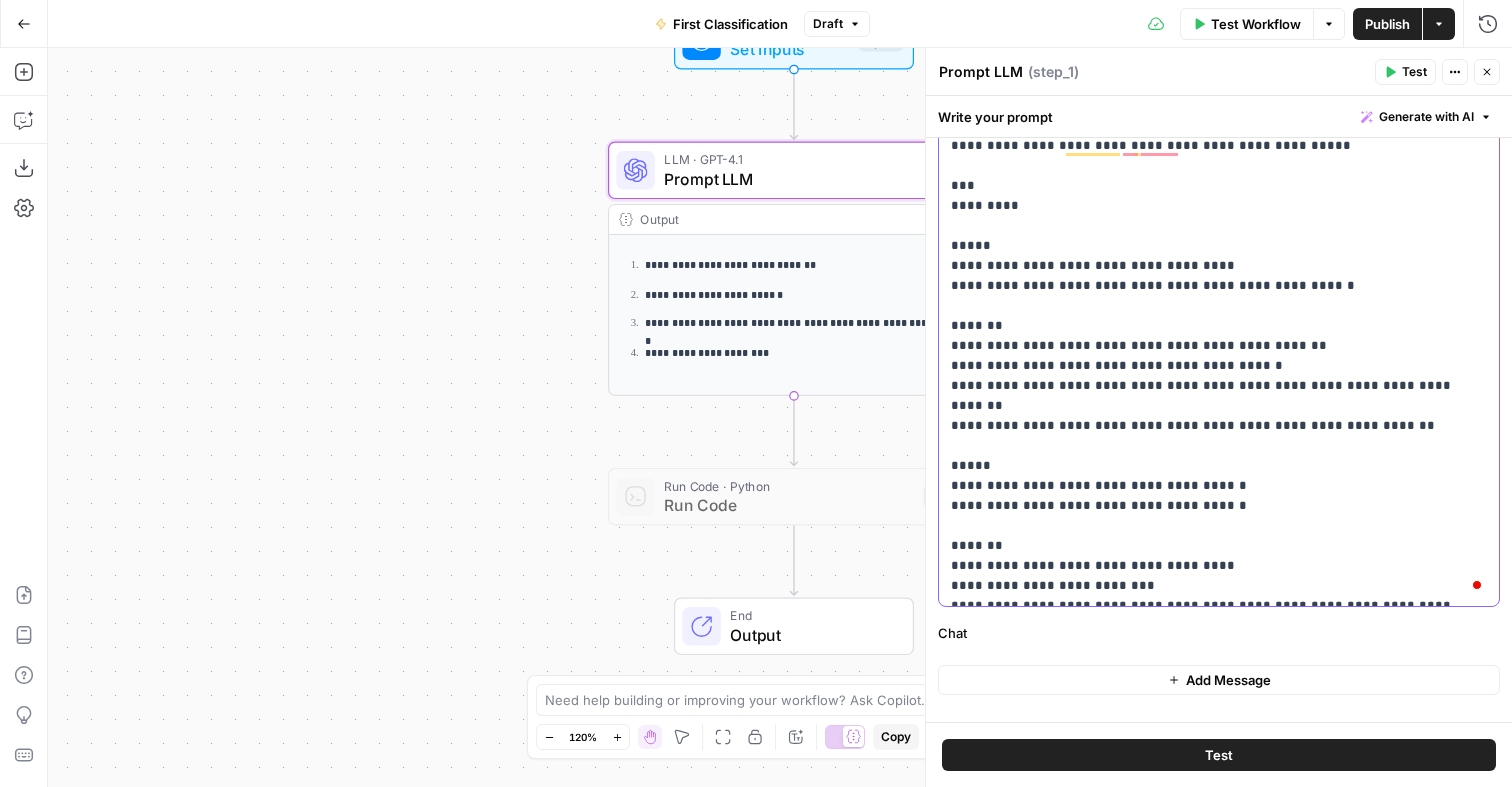 drag, startPoint x: 951, startPoint y: 445, endPoint x: 964, endPoint y: 455, distance: 16.40122 